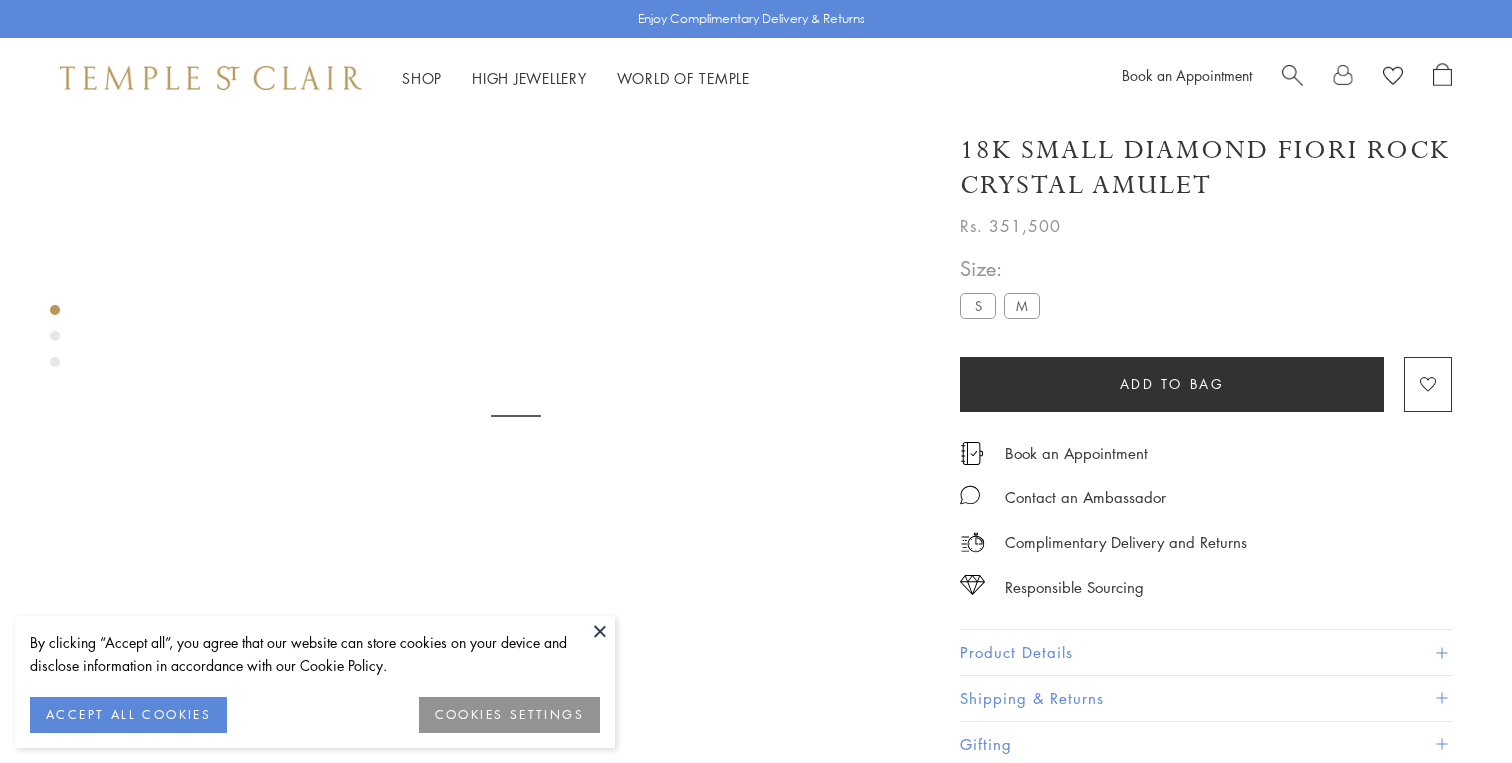 scroll, scrollTop: 0, scrollLeft: 0, axis: both 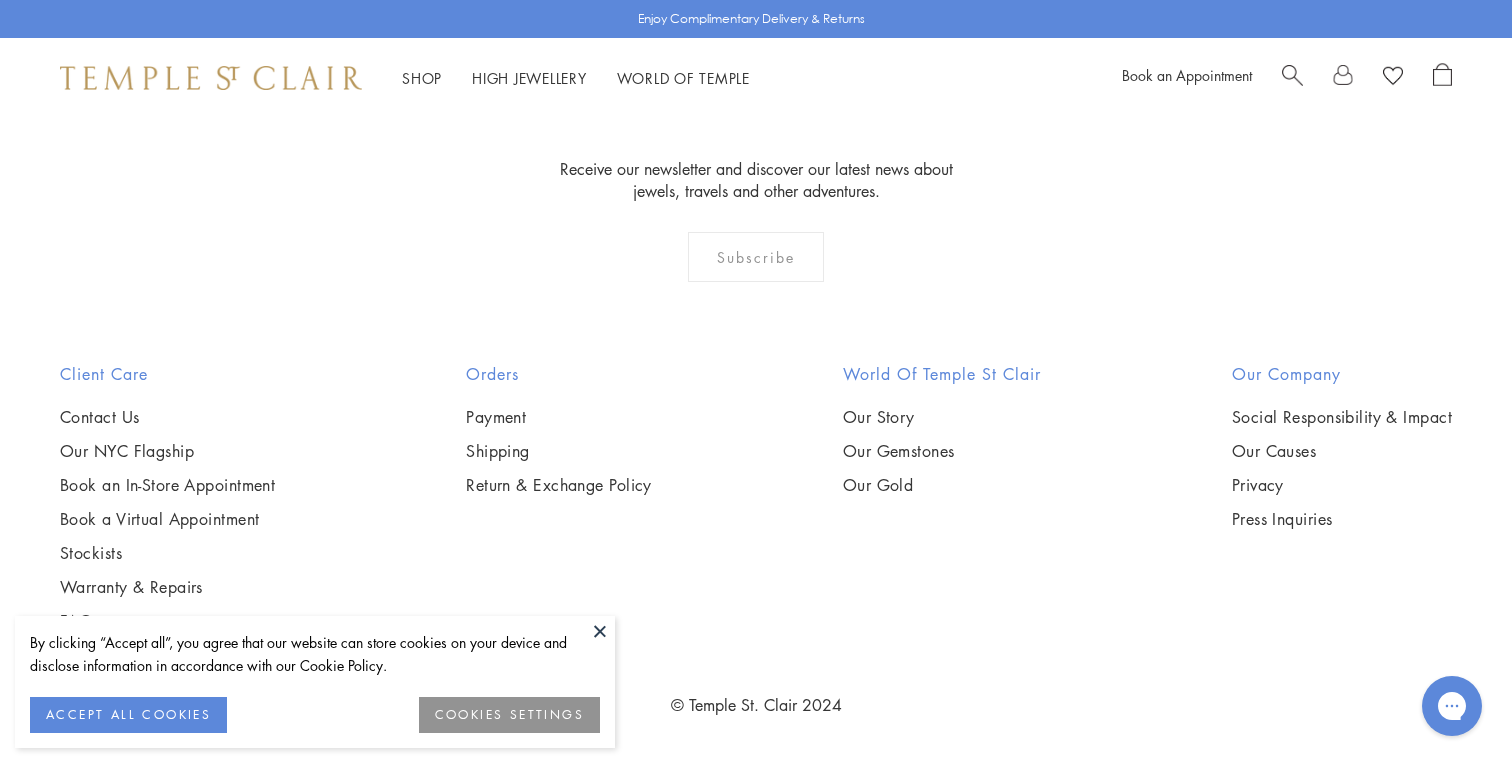 click at bounding box center [600, 631] 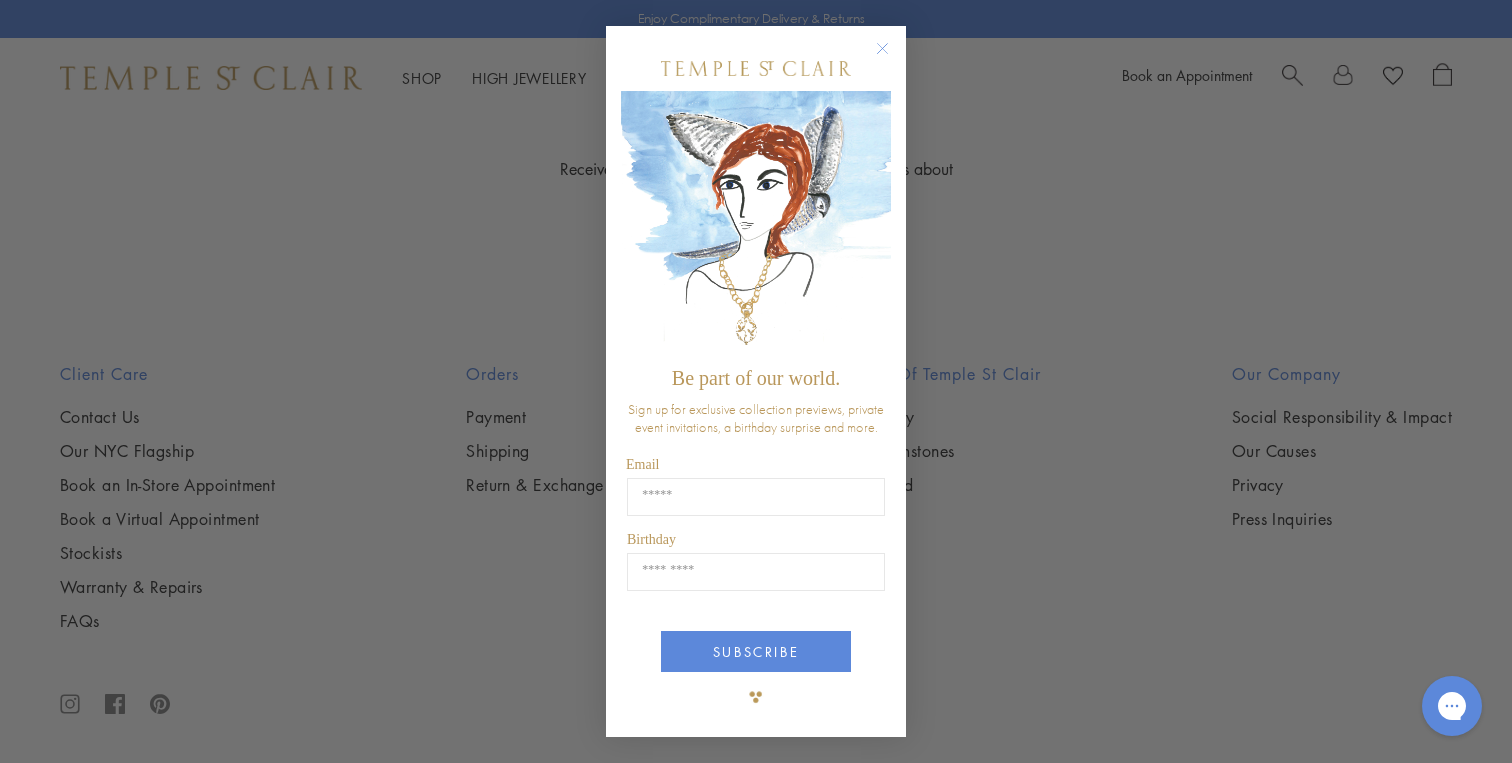 click 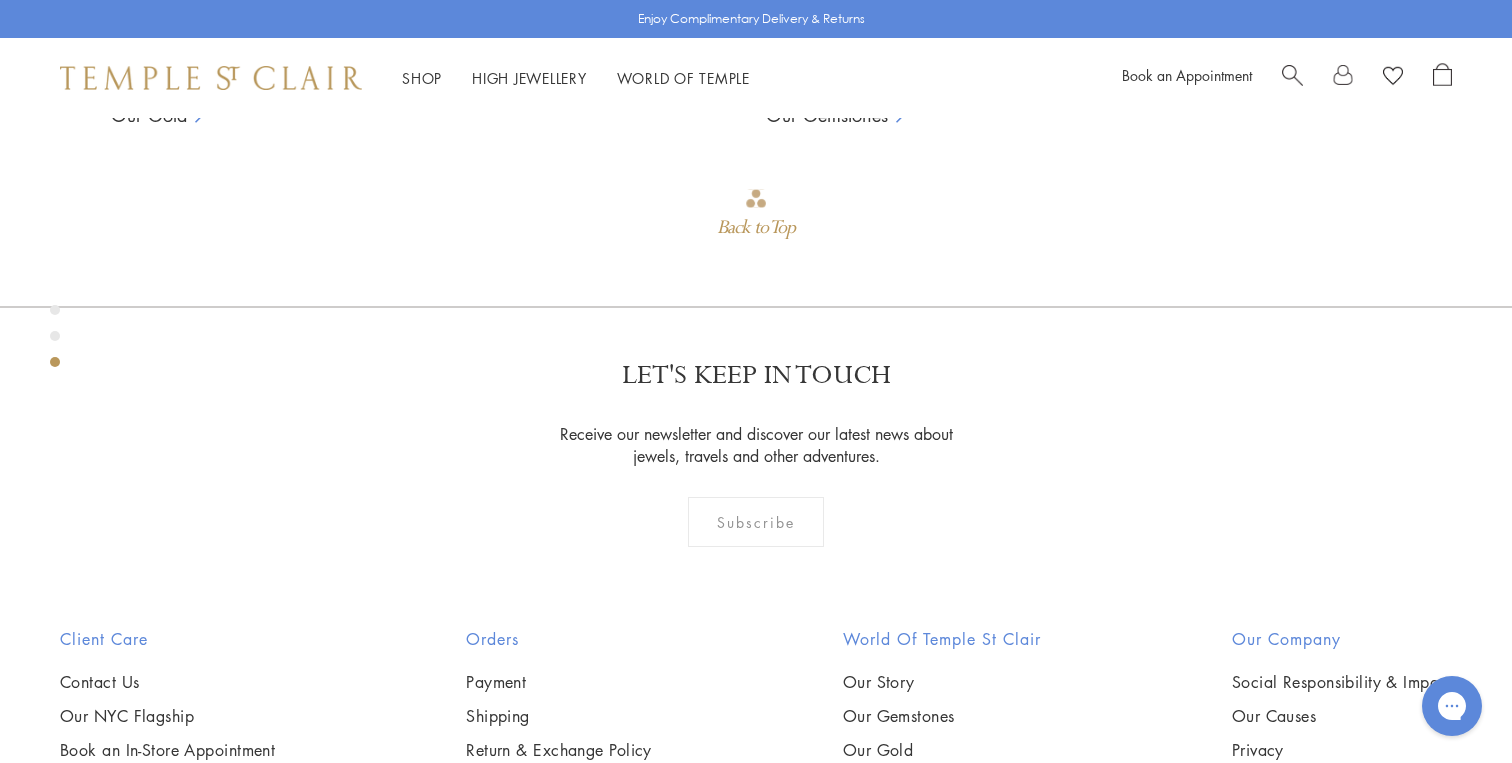 scroll, scrollTop: 1939, scrollLeft: 0, axis: vertical 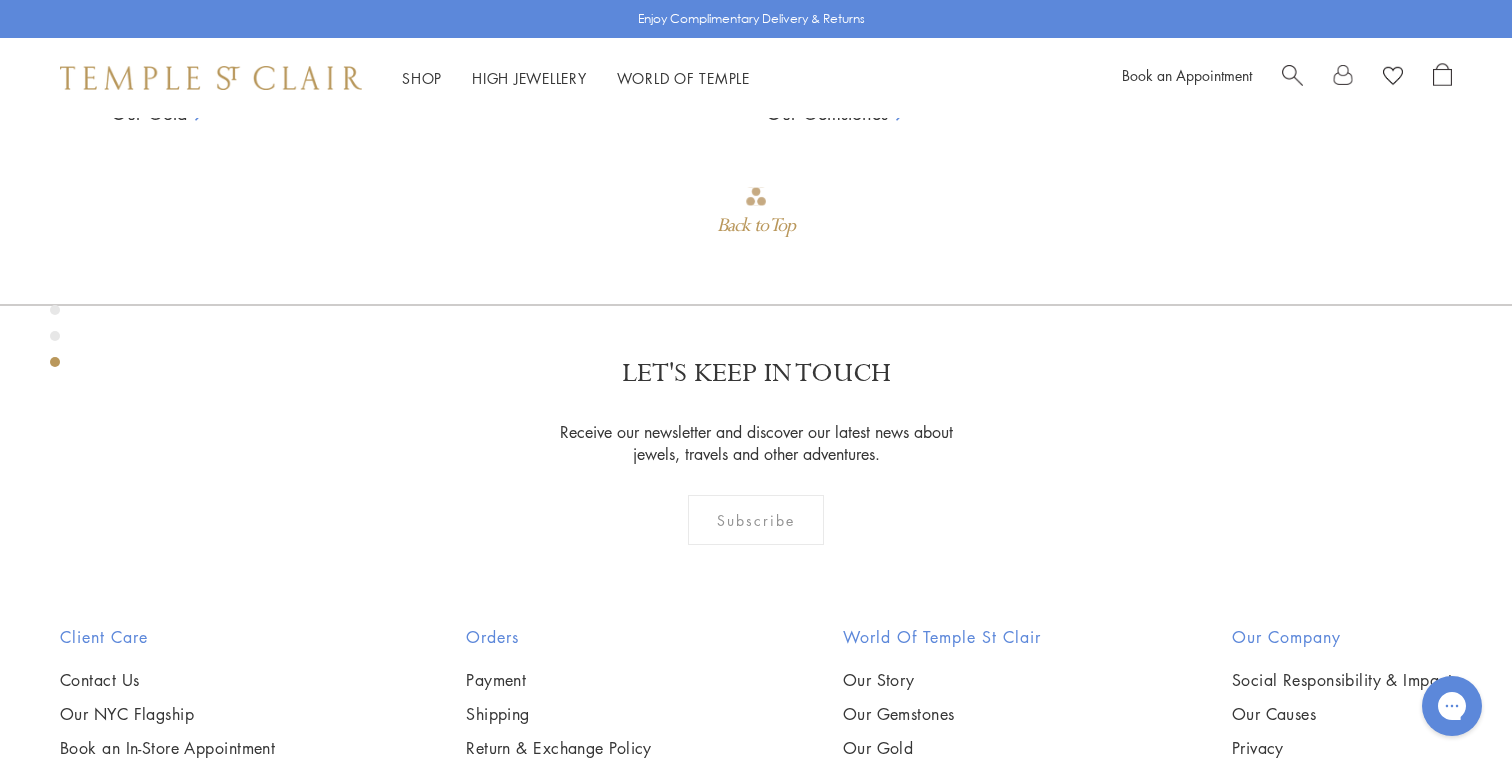 click on "Product Details" at bounding box center [1206, -1109] 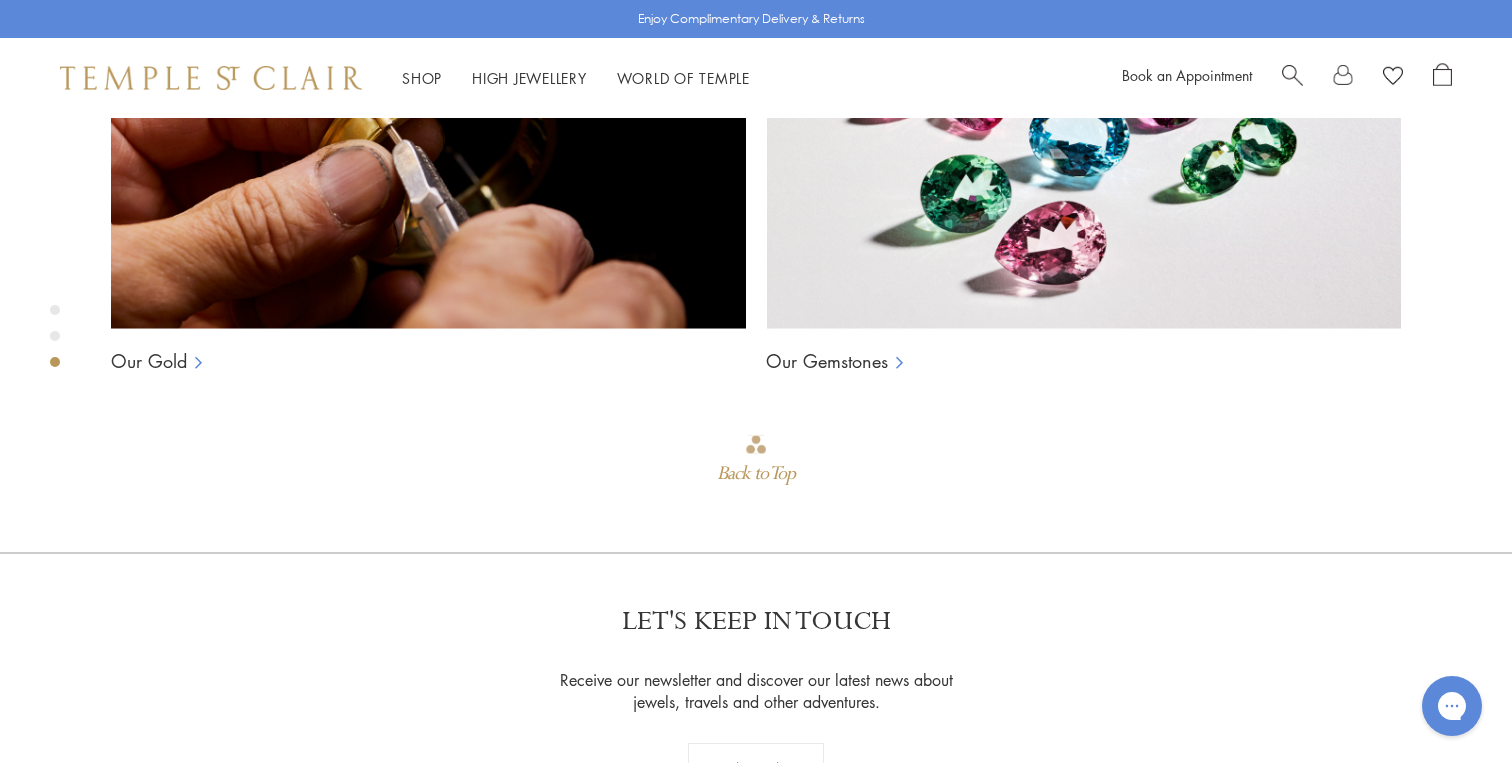 scroll, scrollTop: 1927, scrollLeft: 0, axis: vertical 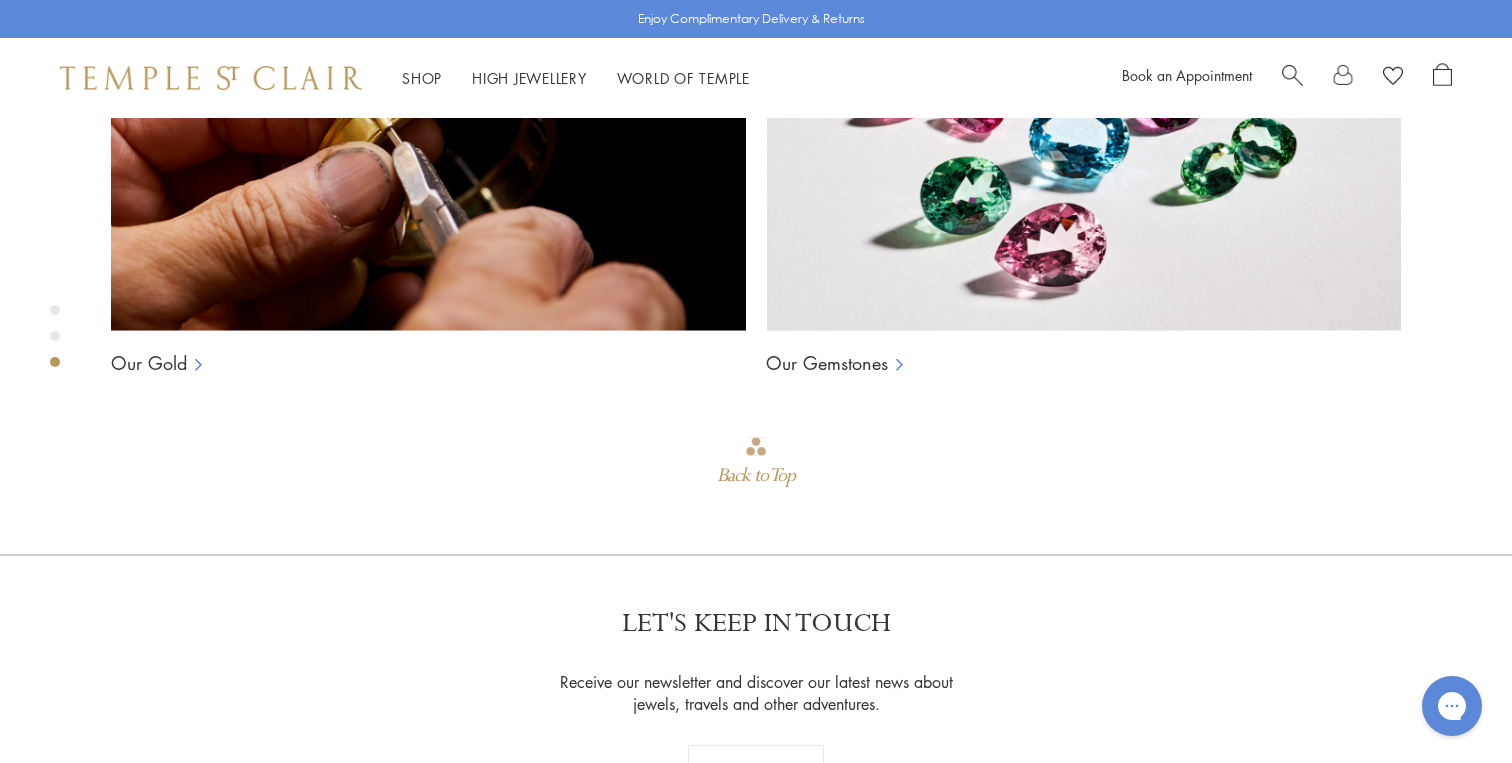 drag, startPoint x: 1322, startPoint y: 435, endPoint x: 948, endPoint y: 192, distance: 446.0101 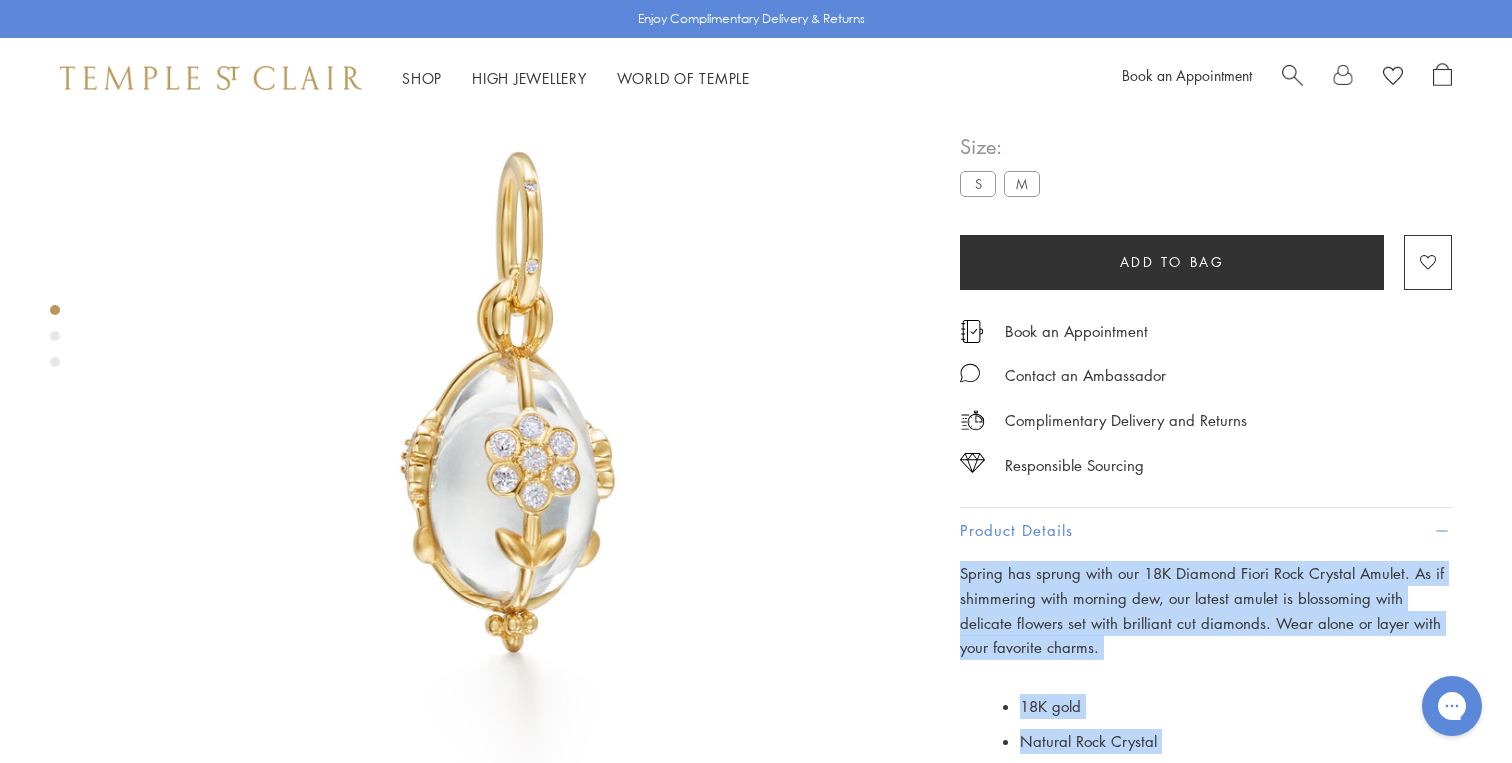 scroll, scrollTop: 97, scrollLeft: 0, axis: vertical 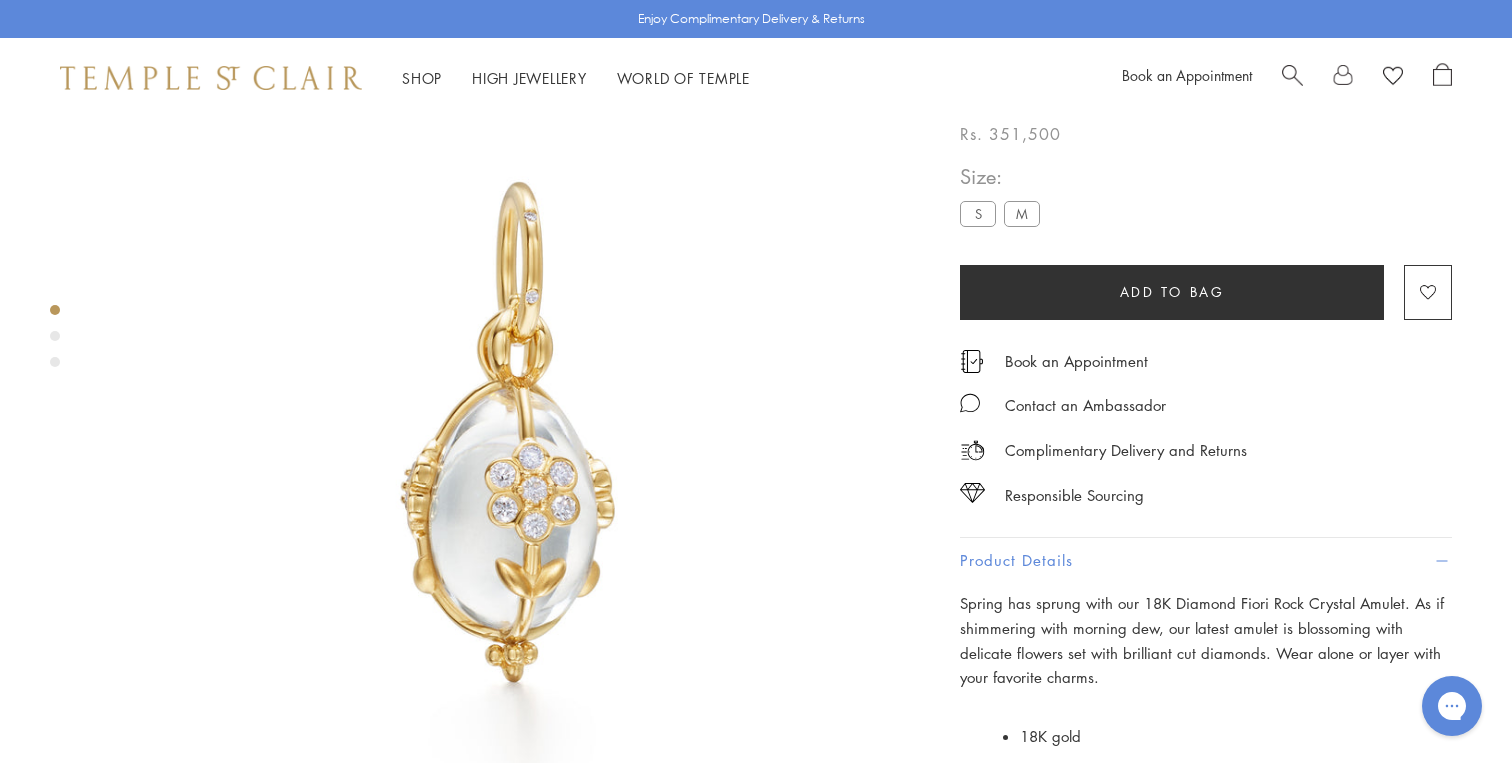 drag, startPoint x: 1225, startPoint y: 203, endPoint x: 961, endPoint y: 168, distance: 266.30997 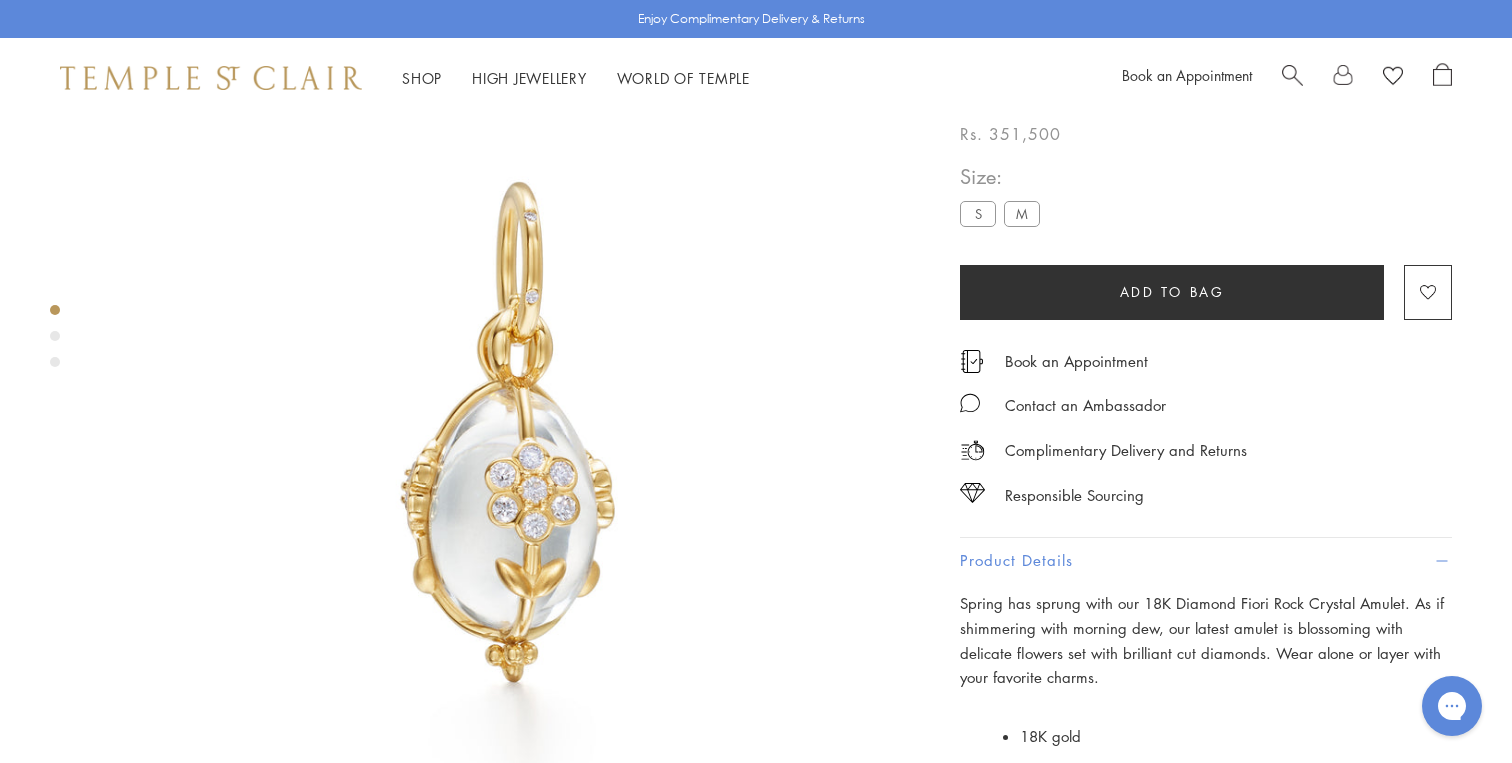 drag, startPoint x: 1208, startPoint y: 193, endPoint x: 1260, endPoint y: 217, distance: 57.271286 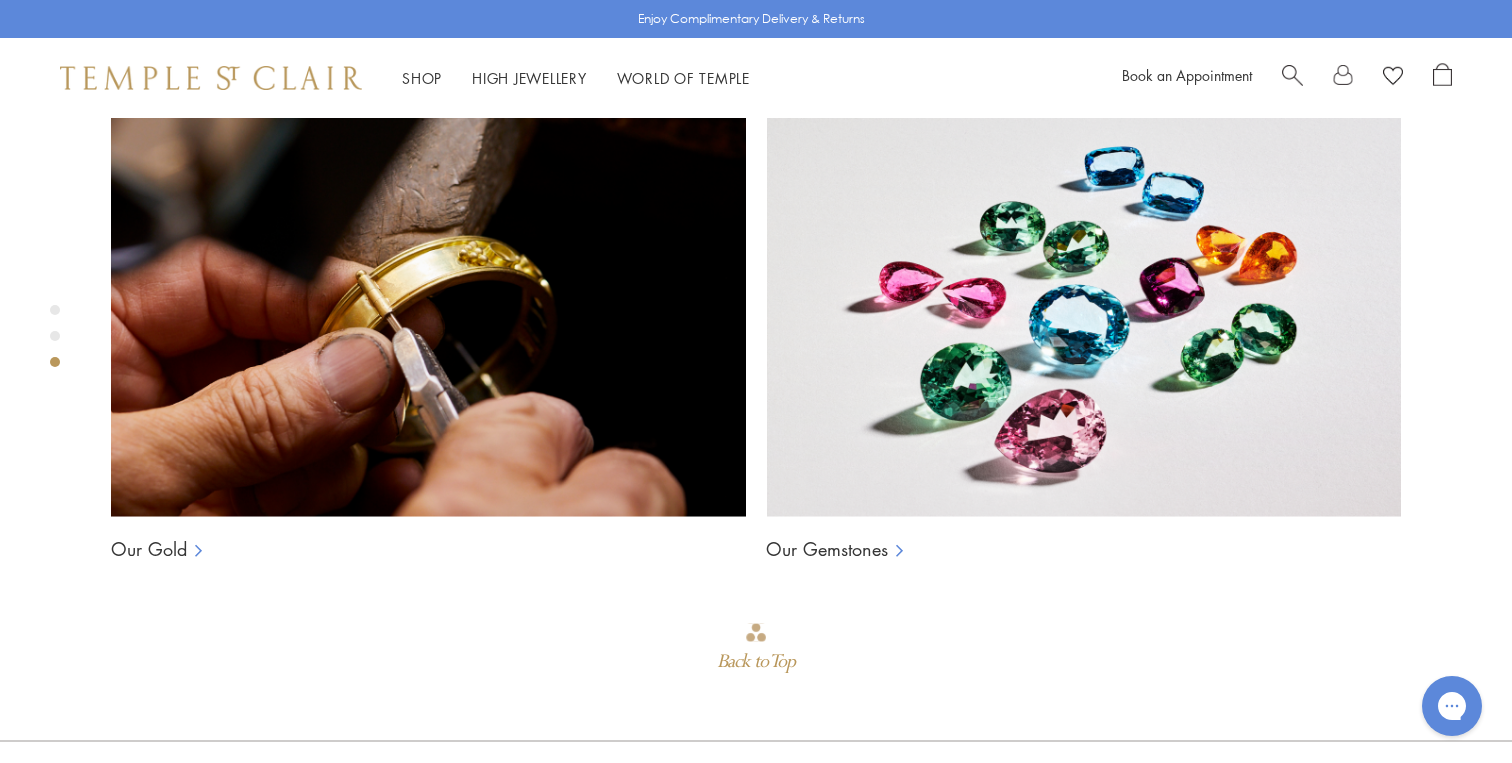 scroll, scrollTop: 1753, scrollLeft: 0, axis: vertical 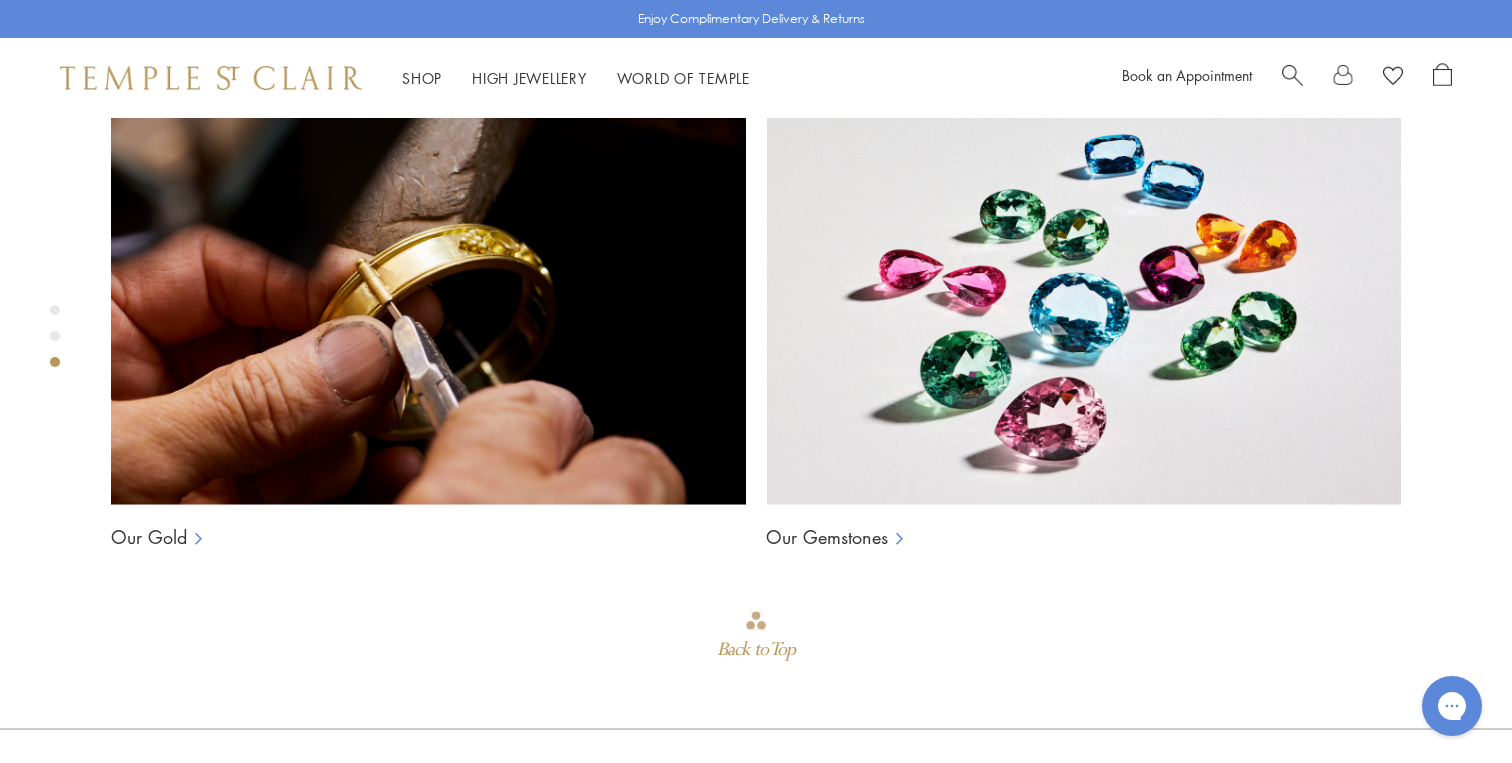 click at bounding box center [1292, 73] 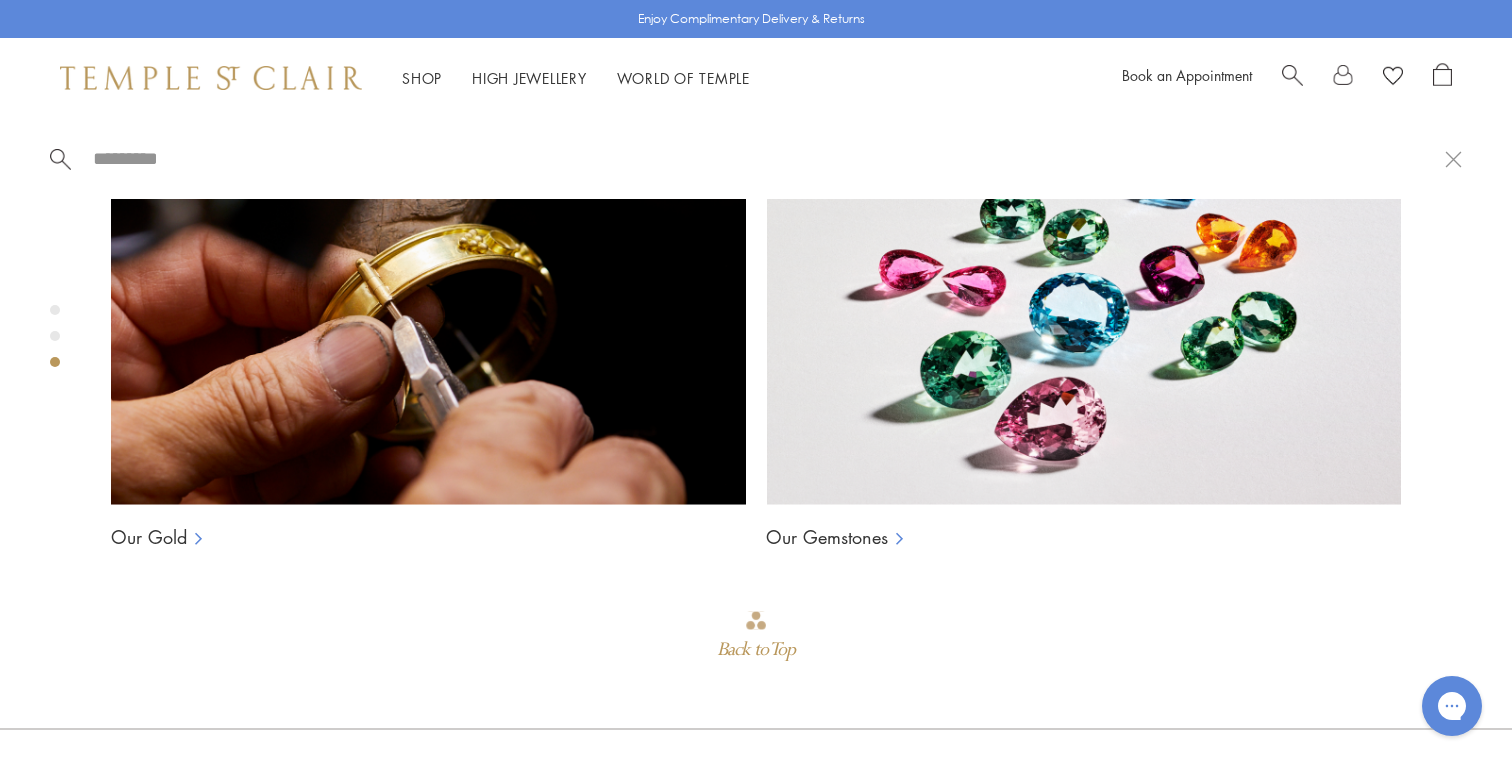 paste on "**********" 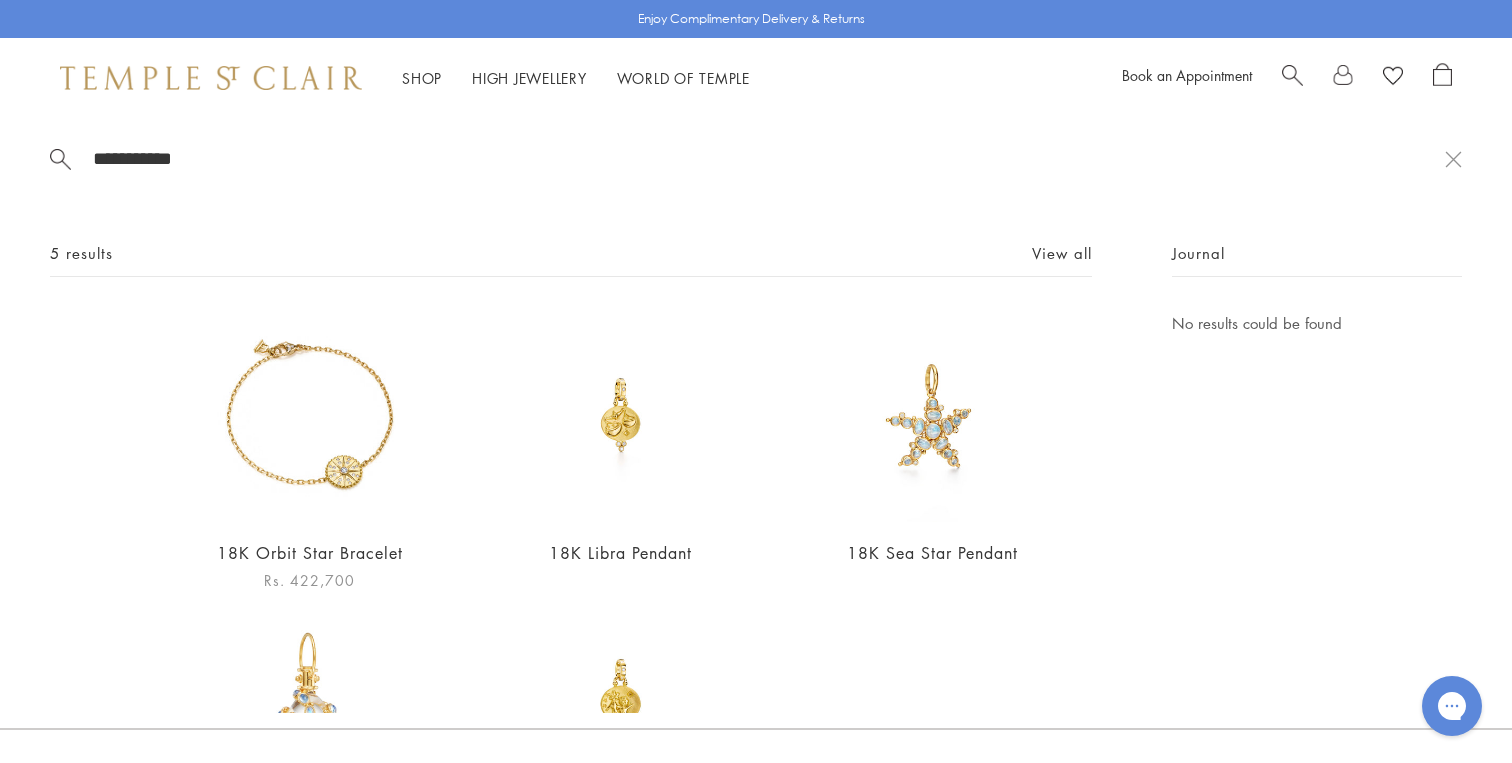type on "**********" 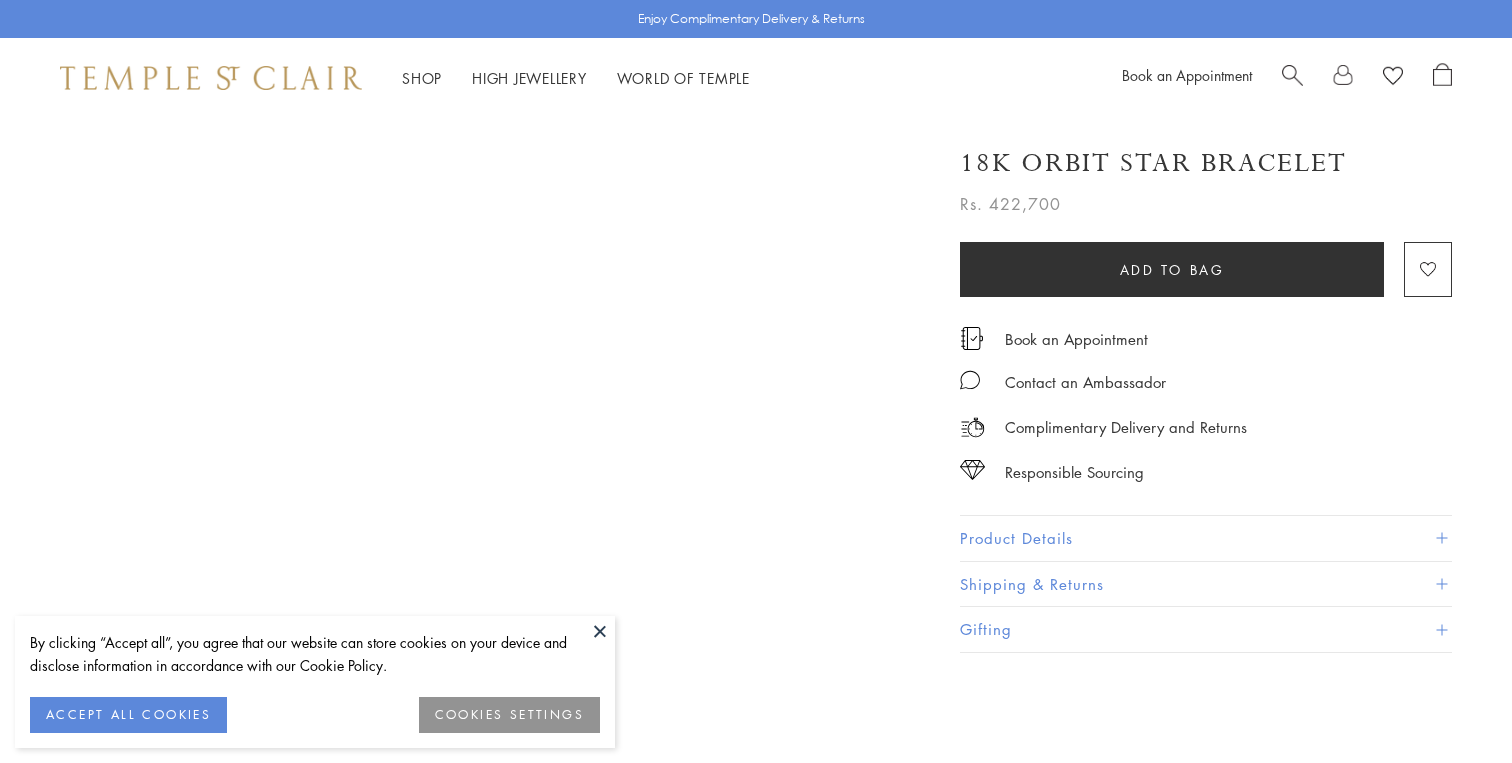 scroll, scrollTop: 0, scrollLeft: 0, axis: both 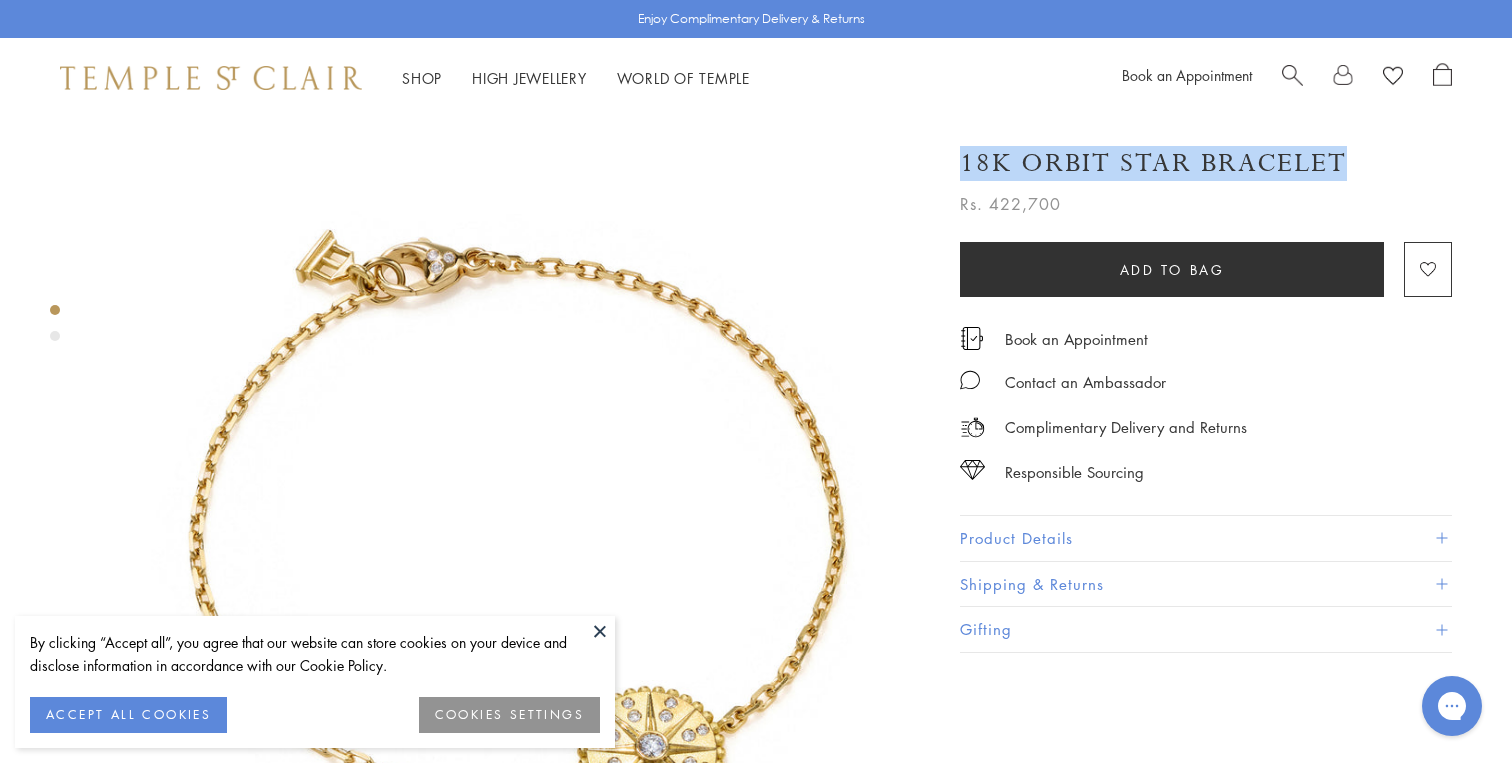 drag, startPoint x: 1349, startPoint y: 159, endPoint x: 927, endPoint y: 159, distance: 422 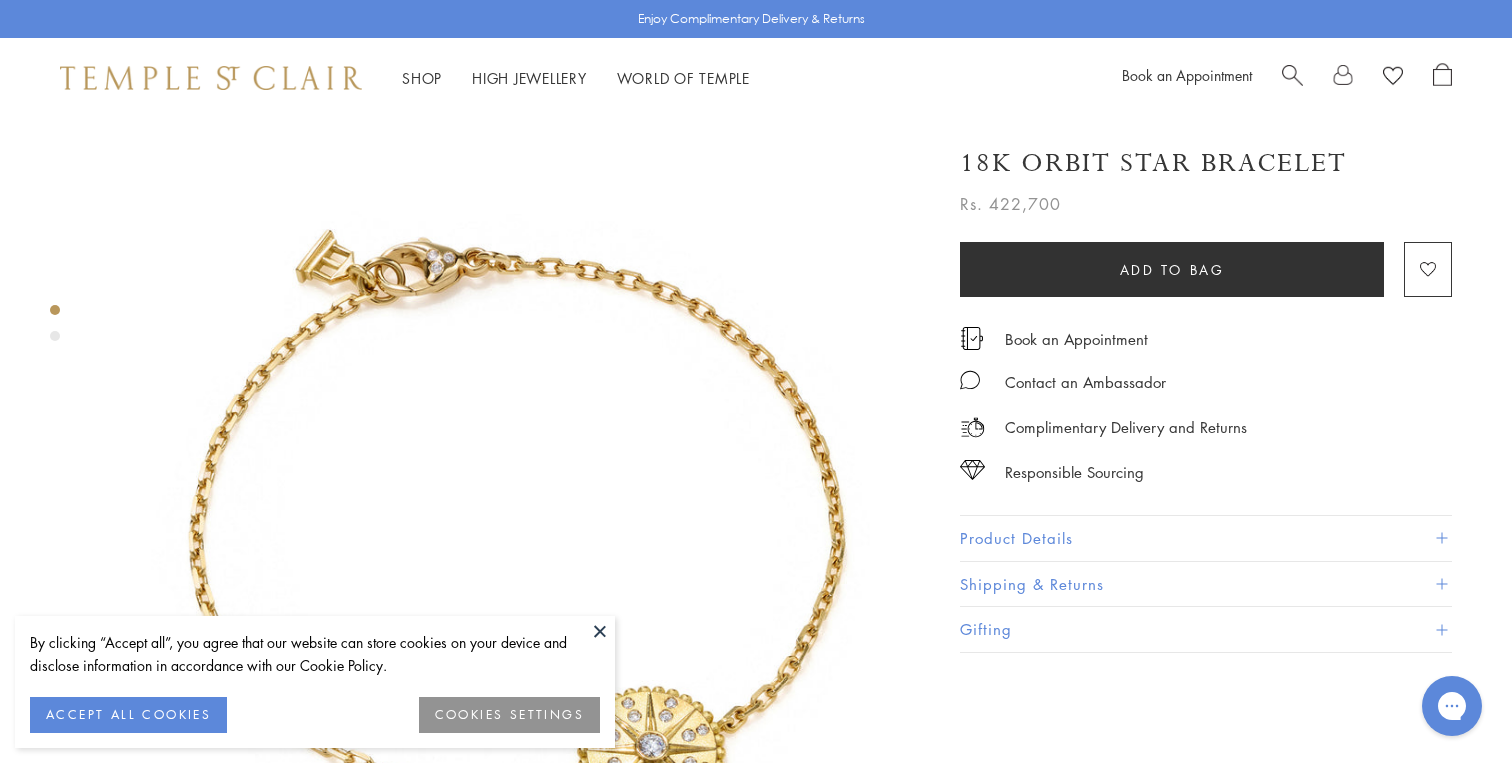 copy on "SEE RECOMMENDED CHAIN PAIRINGS
18K Orbit Star Bracelet" 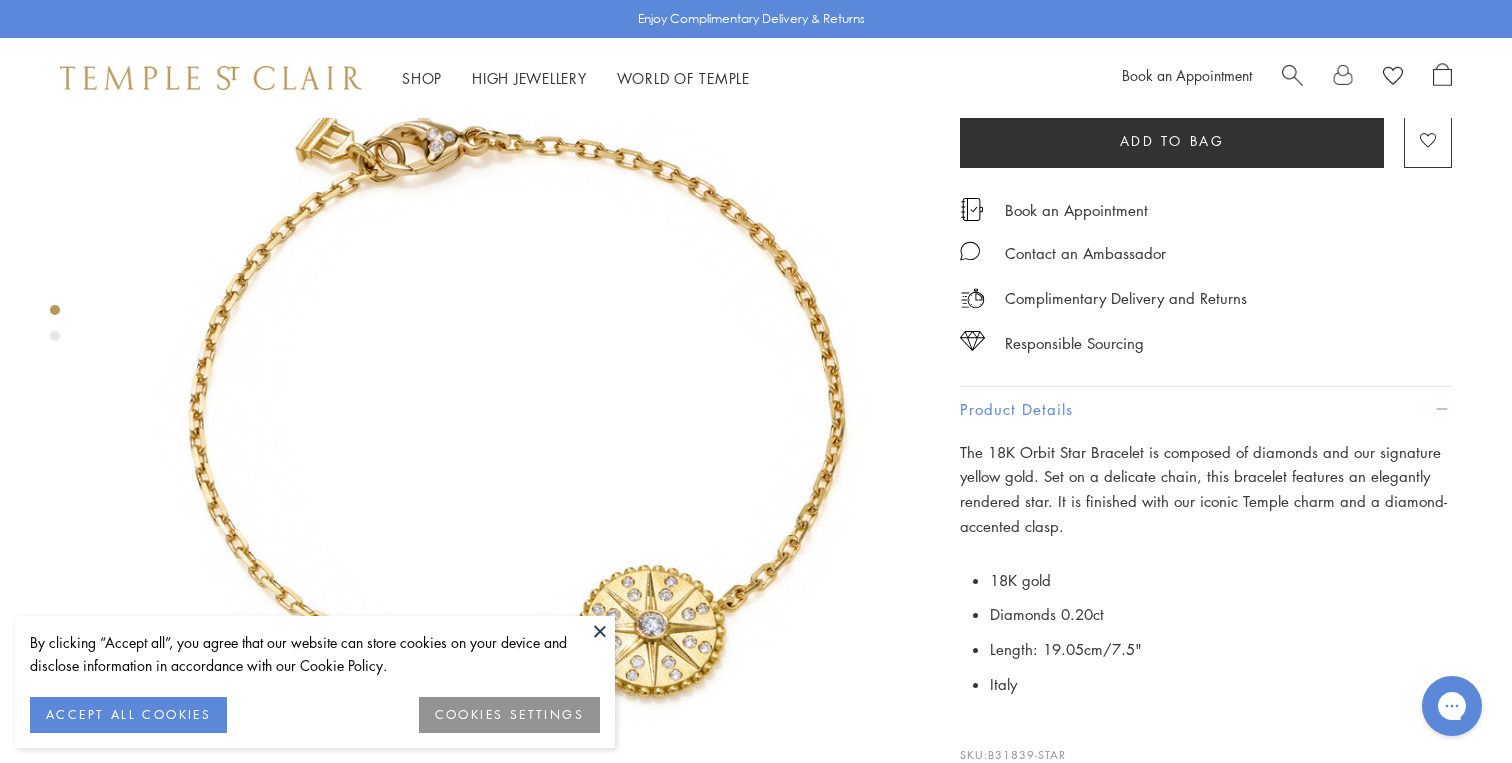 scroll, scrollTop: 122, scrollLeft: 0, axis: vertical 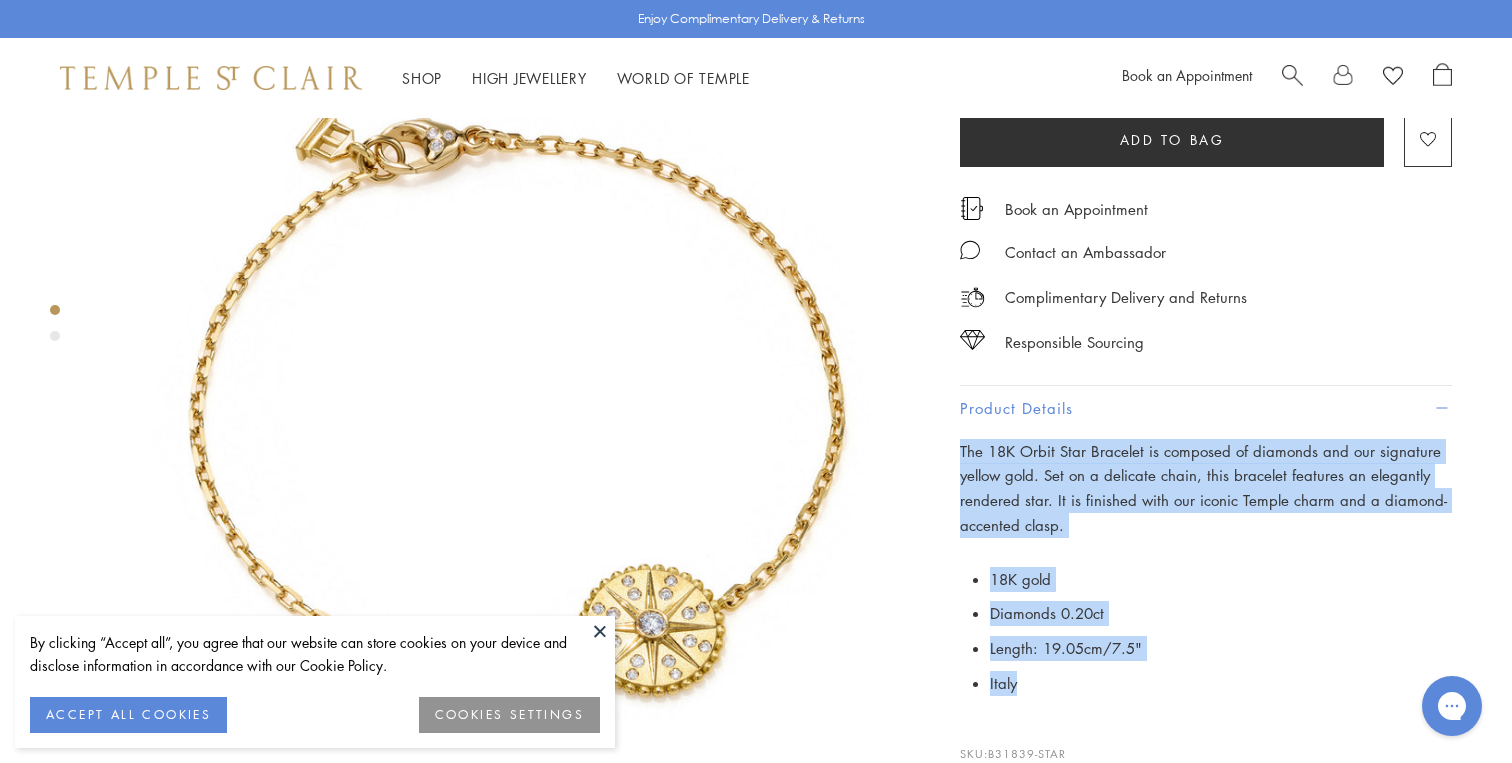 drag, startPoint x: 1034, startPoint y: 673, endPoint x: 955, endPoint y: 438, distance: 247.92337 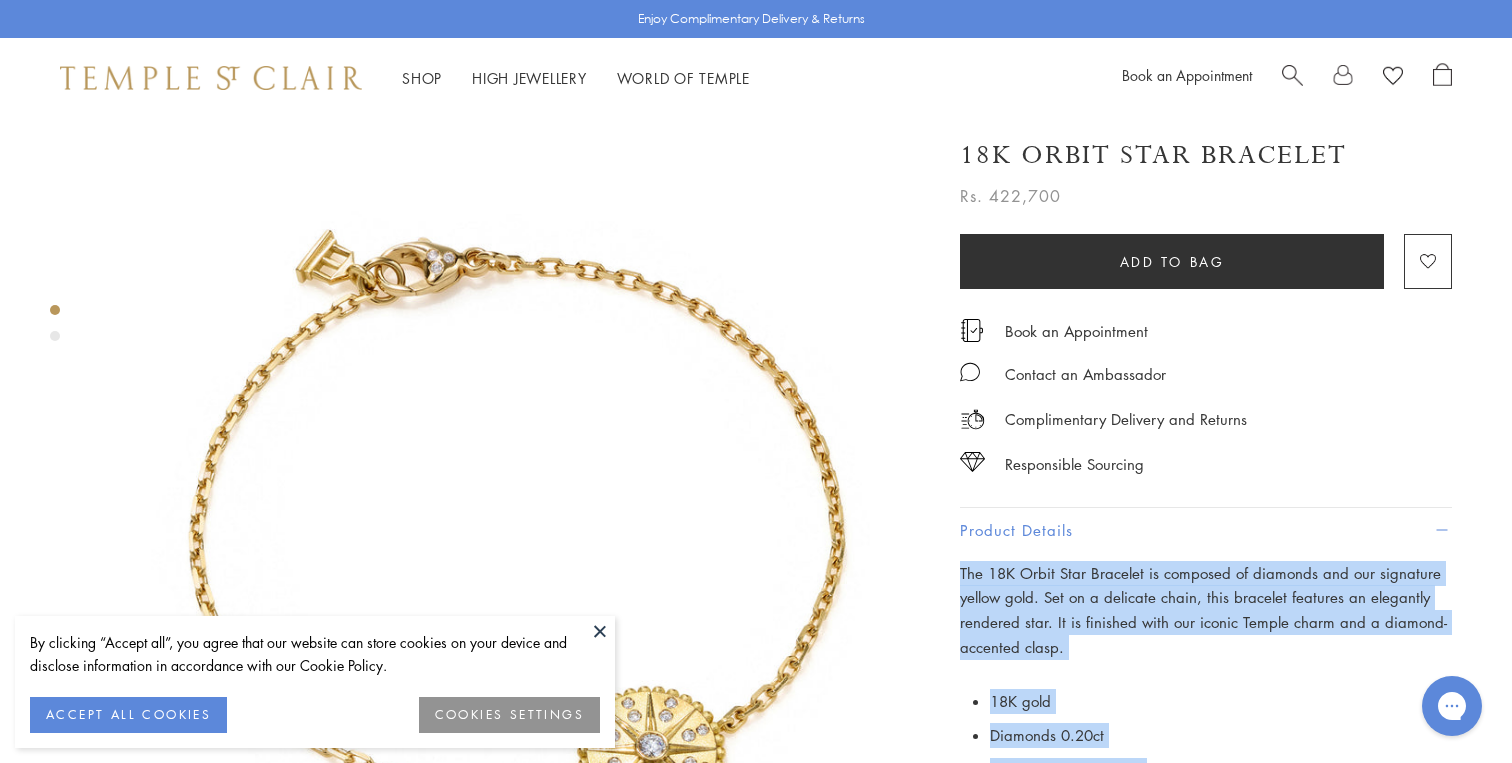 click at bounding box center (1292, 78) 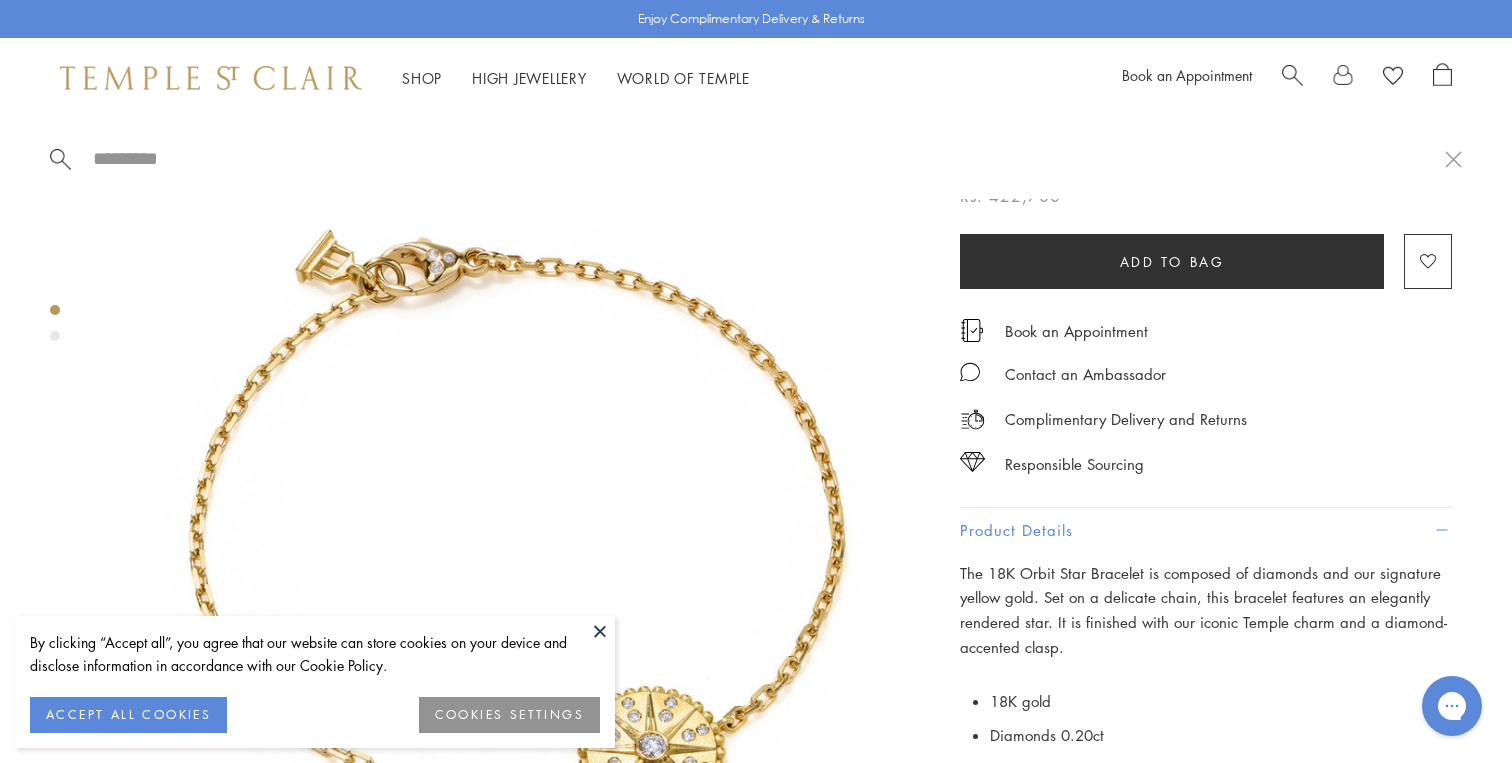 paste on "**********" 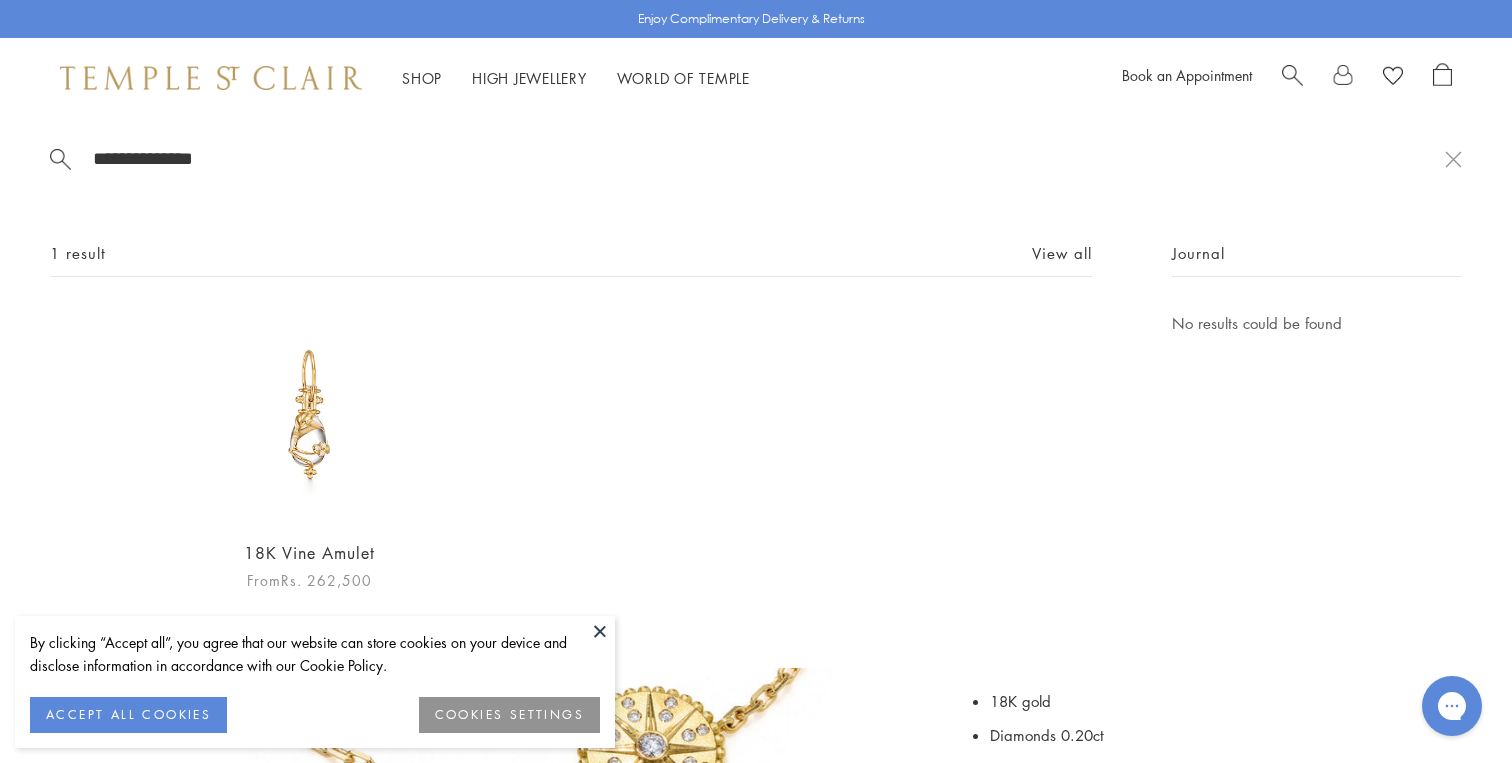type on "**********" 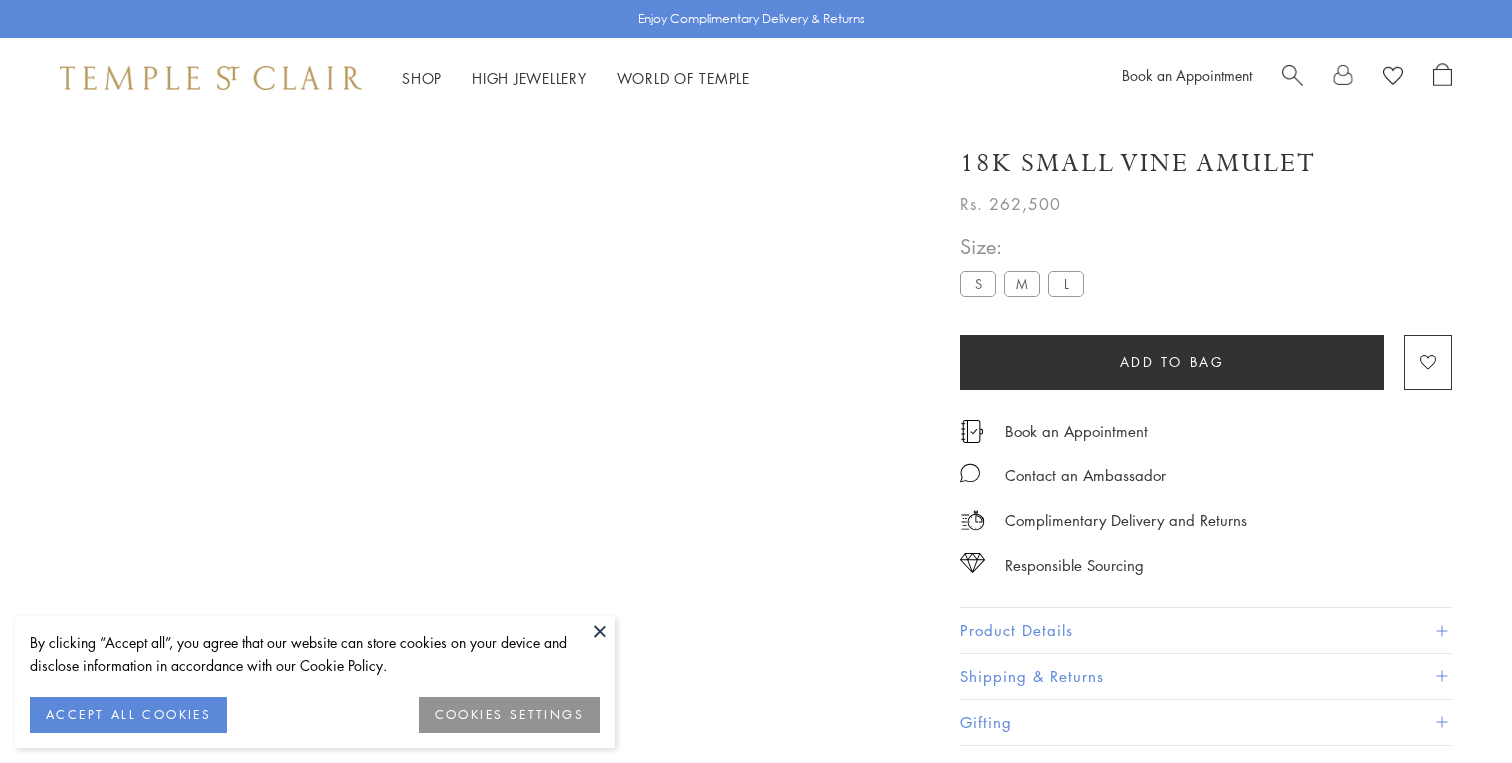 scroll, scrollTop: 0, scrollLeft: 0, axis: both 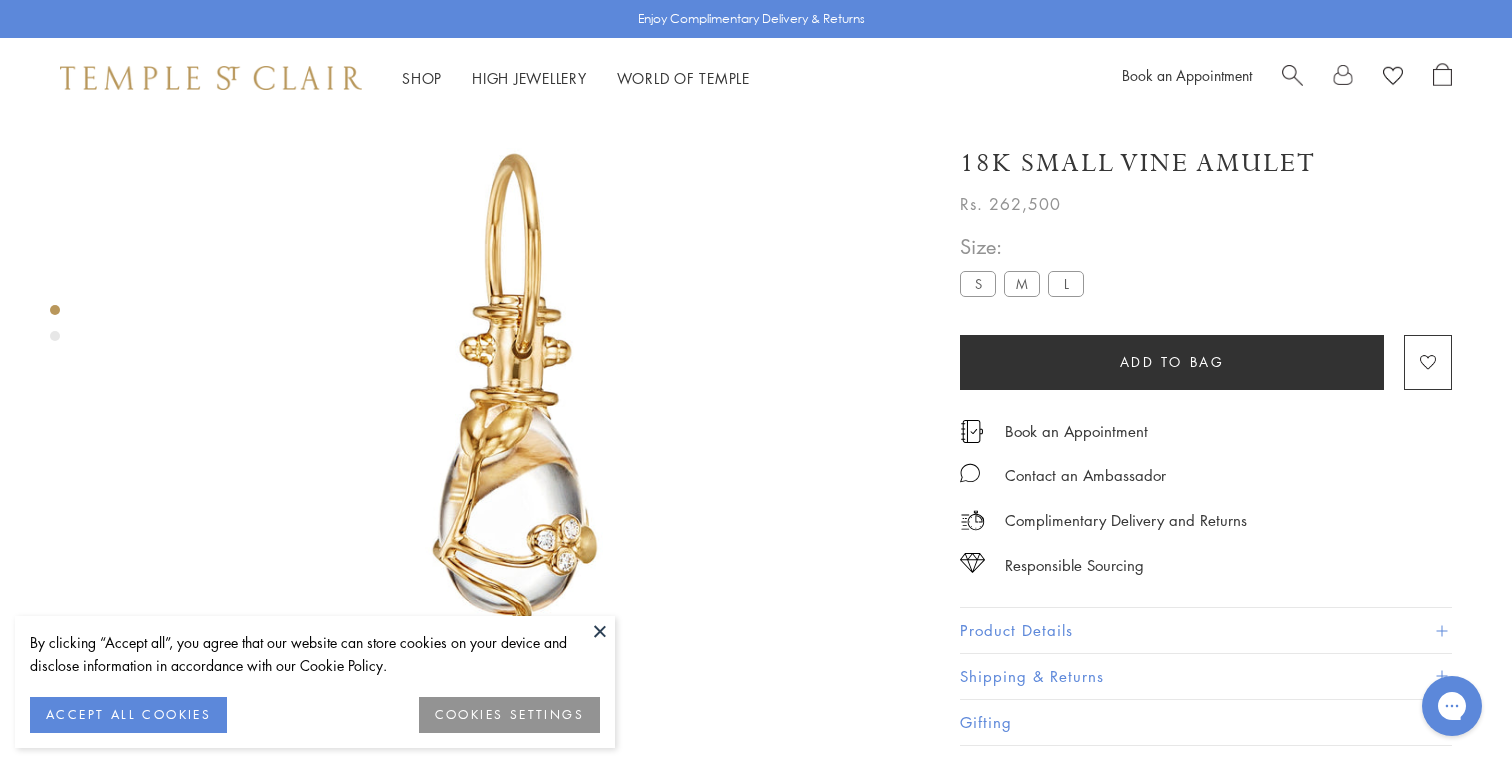 drag, startPoint x: 1313, startPoint y: 165, endPoint x: 888, endPoint y: 164, distance: 425.0012 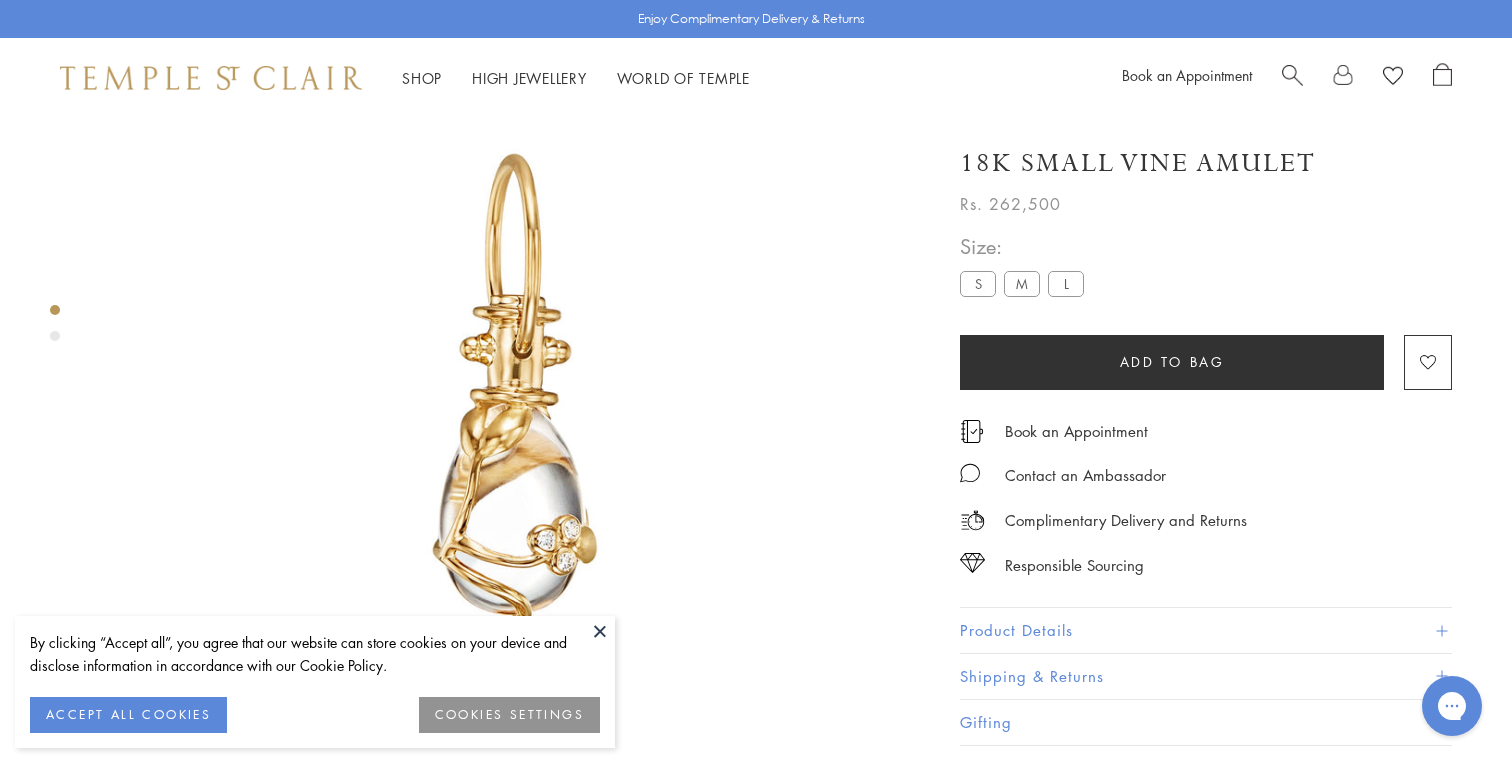 drag, startPoint x: 963, startPoint y: 159, endPoint x: 1315, endPoint y: 163, distance: 352.02274 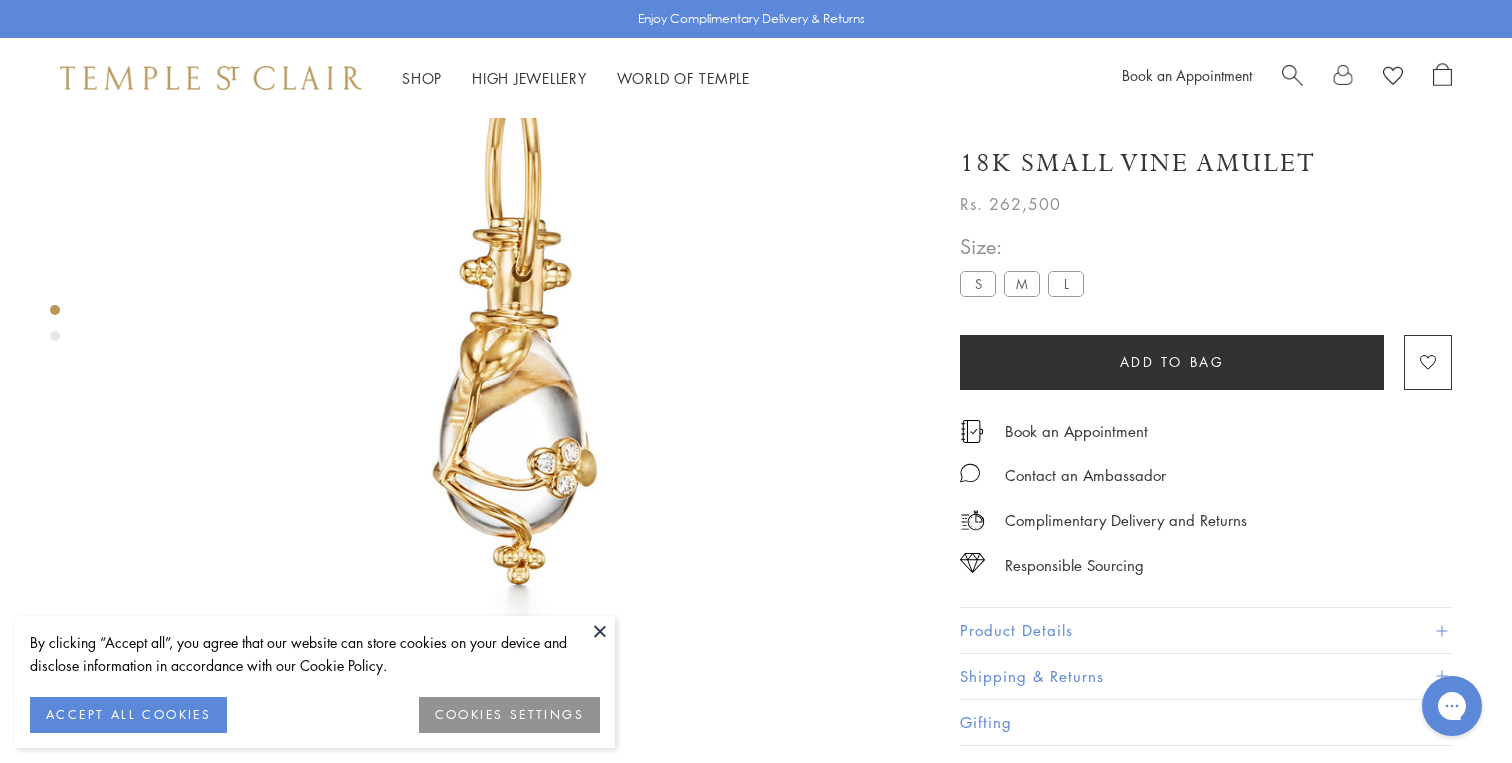 scroll, scrollTop: 294, scrollLeft: 0, axis: vertical 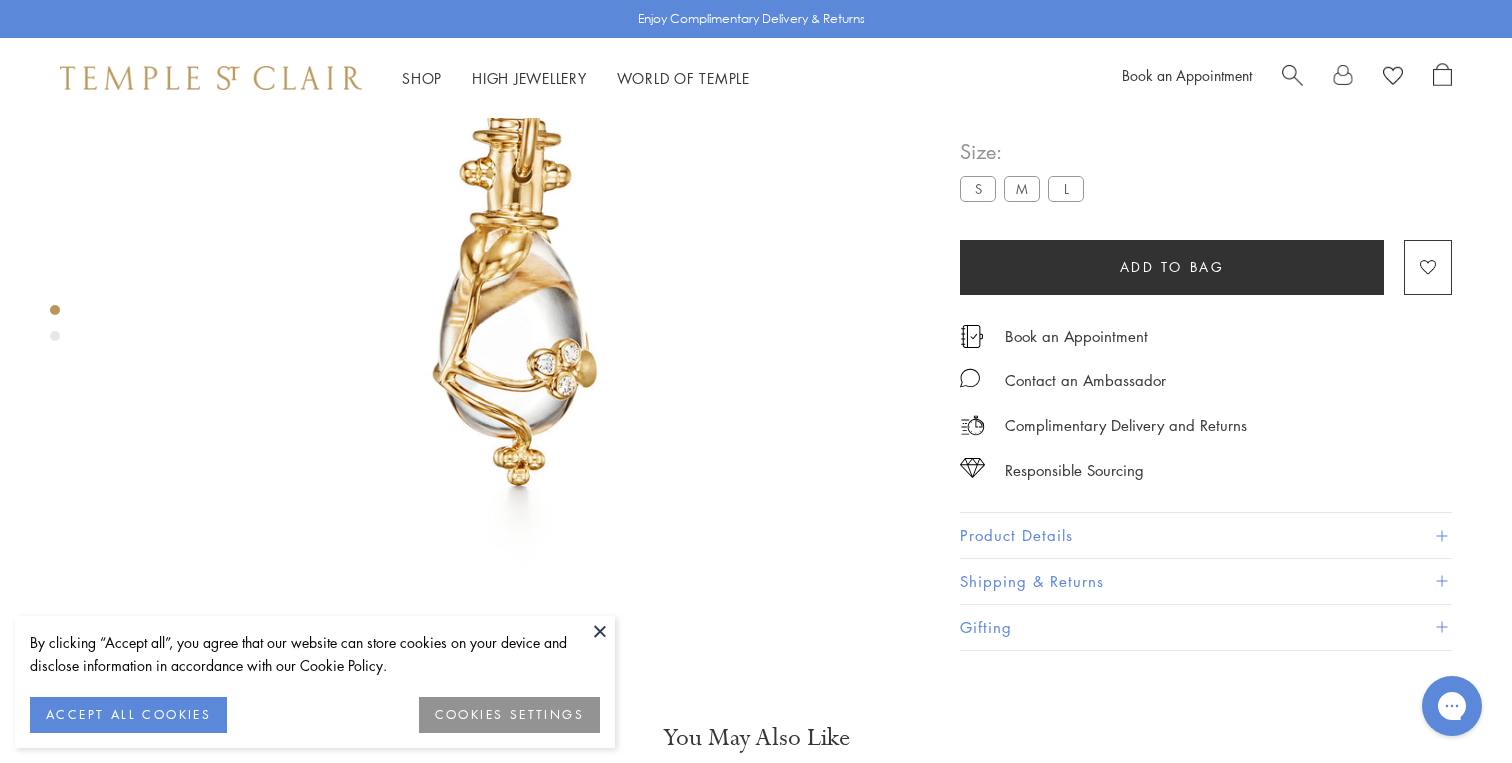 click on "Product Details" at bounding box center (1206, 536) 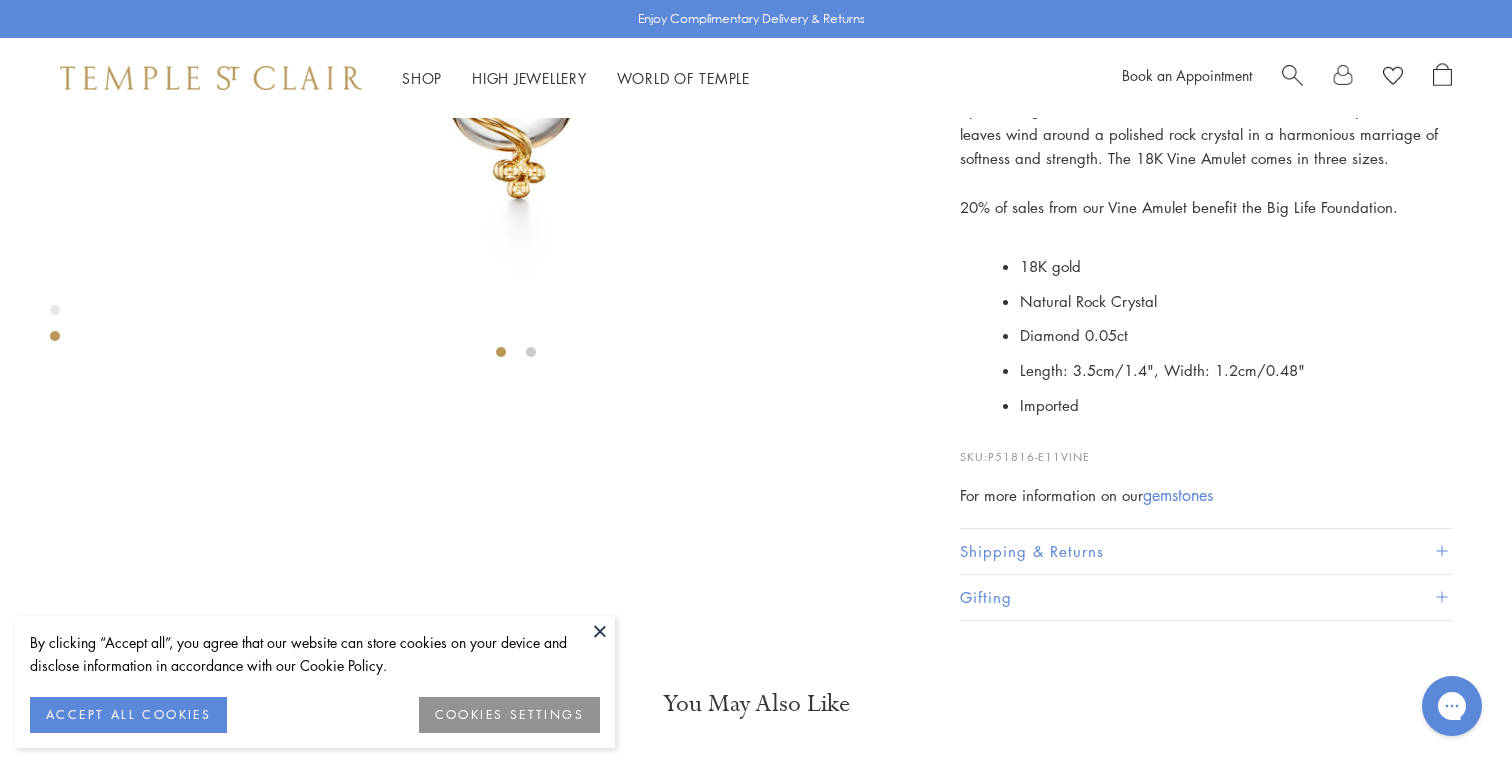 scroll, scrollTop: 619, scrollLeft: 0, axis: vertical 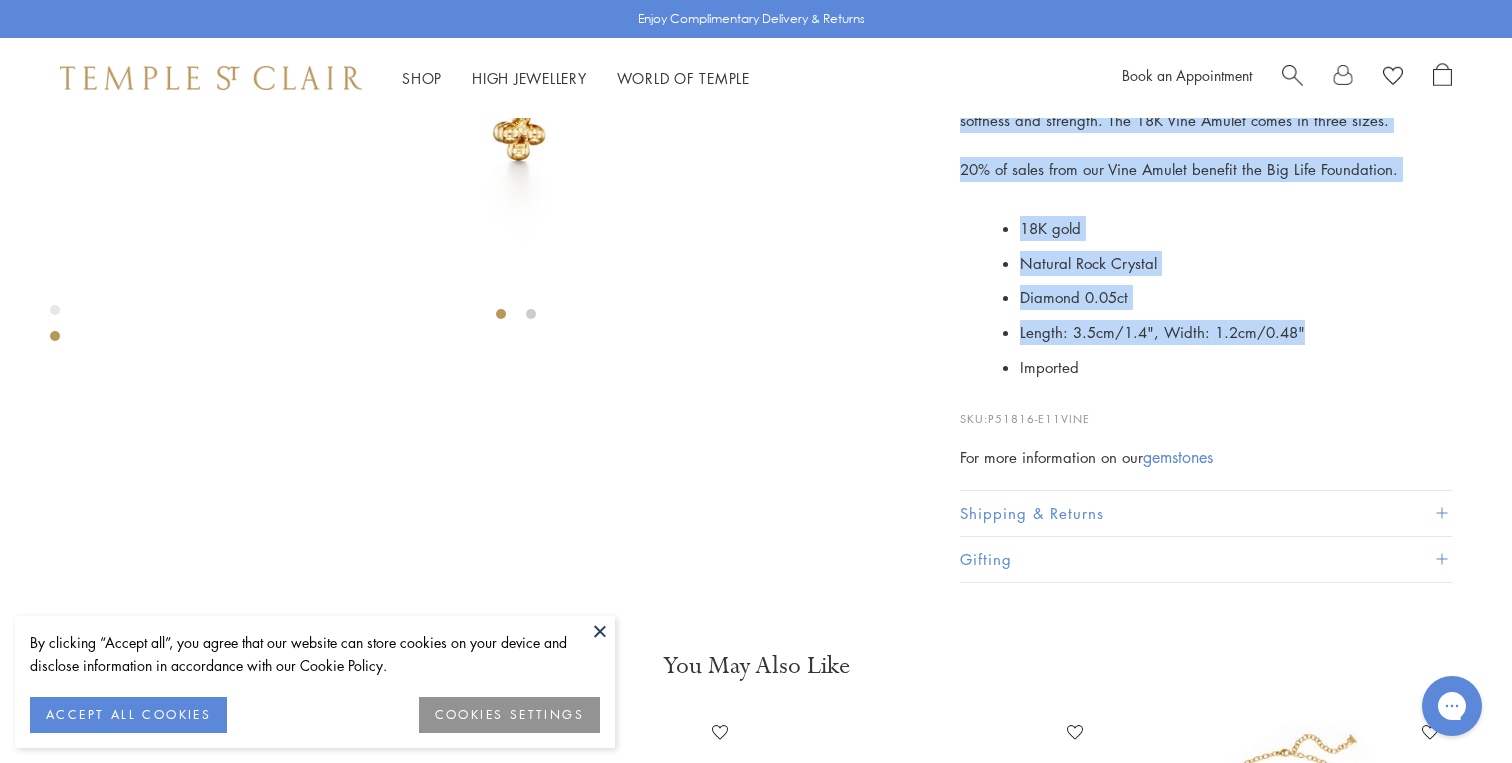 drag, startPoint x: 1319, startPoint y: 632, endPoint x: 932, endPoint y: 347, distance: 480.61835 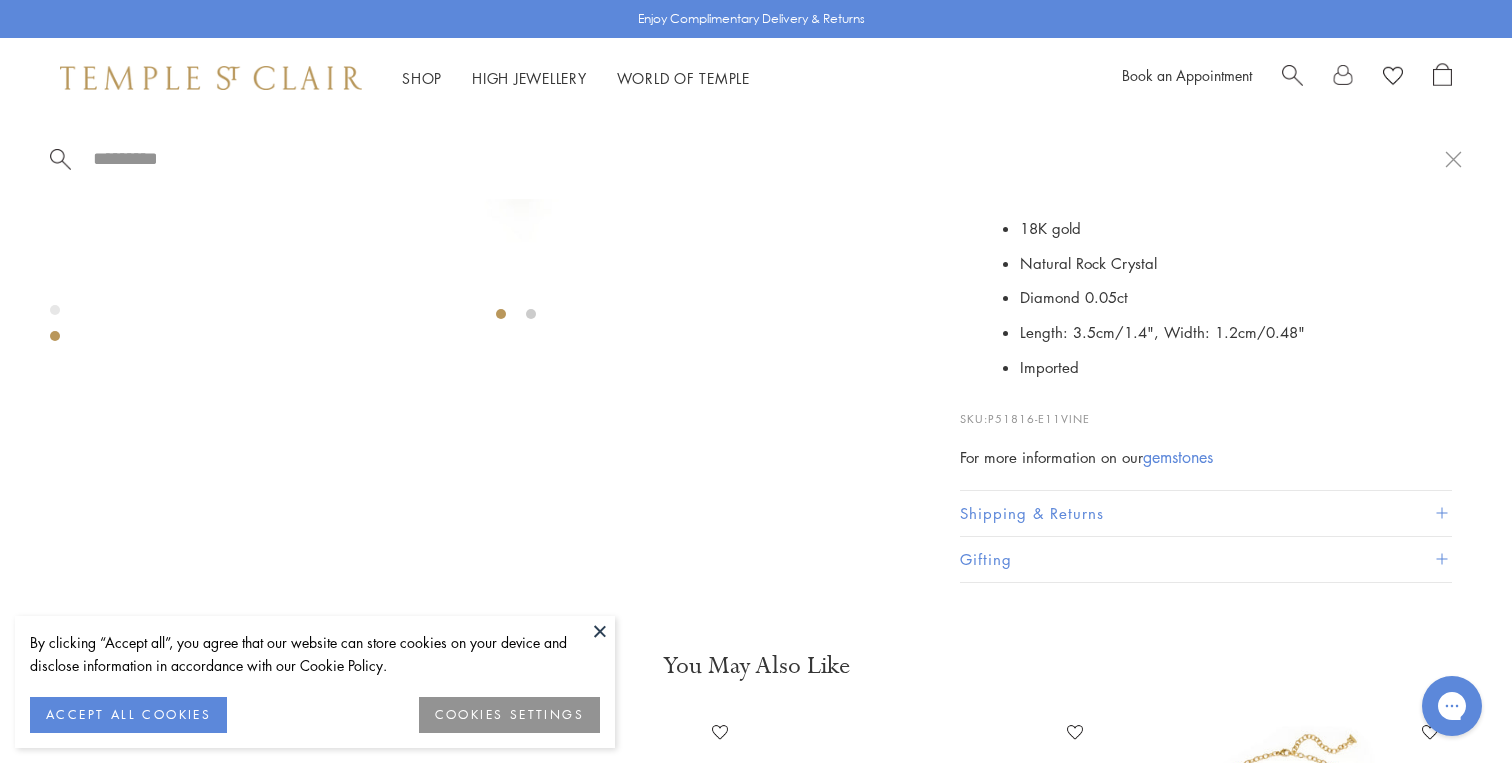 paste on "**********" 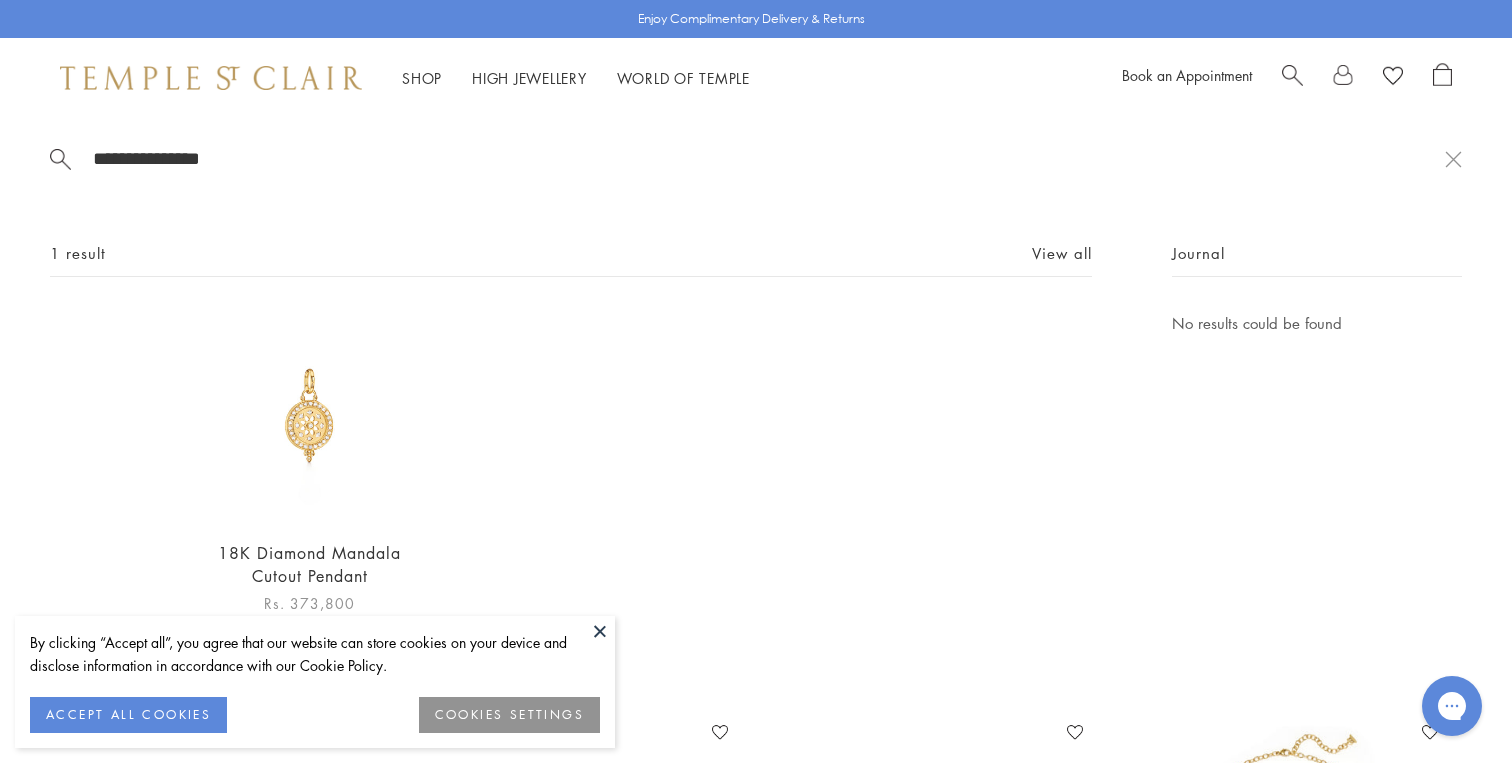 type on "**********" 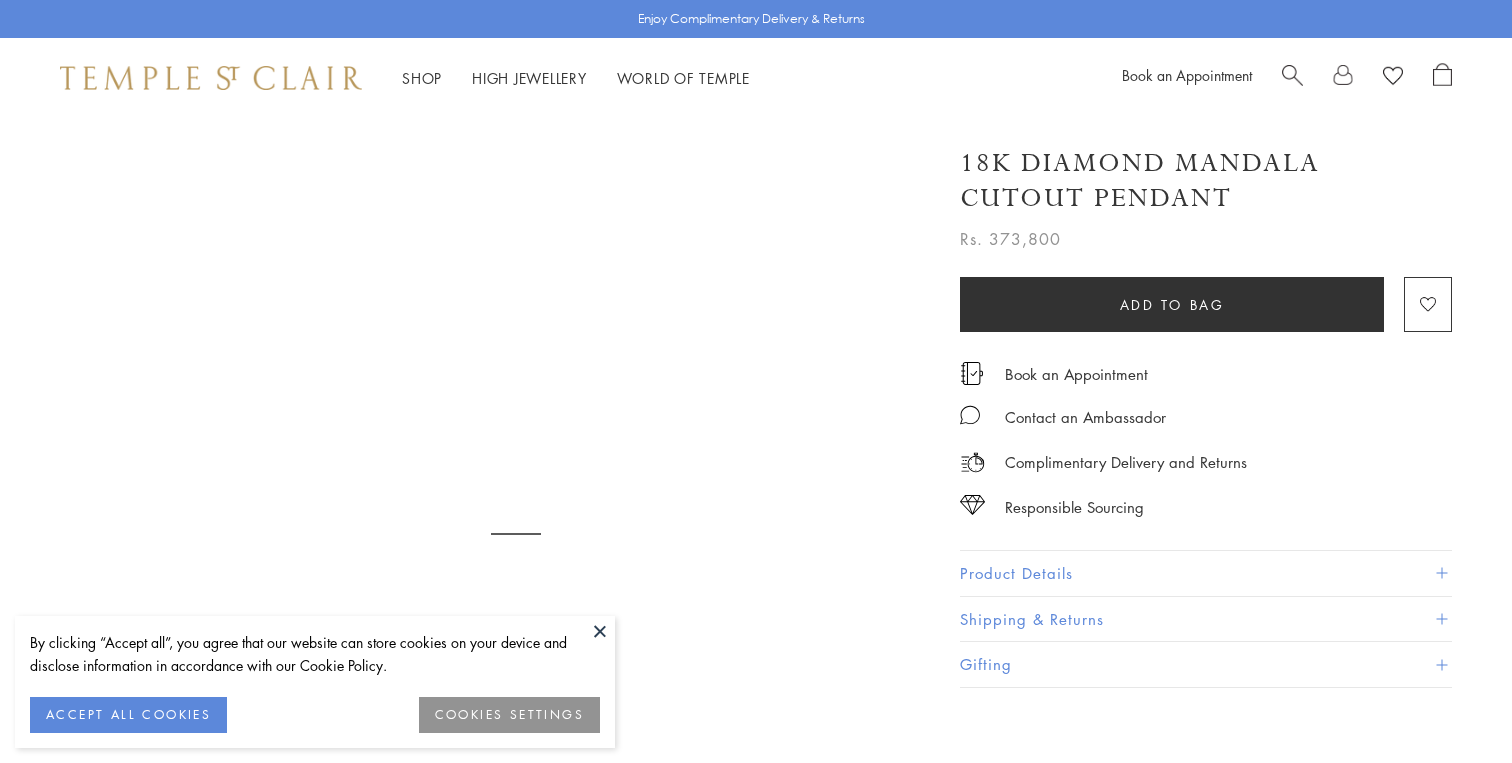 scroll, scrollTop: 0, scrollLeft: 0, axis: both 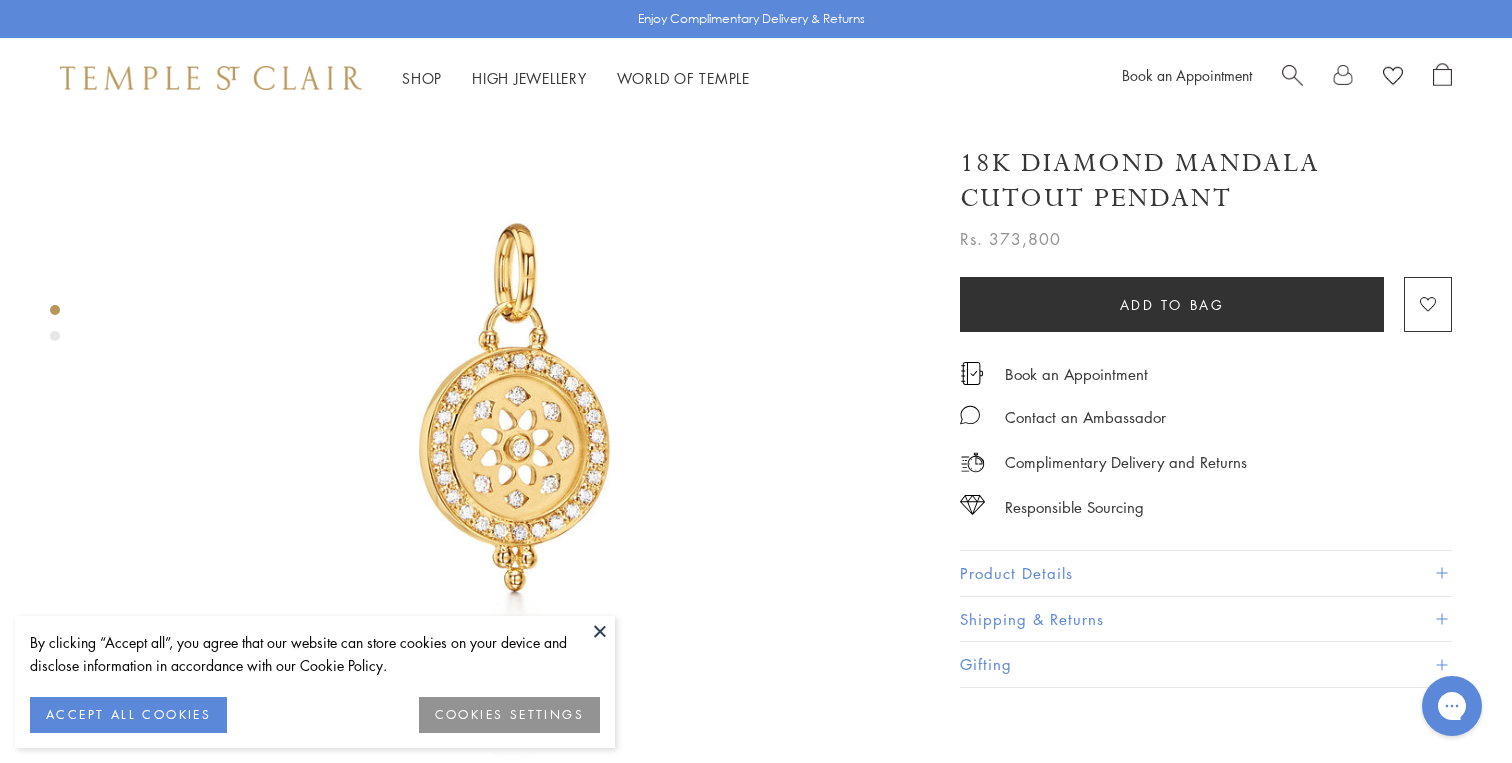 click on "Product Details" at bounding box center [1206, 573] 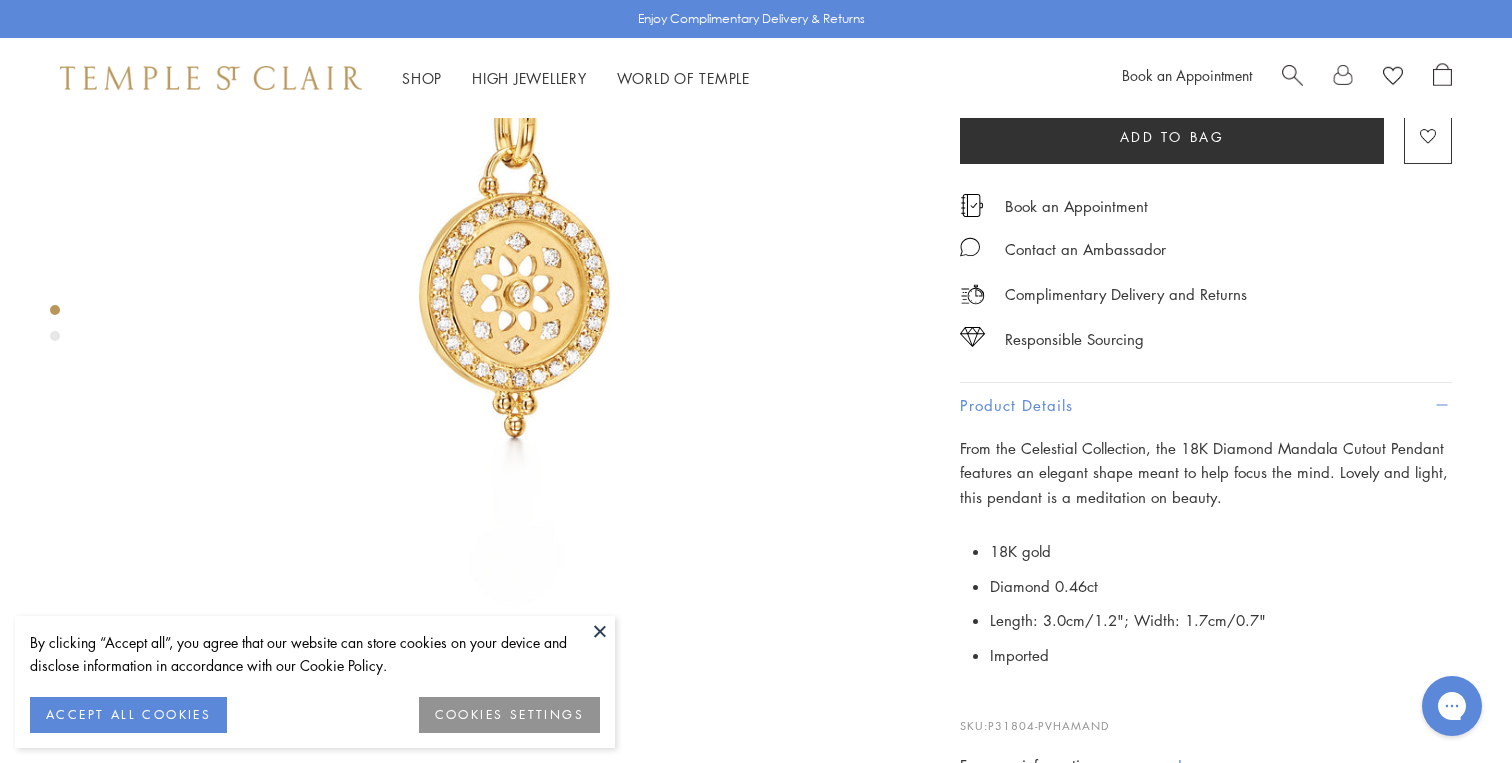 scroll, scrollTop: 290, scrollLeft: 0, axis: vertical 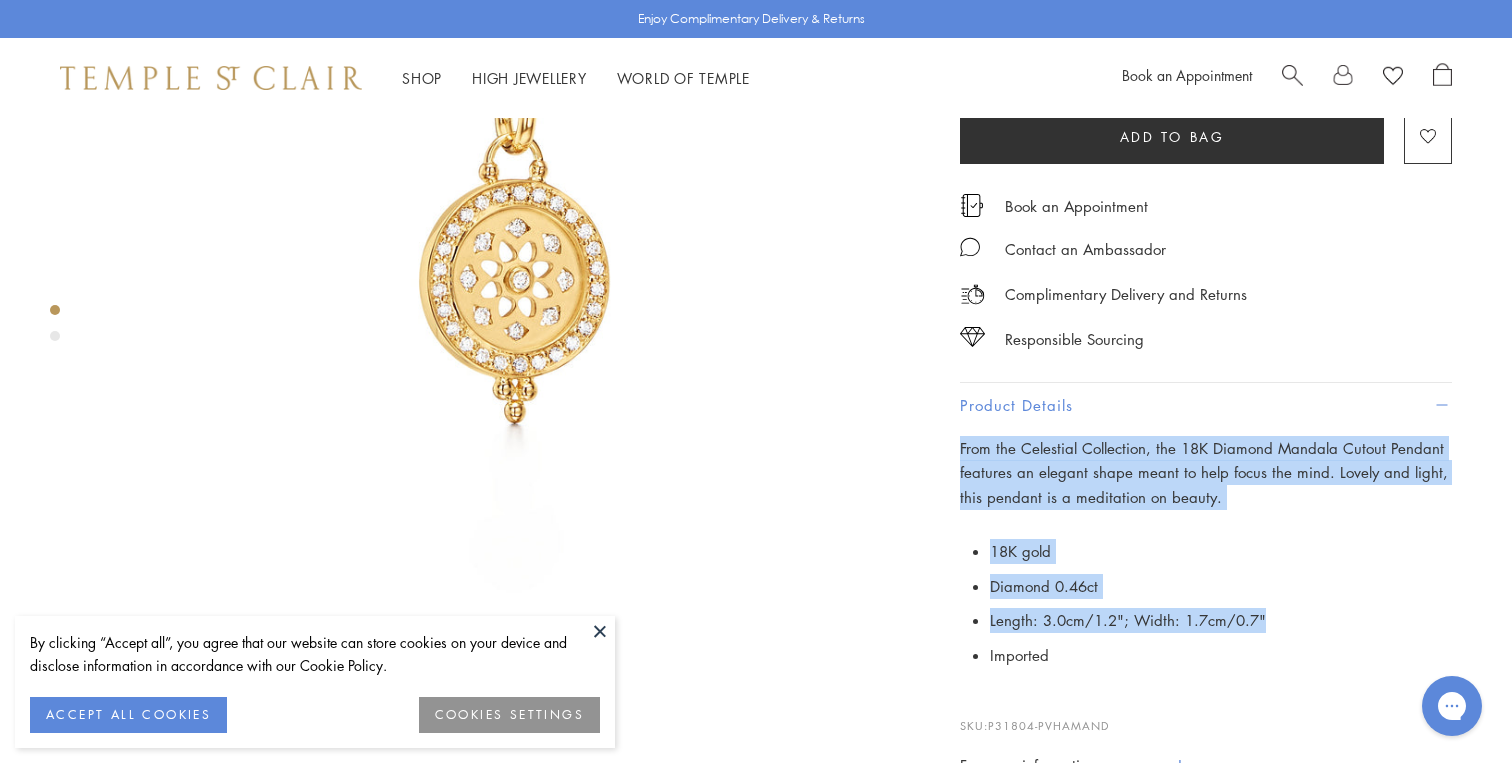 drag, startPoint x: 1281, startPoint y: 615, endPoint x: 961, endPoint y: 446, distance: 361.88535 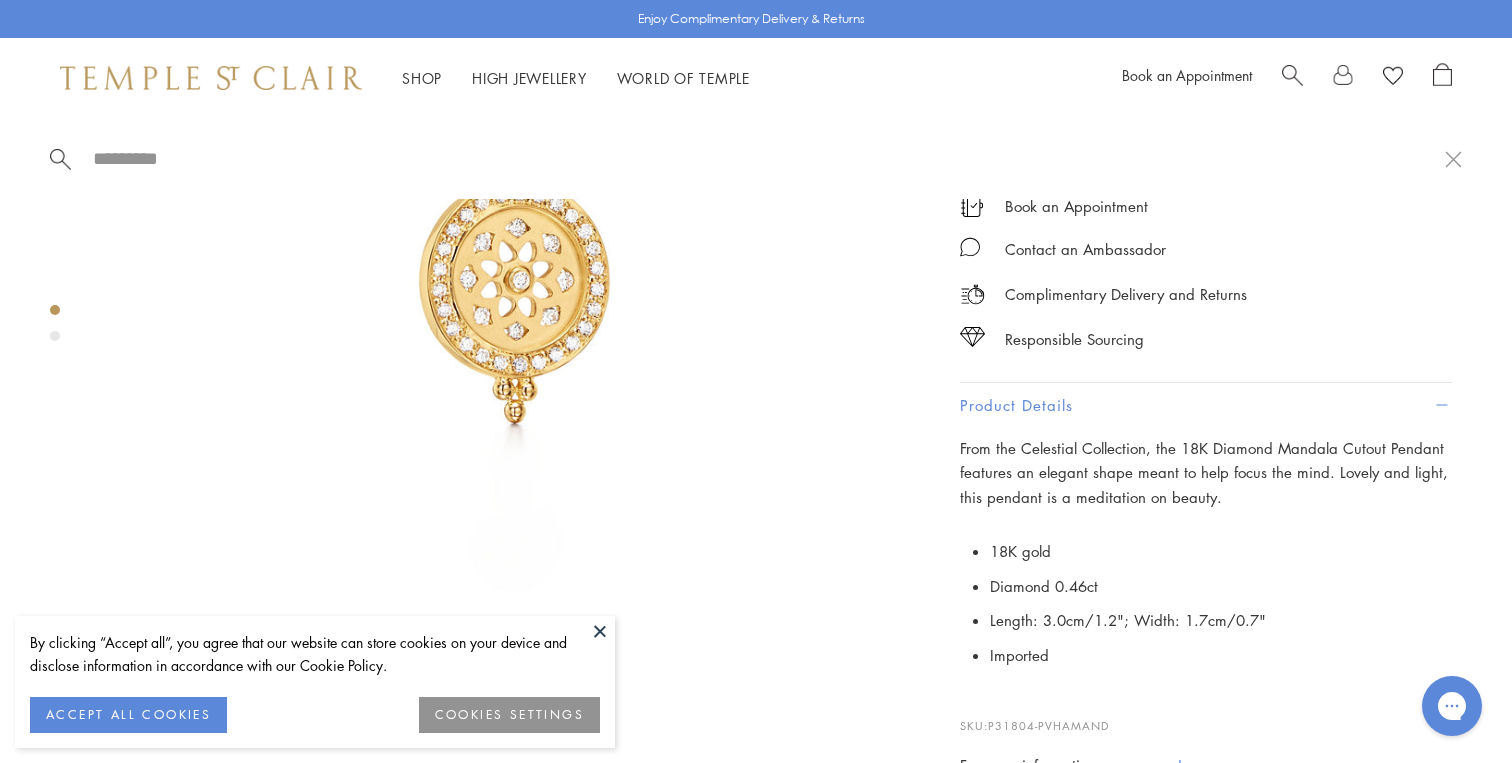 paste on "**********" 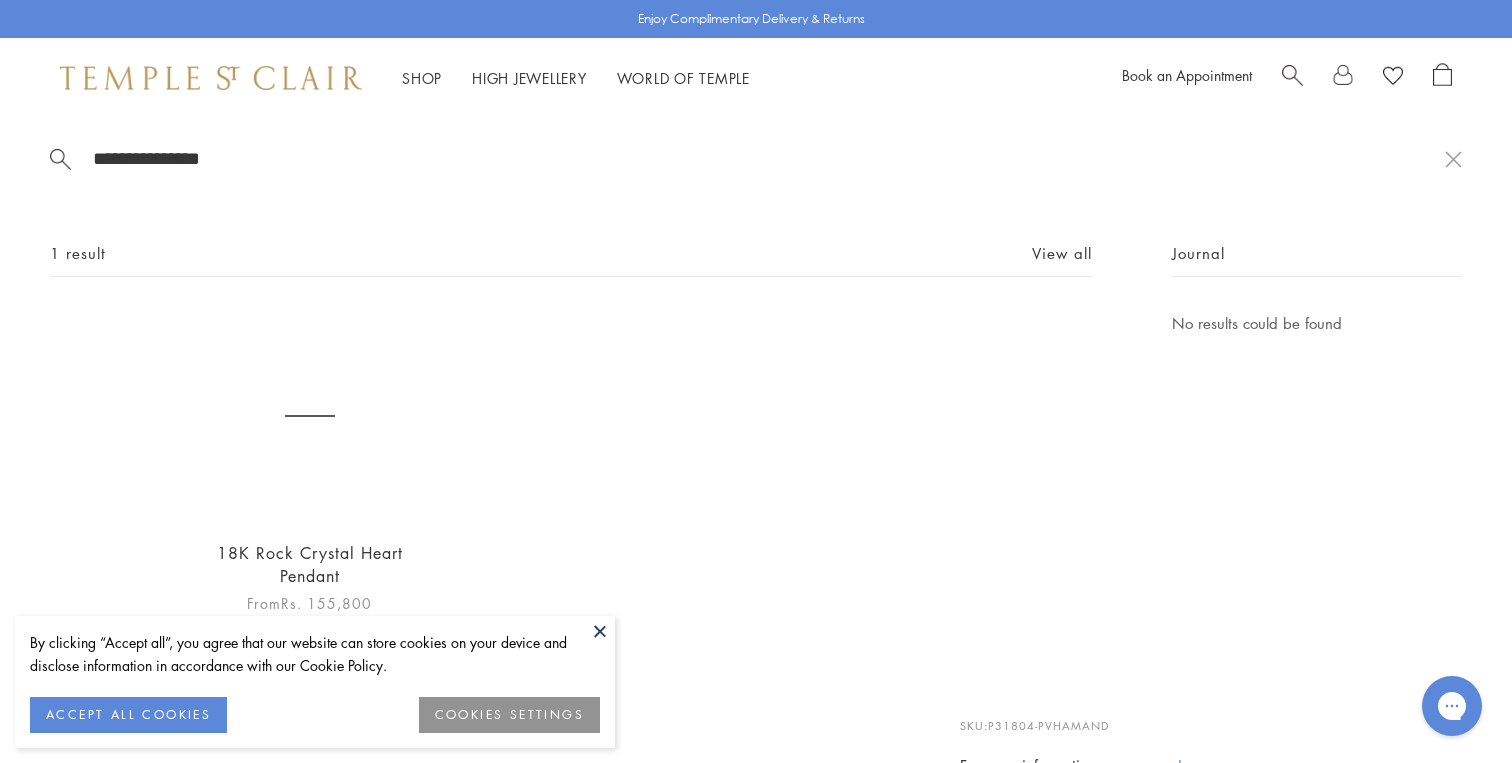 type on "**********" 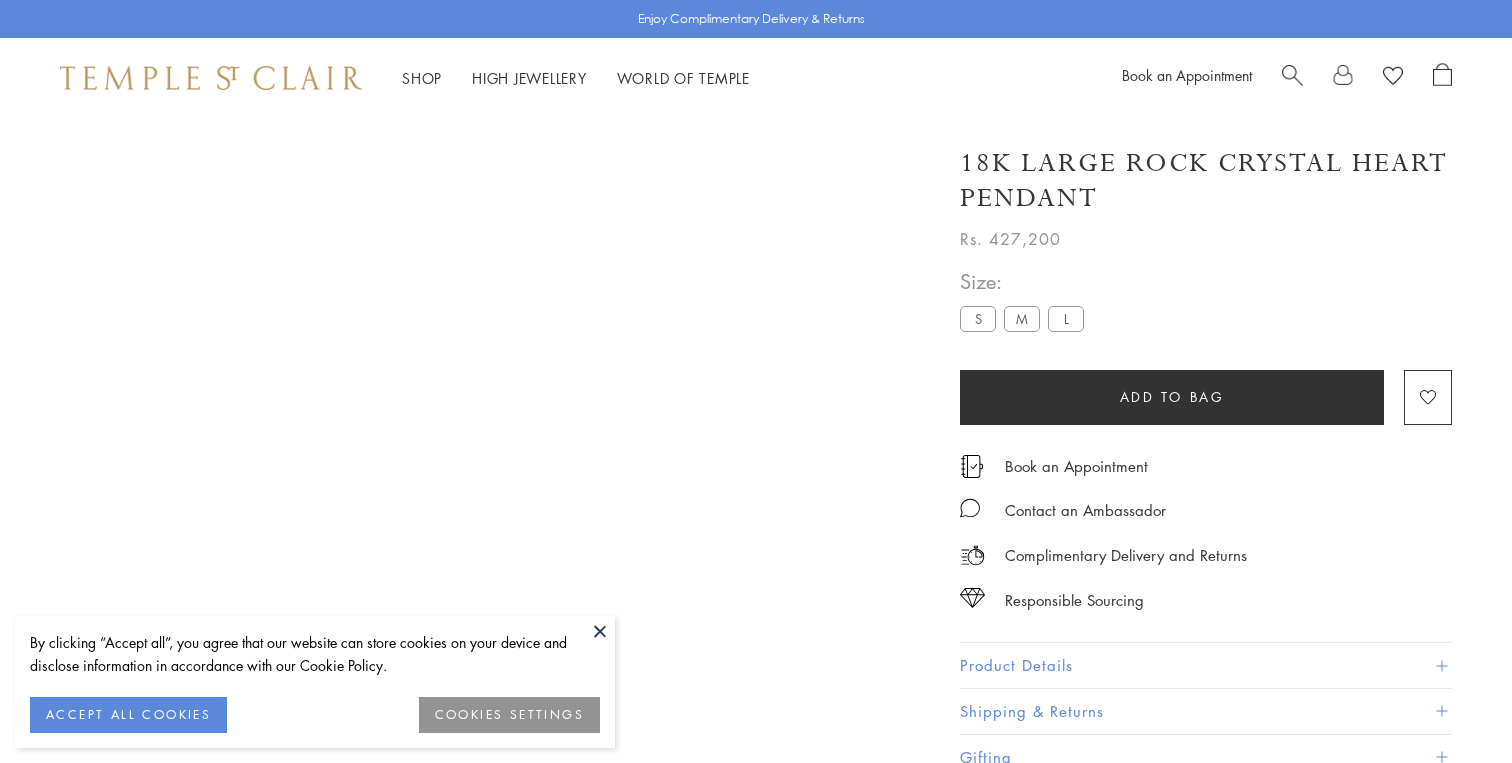 scroll, scrollTop: 0, scrollLeft: 0, axis: both 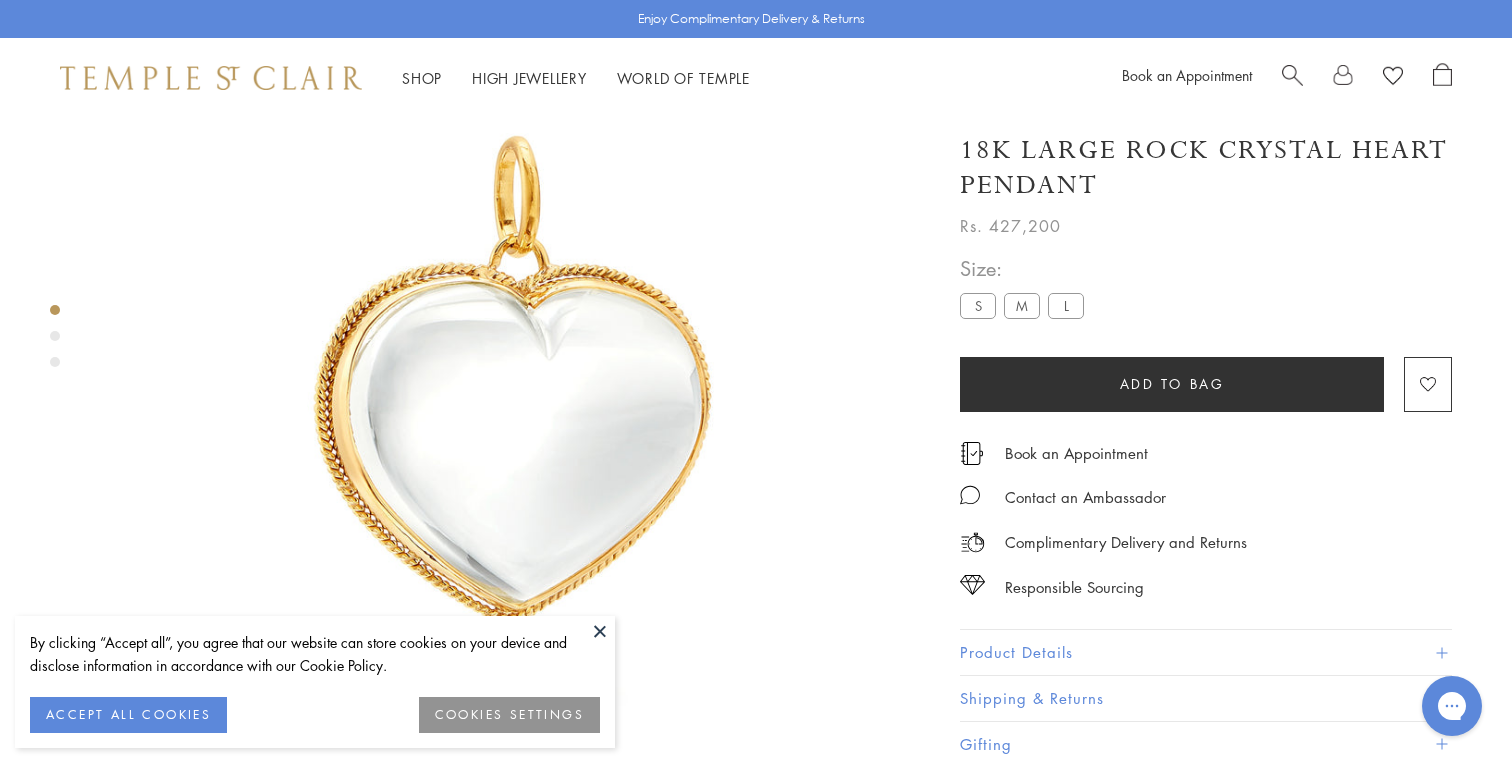 drag, startPoint x: 1096, startPoint y: 186, endPoint x: 952, endPoint y: 153, distance: 147.73286 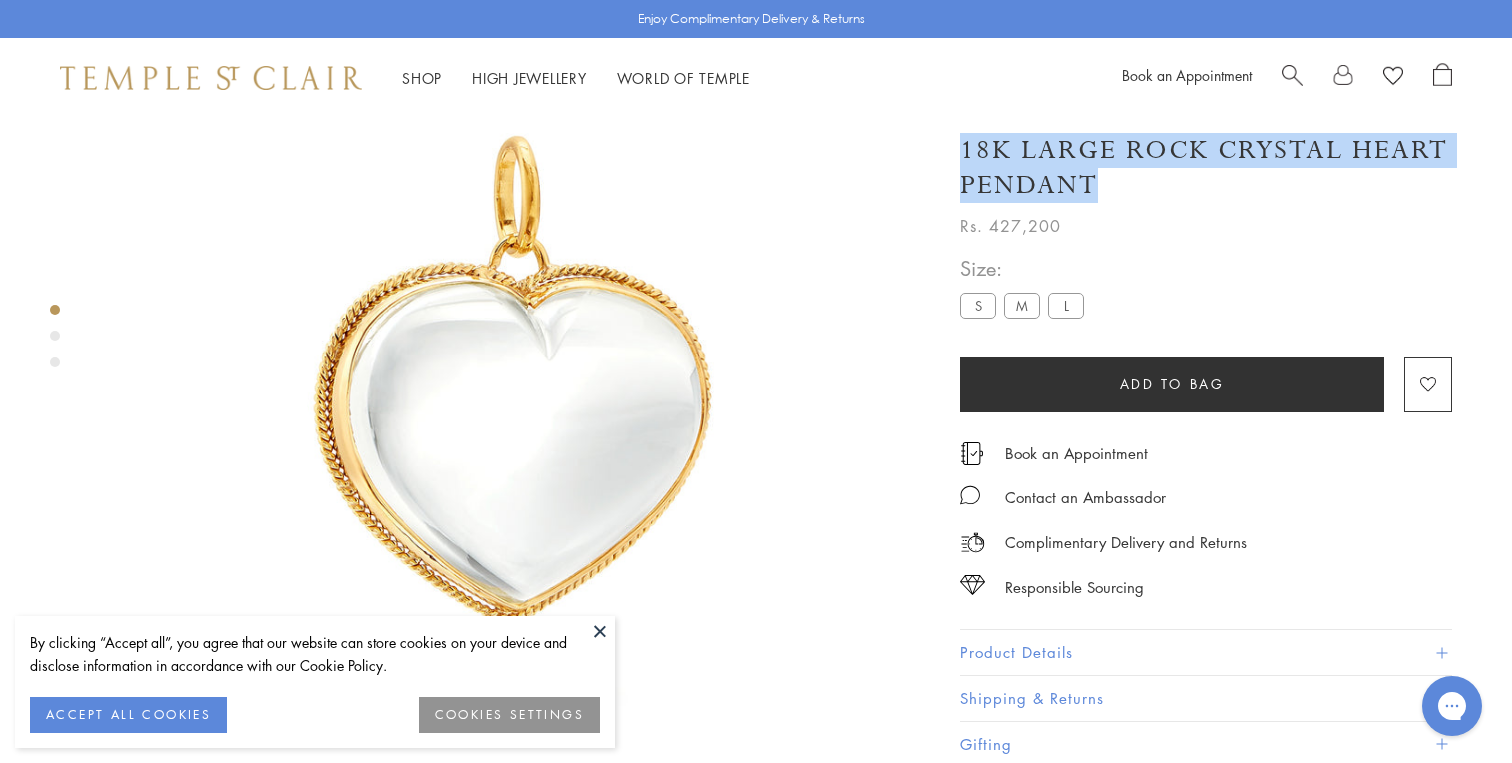 drag, startPoint x: 959, startPoint y: 146, endPoint x: 1142, endPoint y: 179, distance: 185.9516 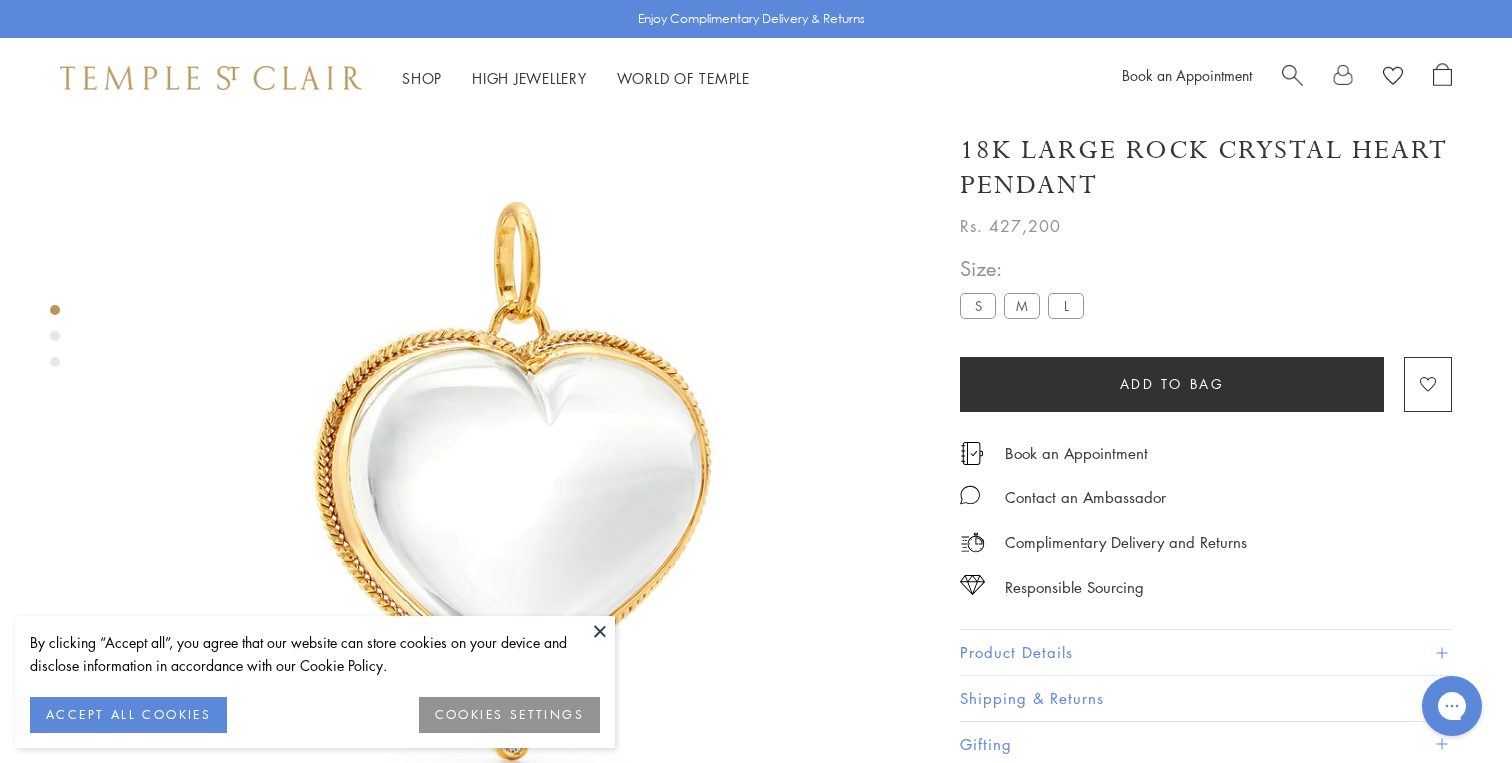 scroll, scrollTop: 89, scrollLeft: 0, axis: vertical 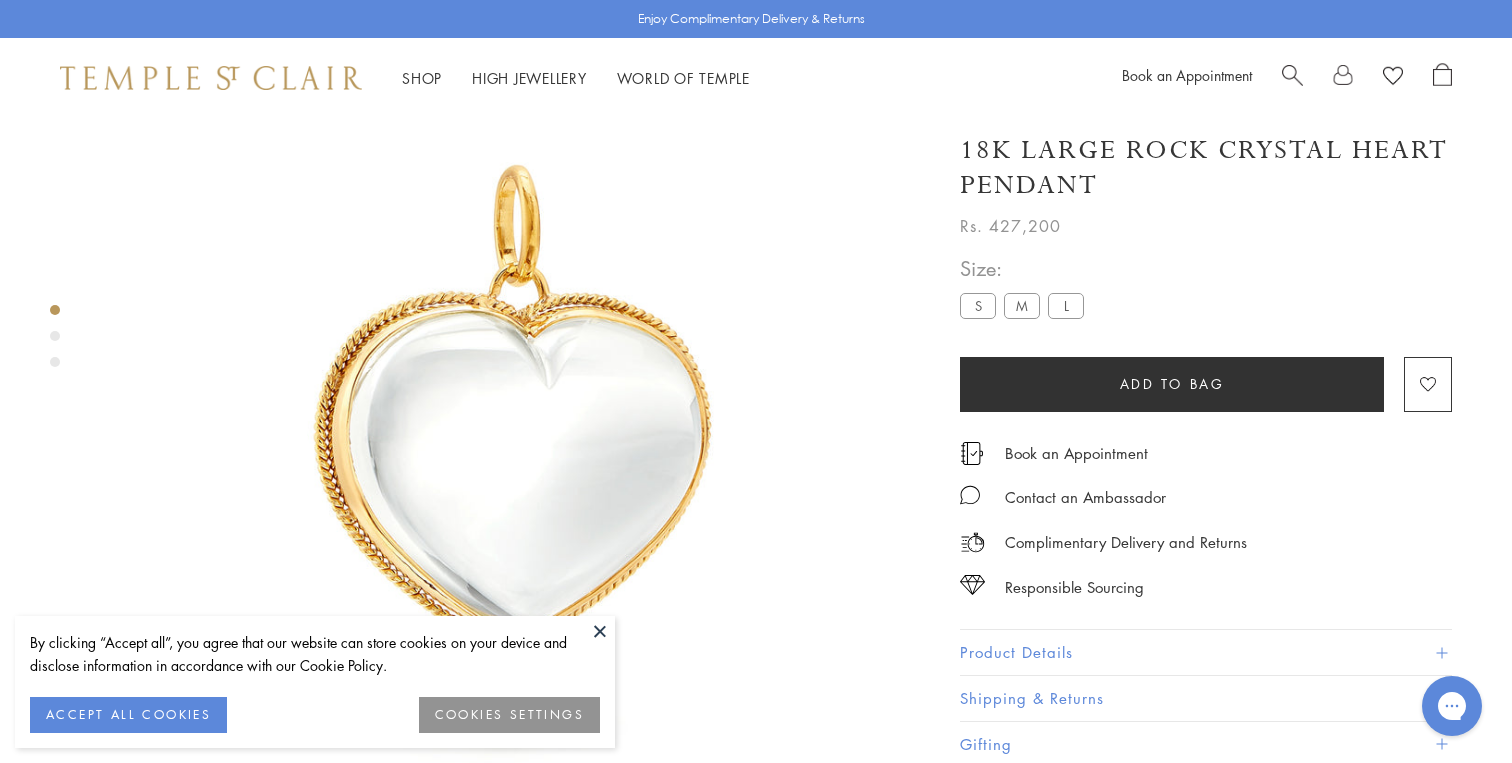 click on "Product Details" at bounding box center [1206, 652] 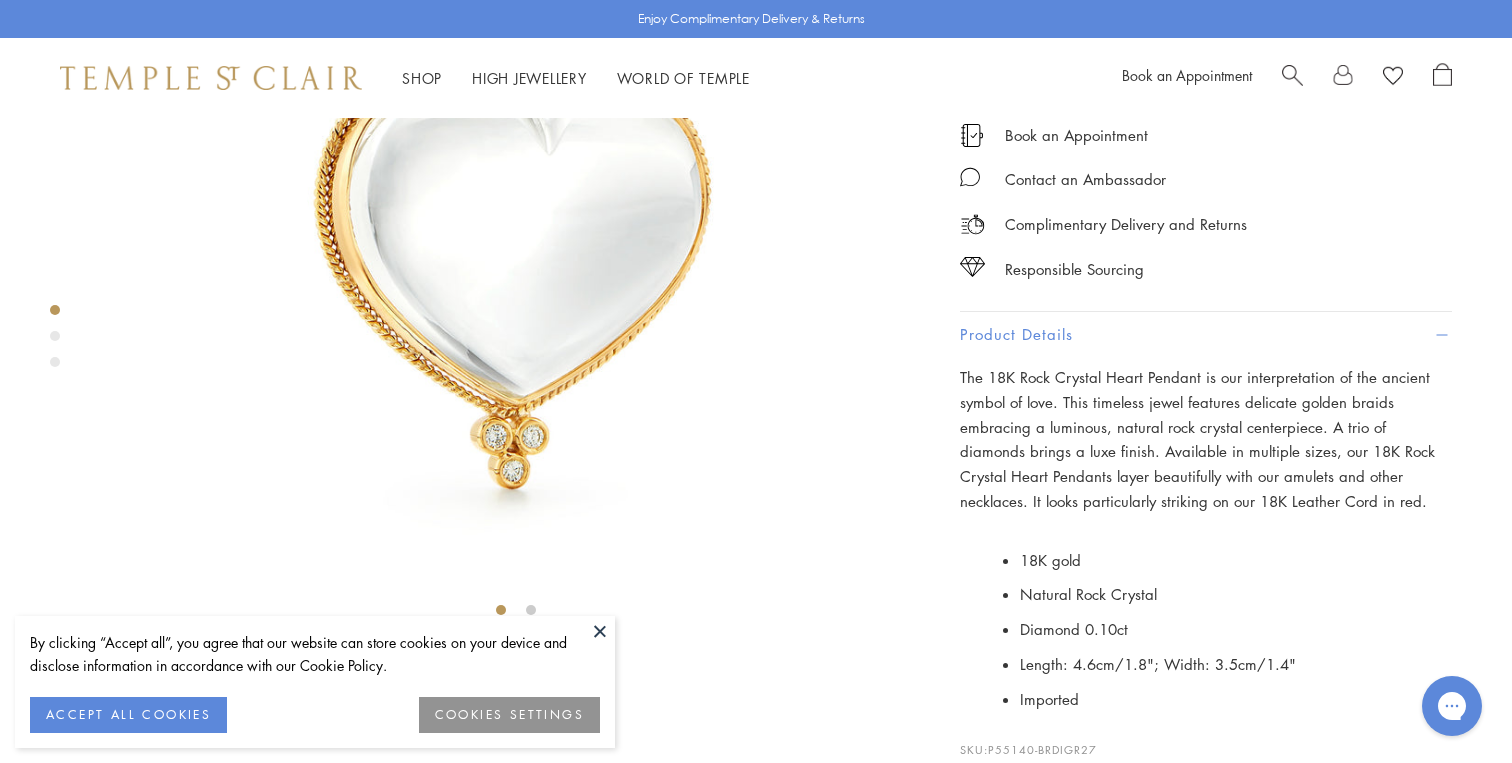 scroll, scrollTop: 389, scrollLeft: 0, axis: vertical 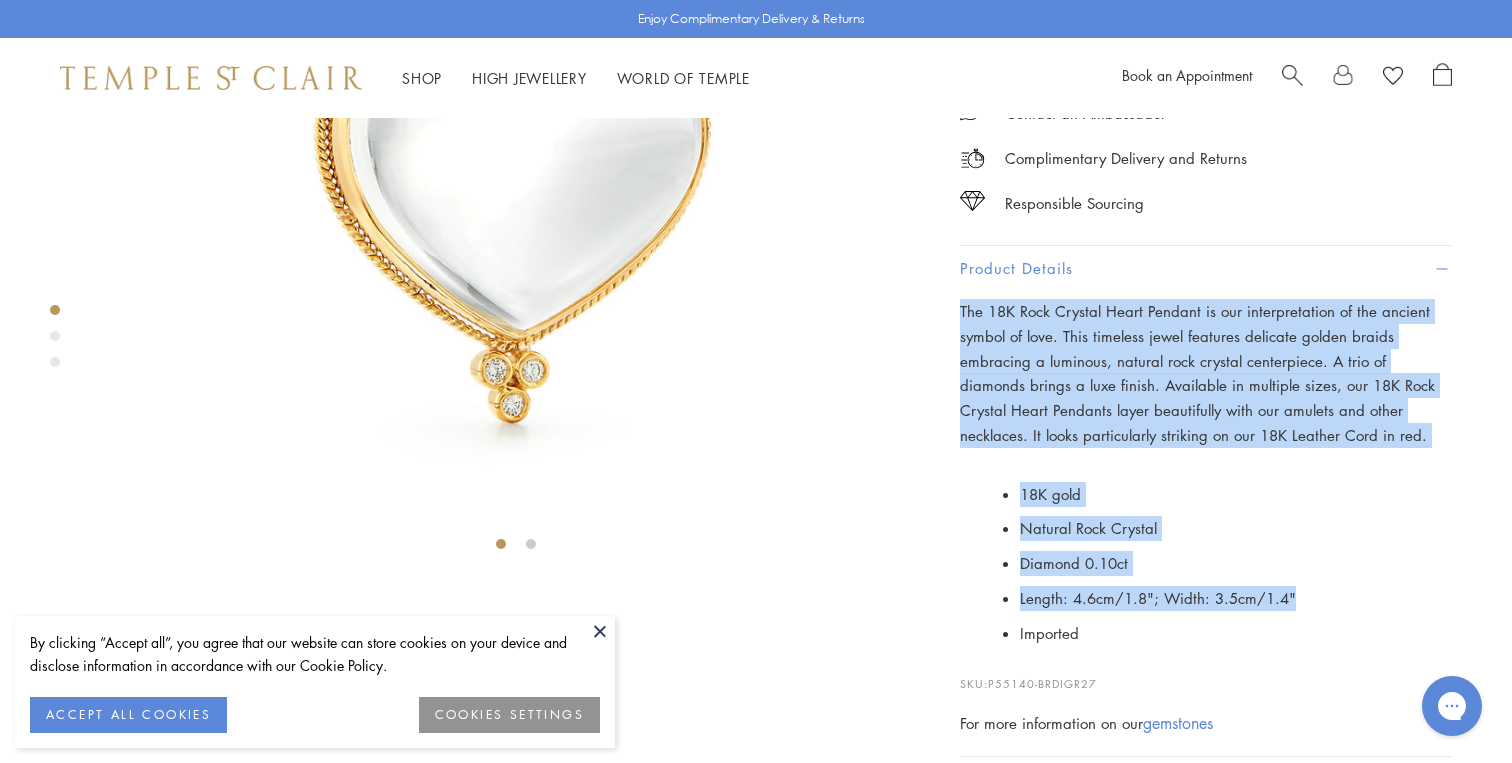 drag, startPoint x: 1310, startPoint y: 675, endPoint x: 959, endPoint y: 384, distance: 455.9408 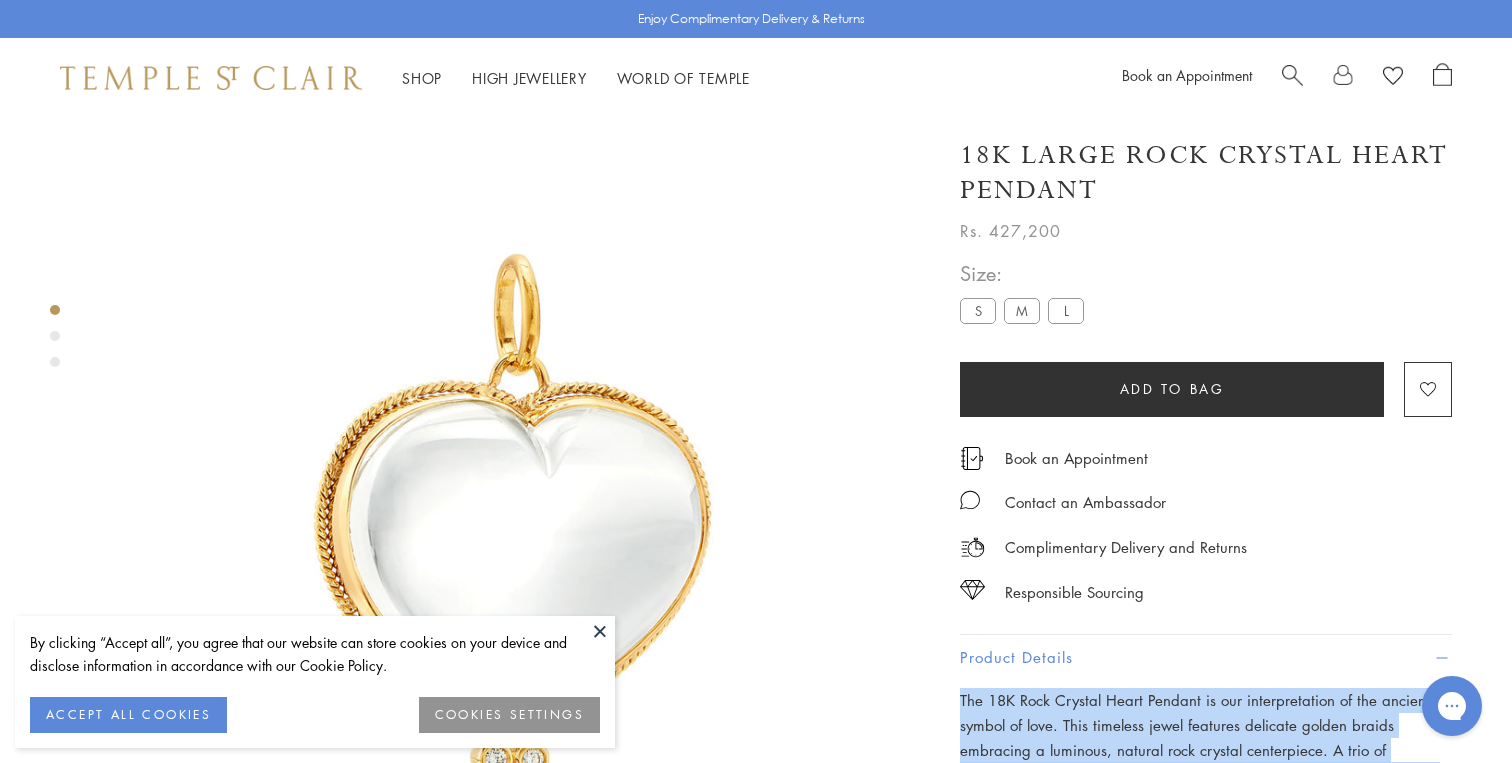 click at bounding box center [1292, 73] 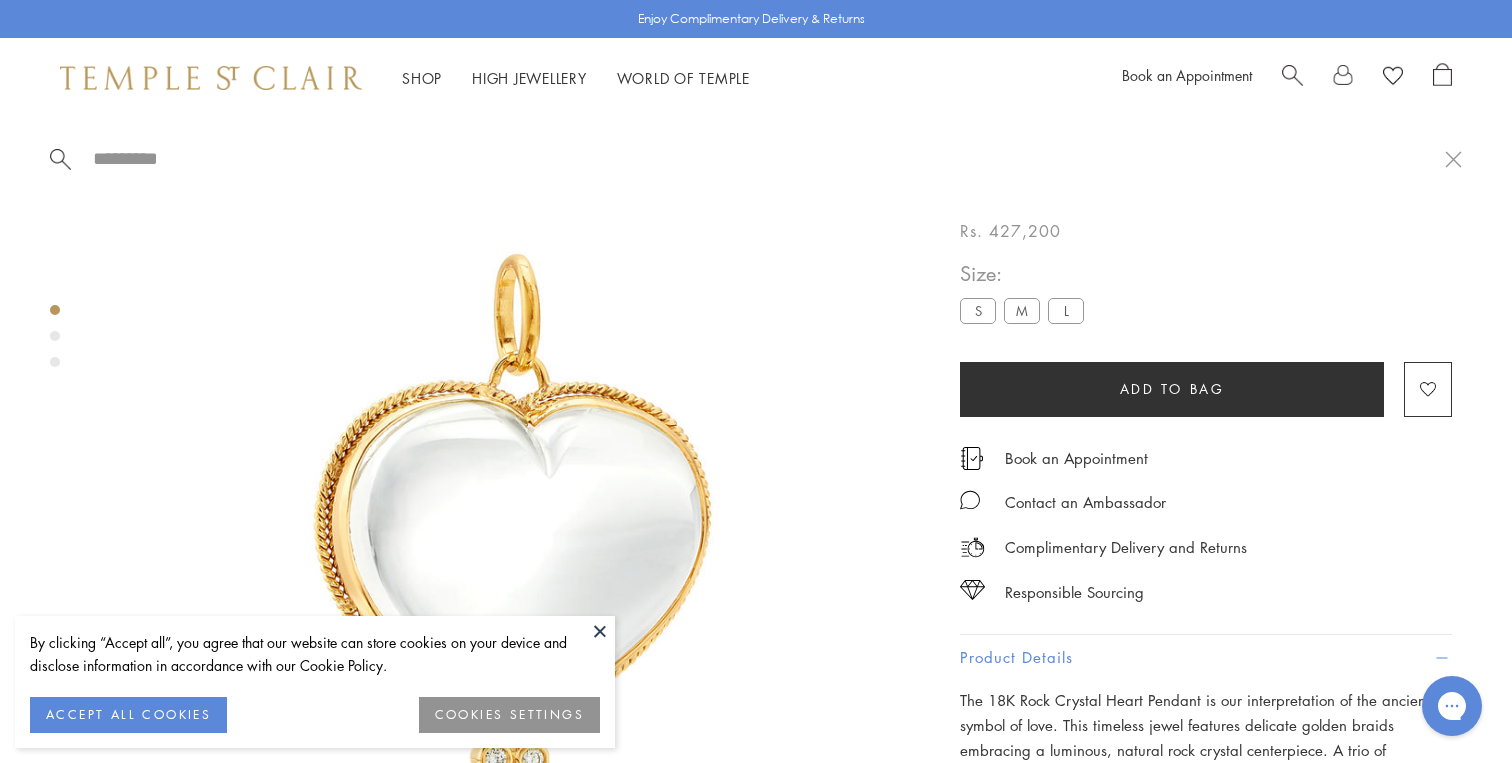 paste on "**********" 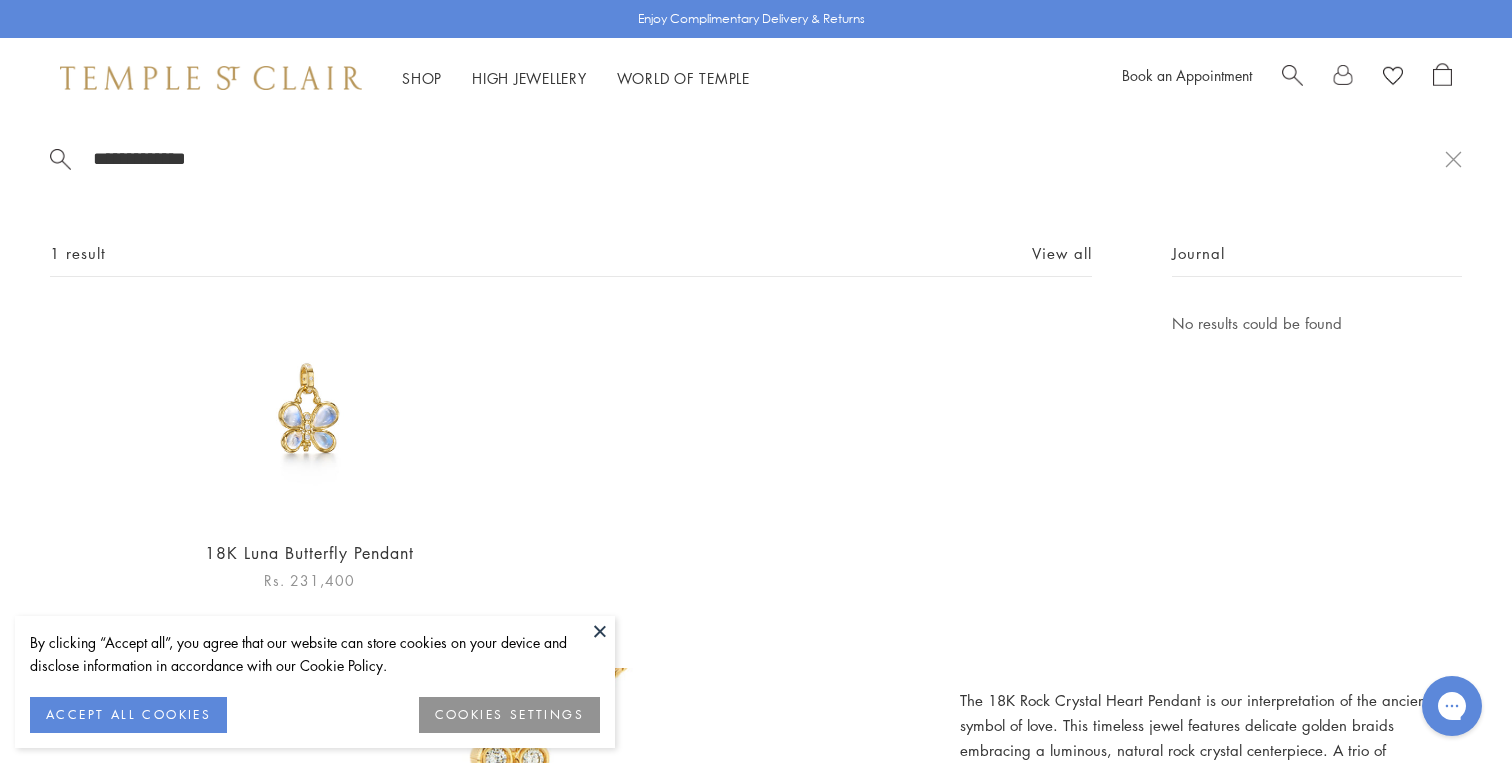 type on "**********" 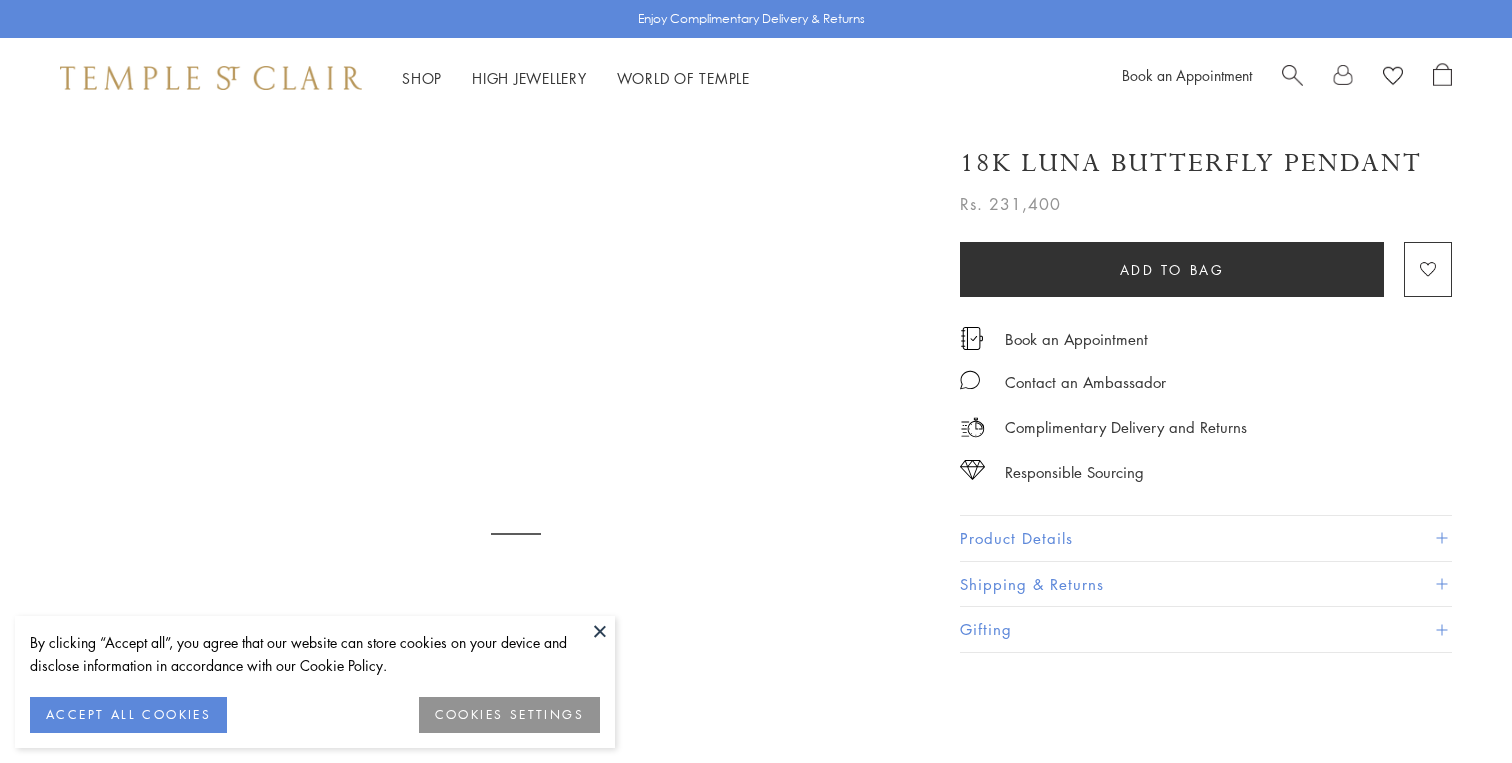 scroll, scrollTop: 0, scrollLeft: 0, axis: both 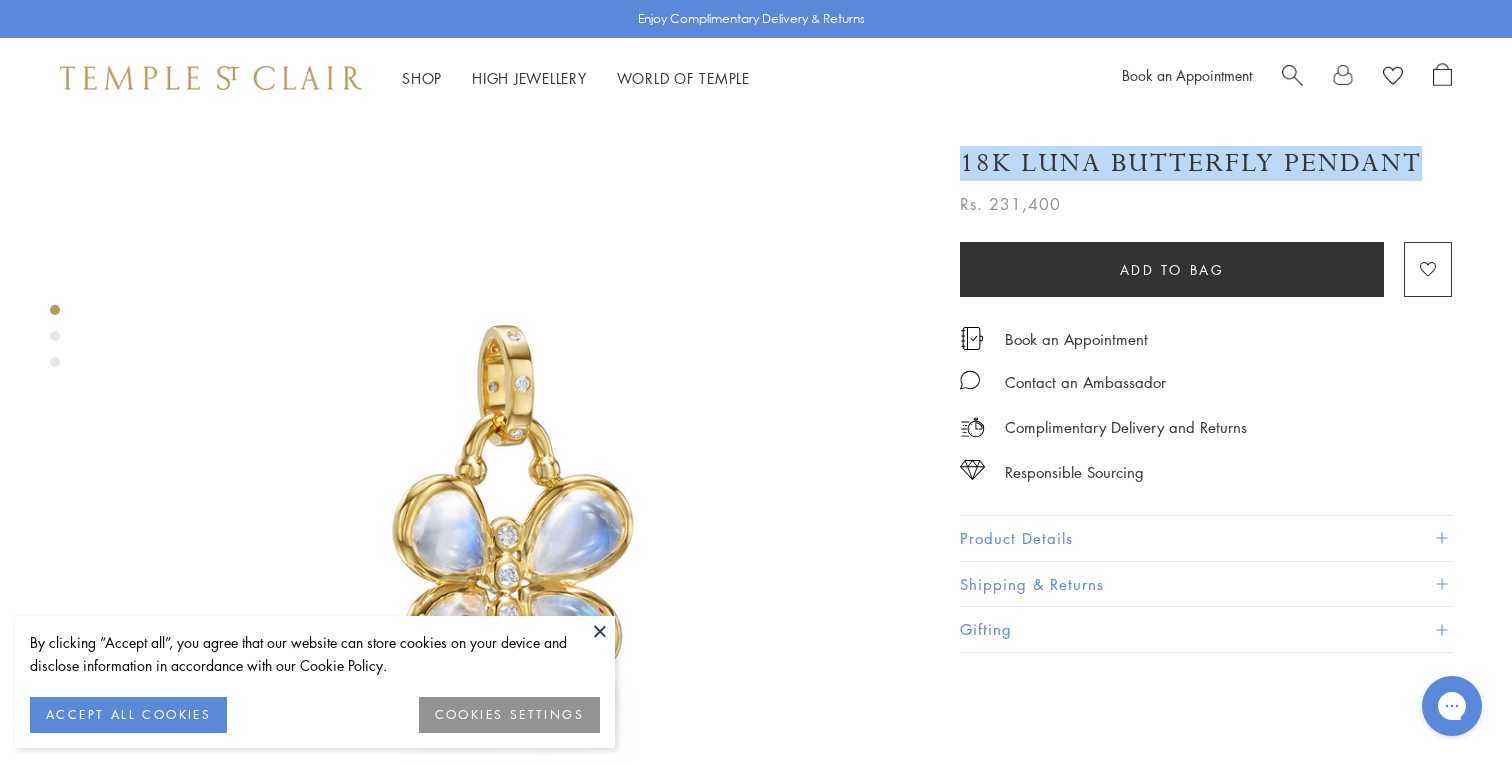 drag, startPoint x: 1427, startPoint y: 154, endPoint x: 866, endPoint y: 156, distance: 561.00354 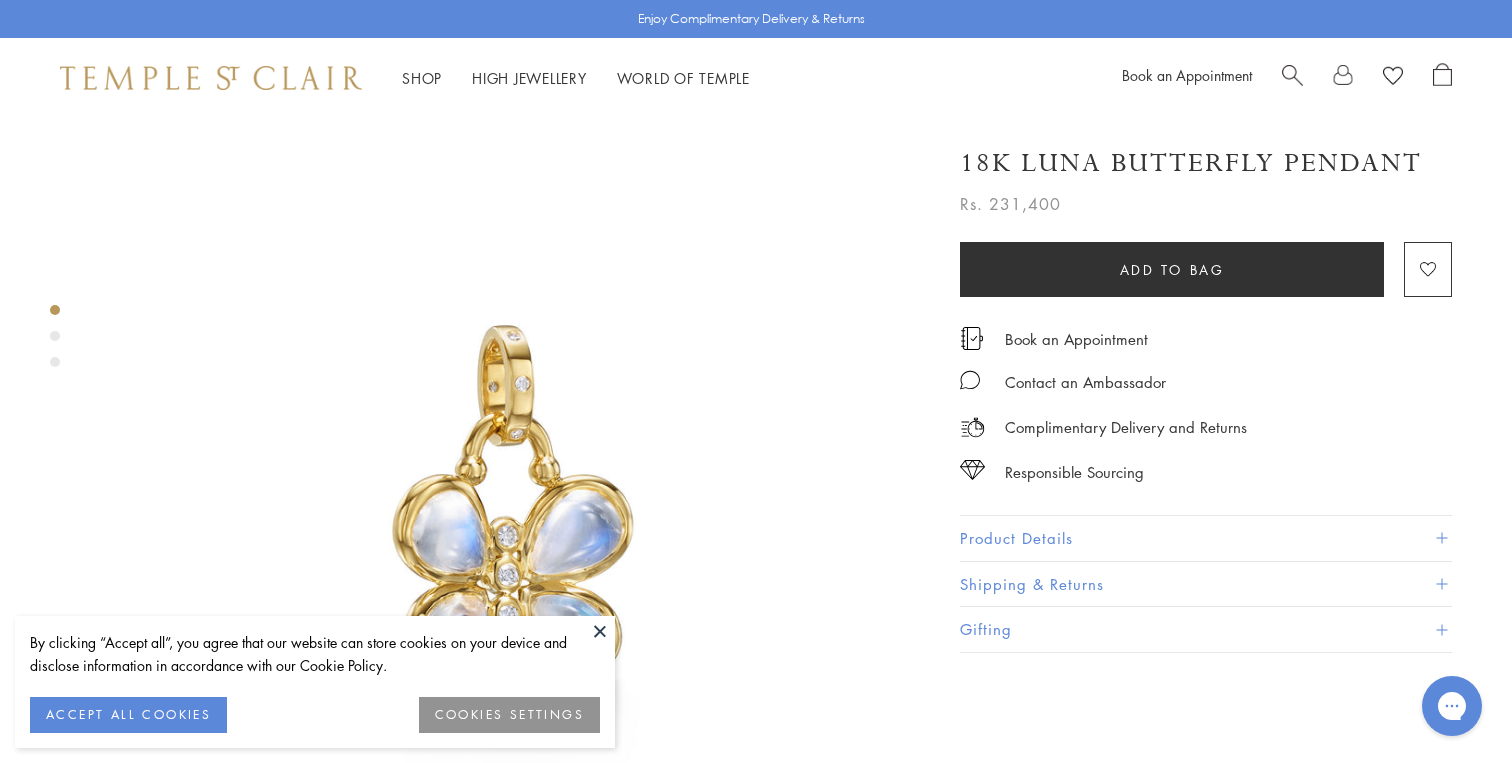 copy on "SEE RECOMMENDED CHAIN PAIRINGS
18K Luna Butterfly Pendant" 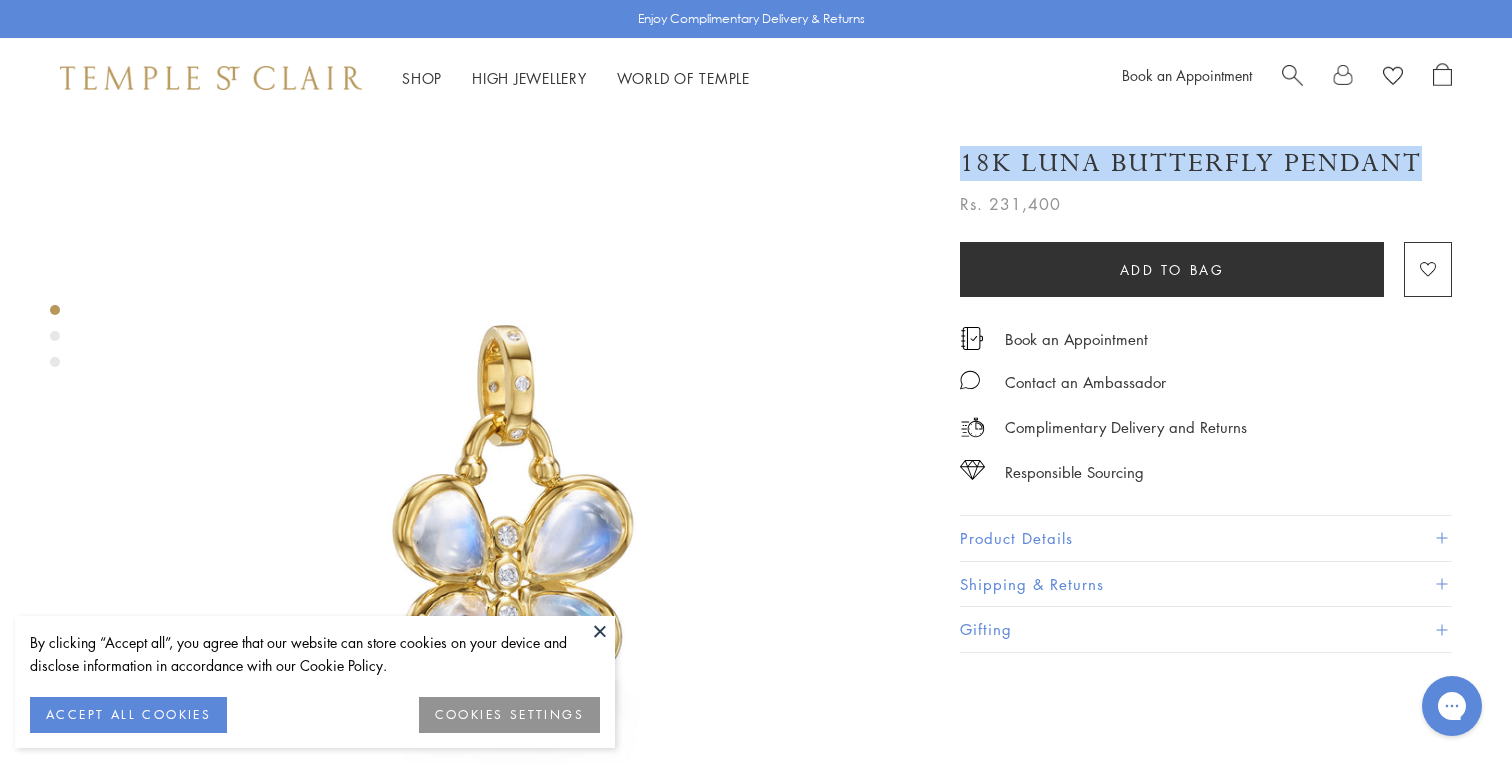drag, startPoint x: 1421, startPoint y: 157, endPoint x: 1044, endPoint y: 137, distance: 377.53012 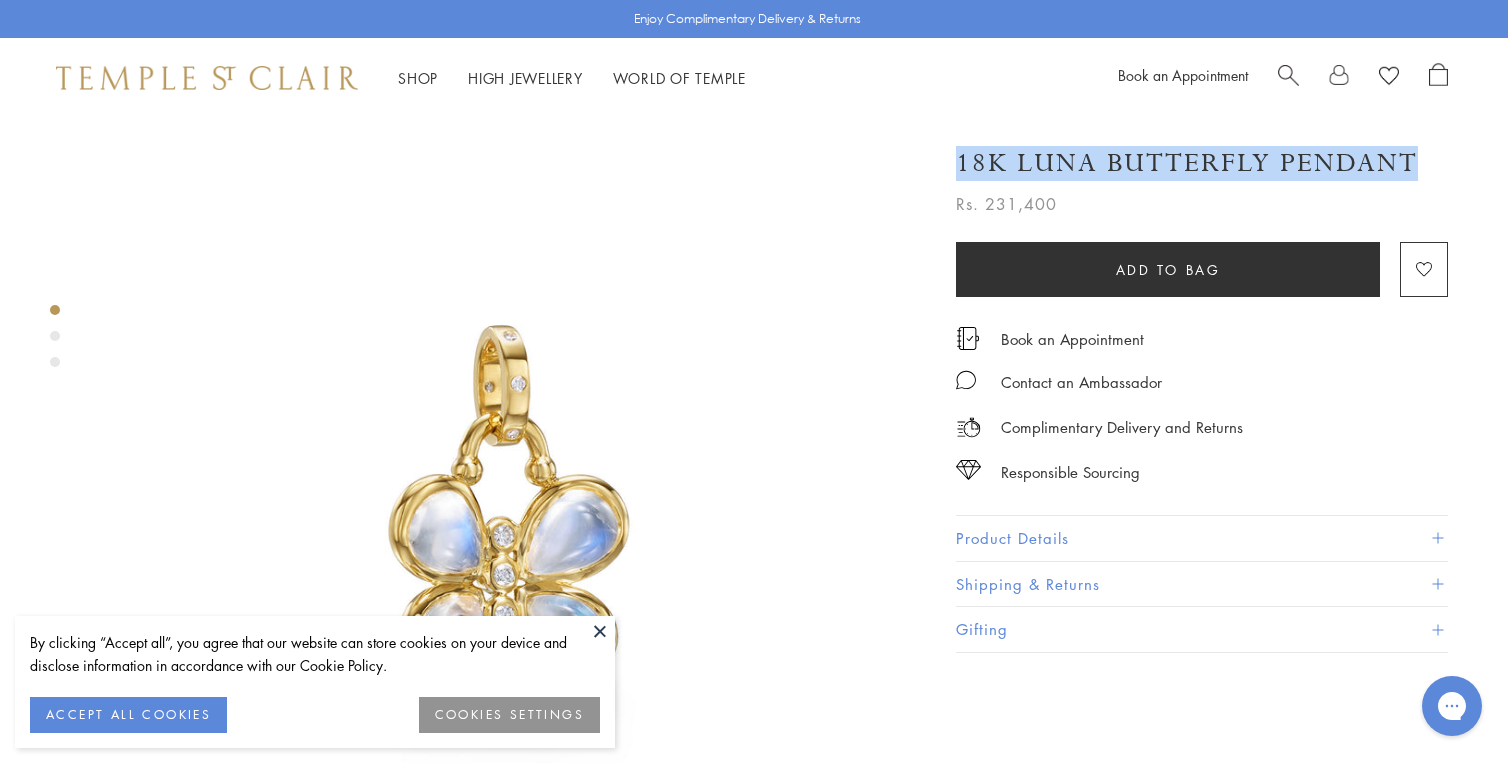 drag, startPoint x: 963, startPoint y: 160, endPoint x: 1415, endPoint y: 155, distance: 452.02765 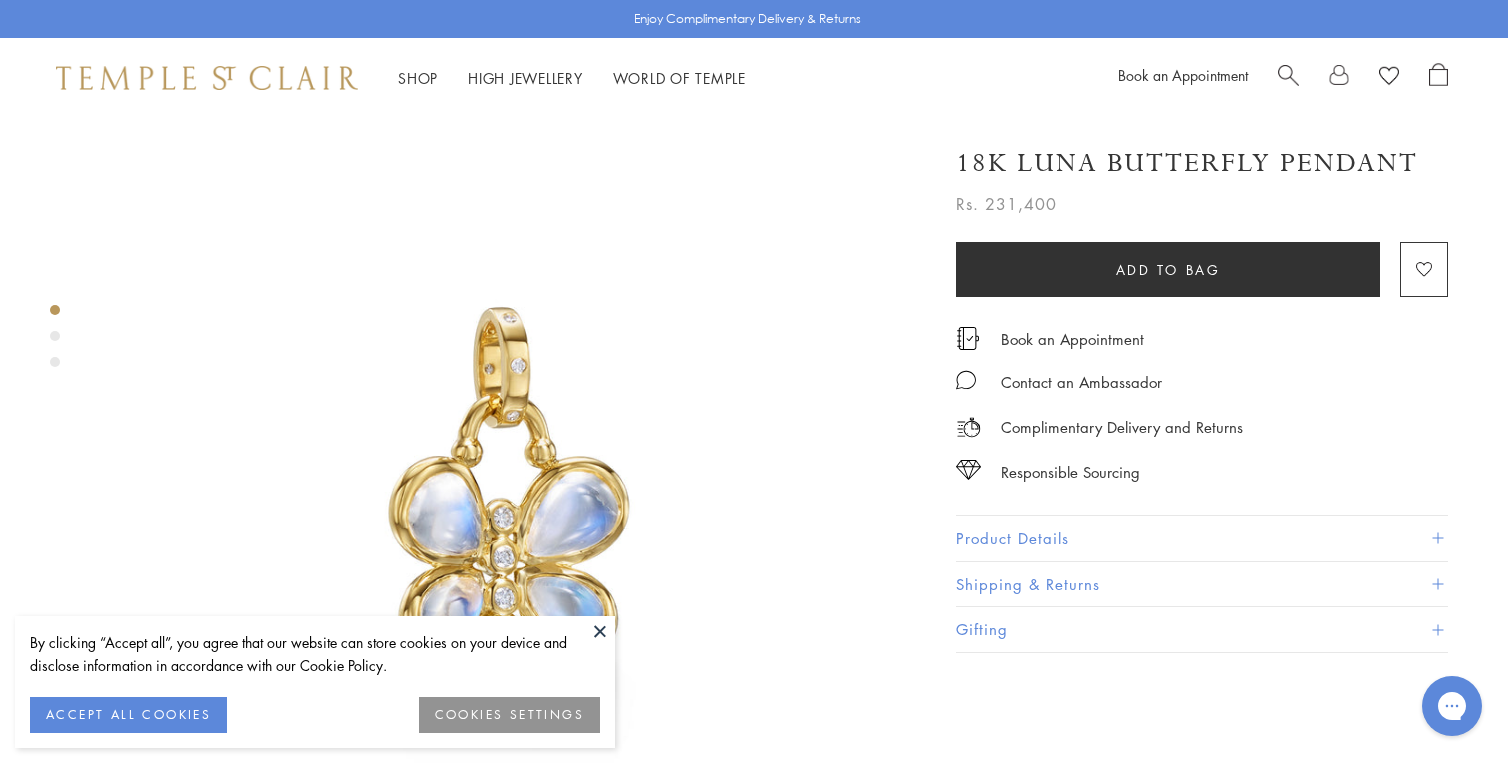 click on "Product Details" at bounding box center (1202, 538) 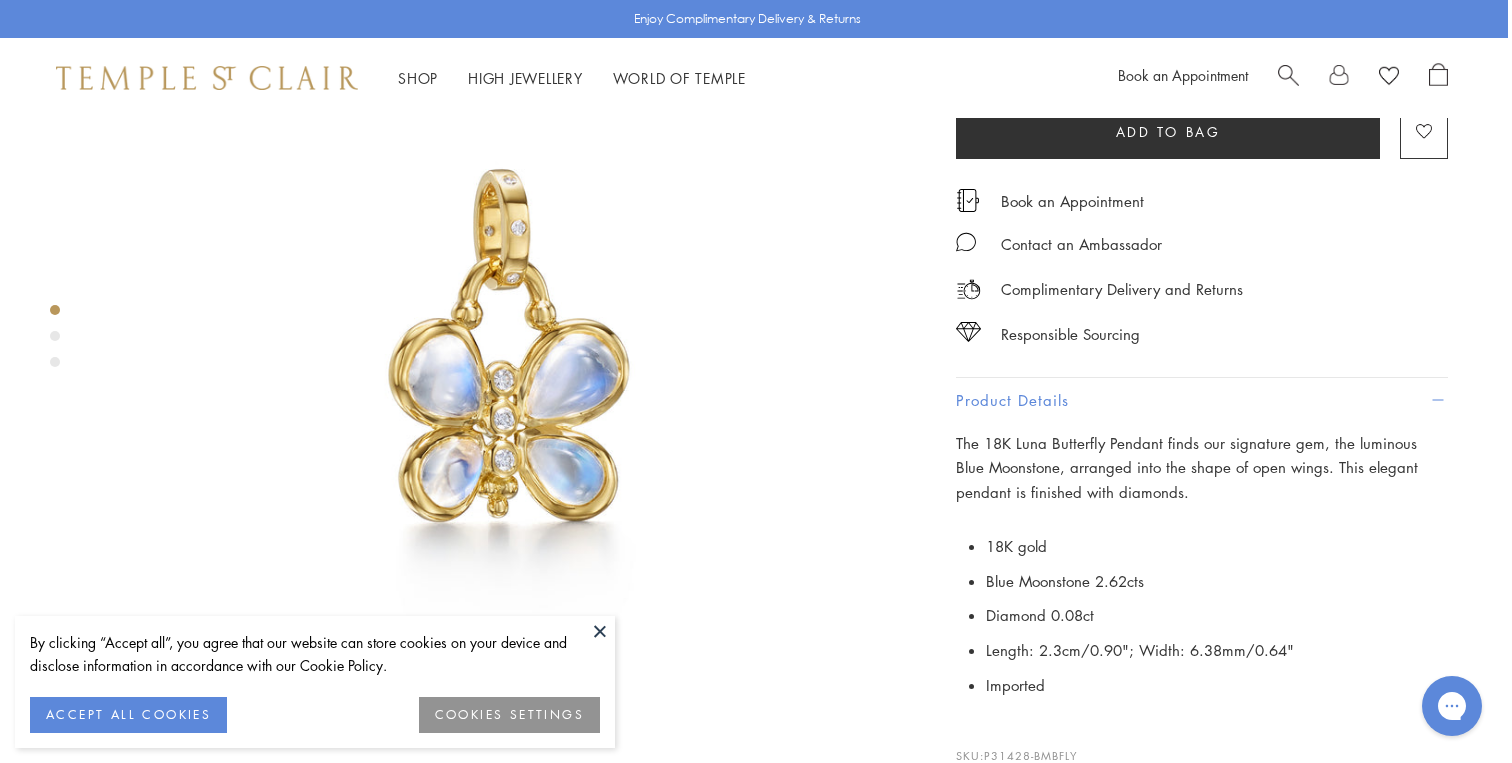 scroll, scrollTop: 179, scrollLeft: 4, axis: both 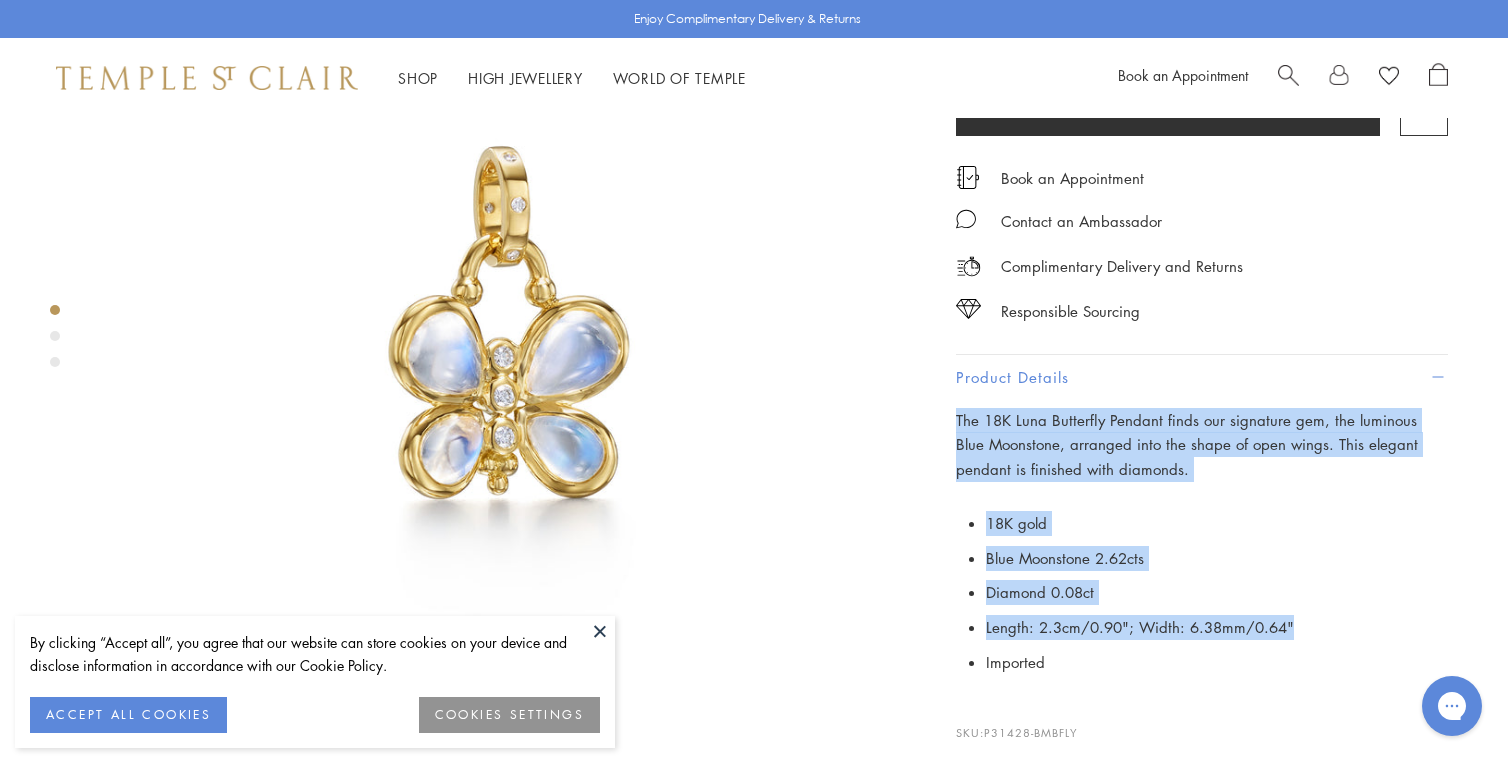drag, startPoint x: 1299, startPoint y: 629, endPoint x: 946, endPoint y: 424, distance: 408.20828 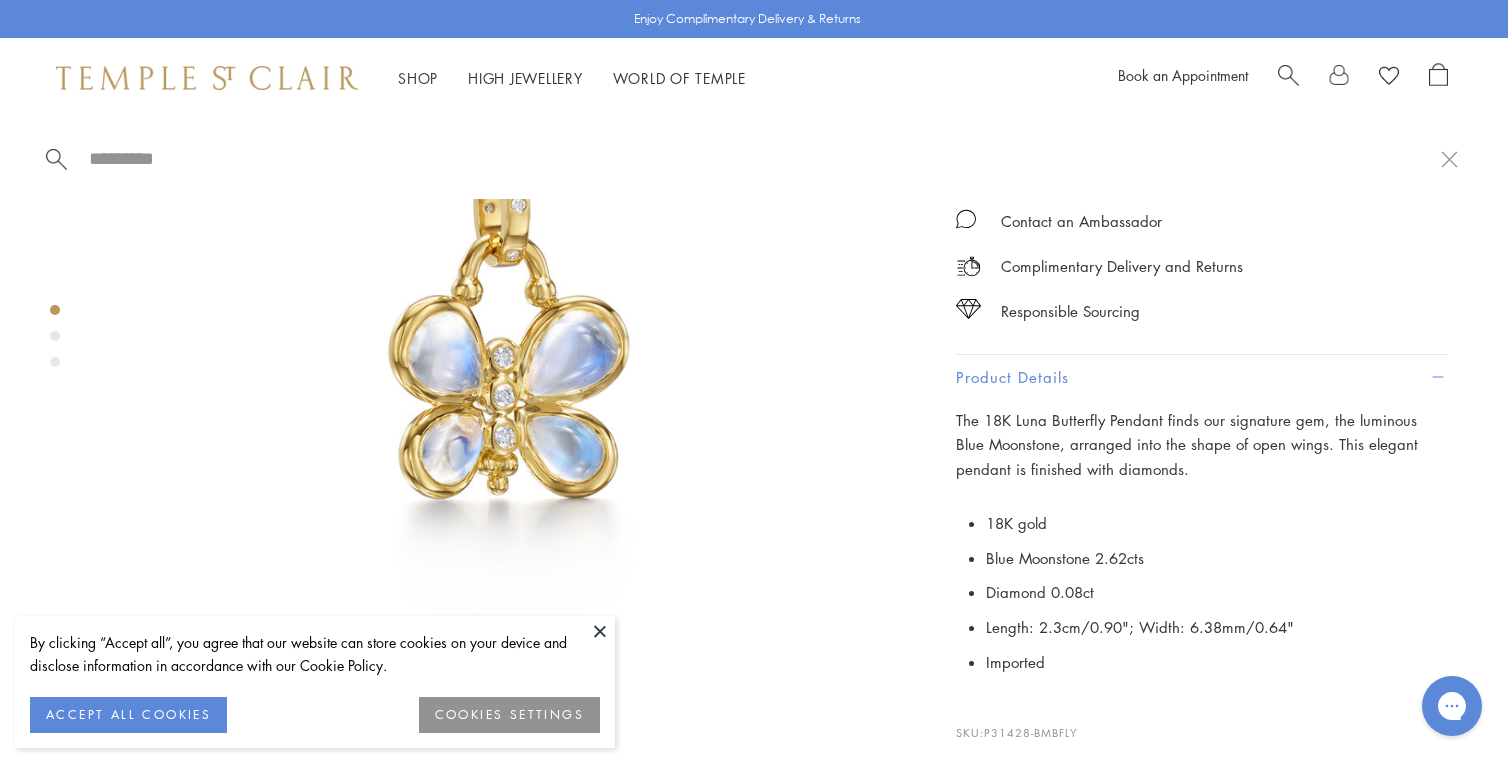paste on "**********" 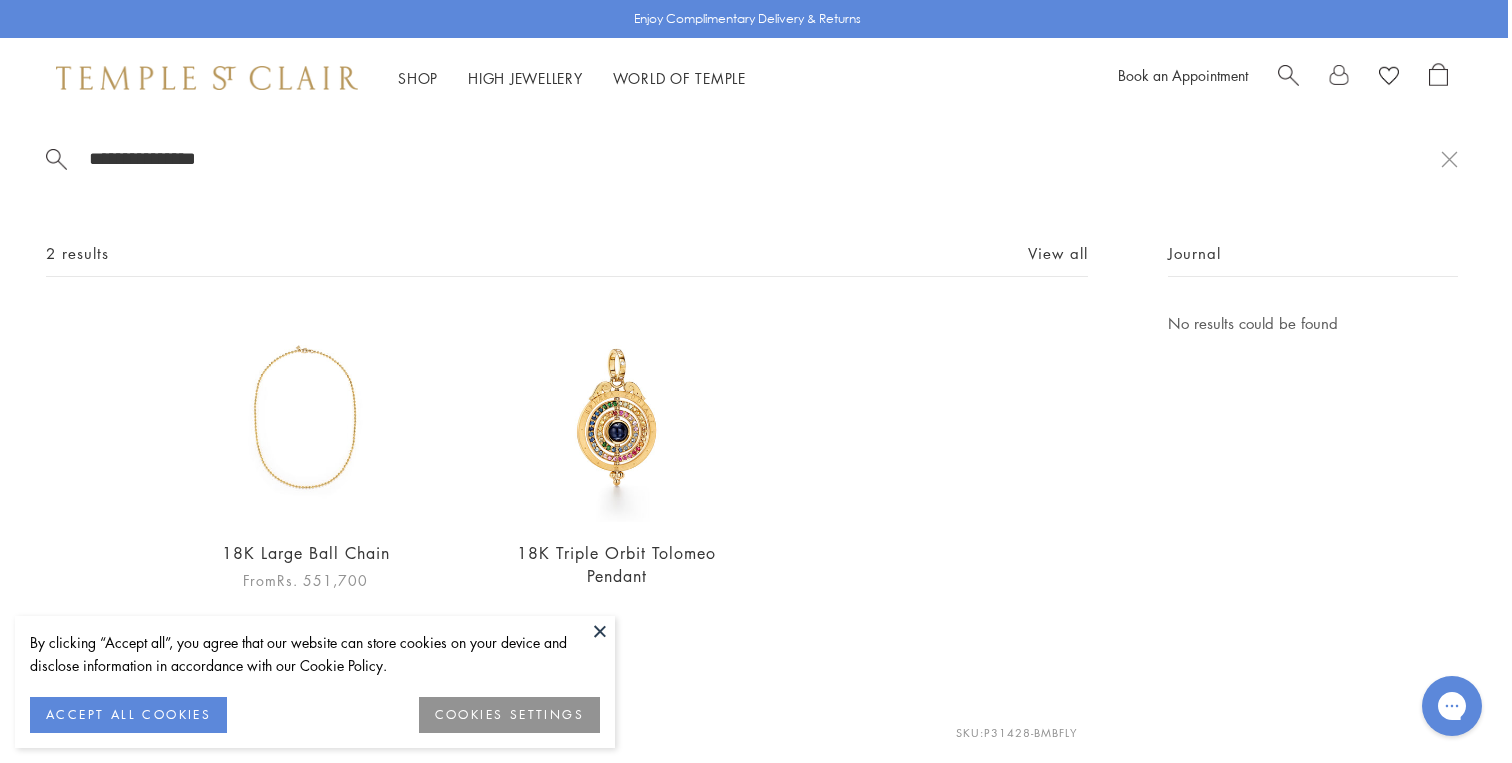 type on "**********" 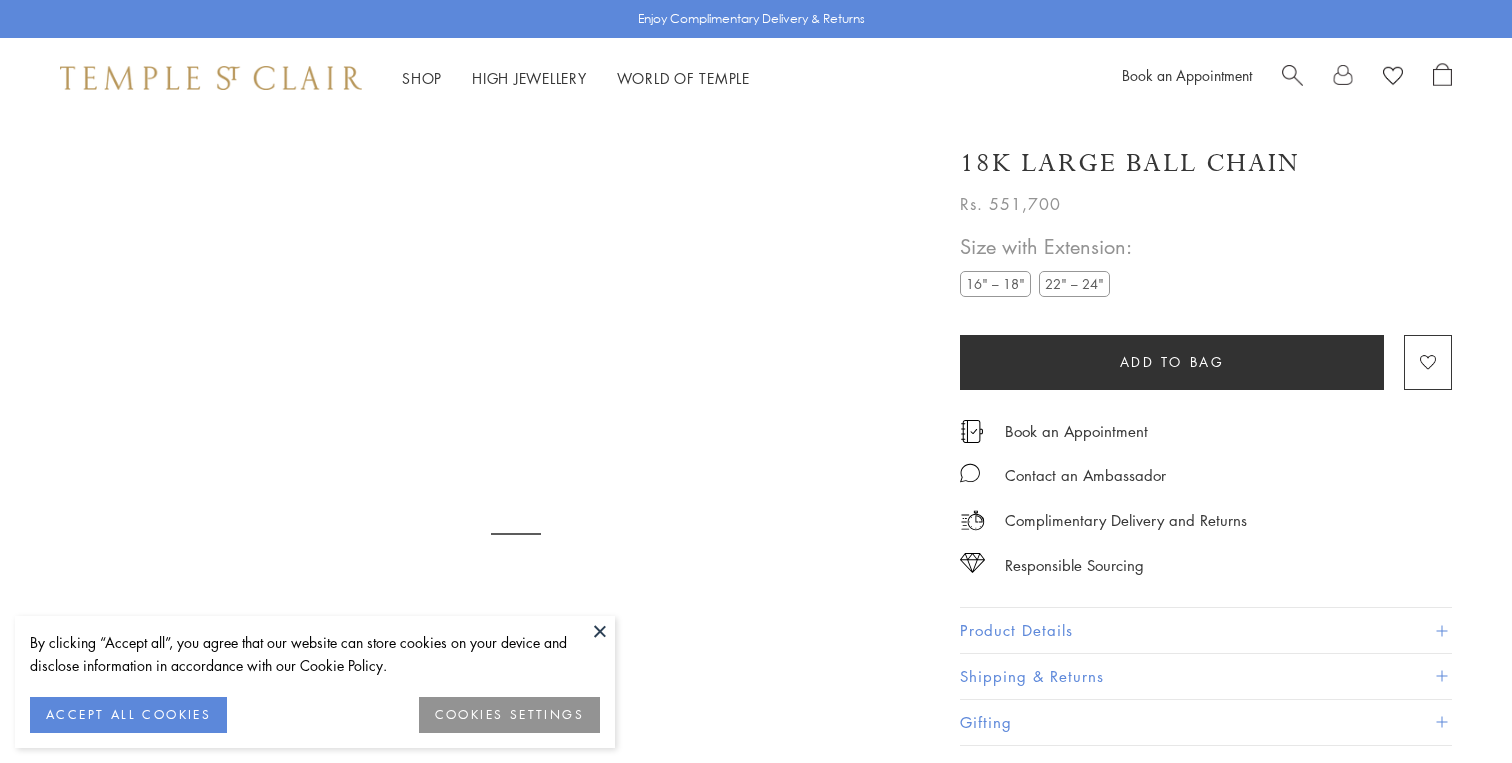 scroll, scrollTop: 0, scrollLeft: 0, axis: both 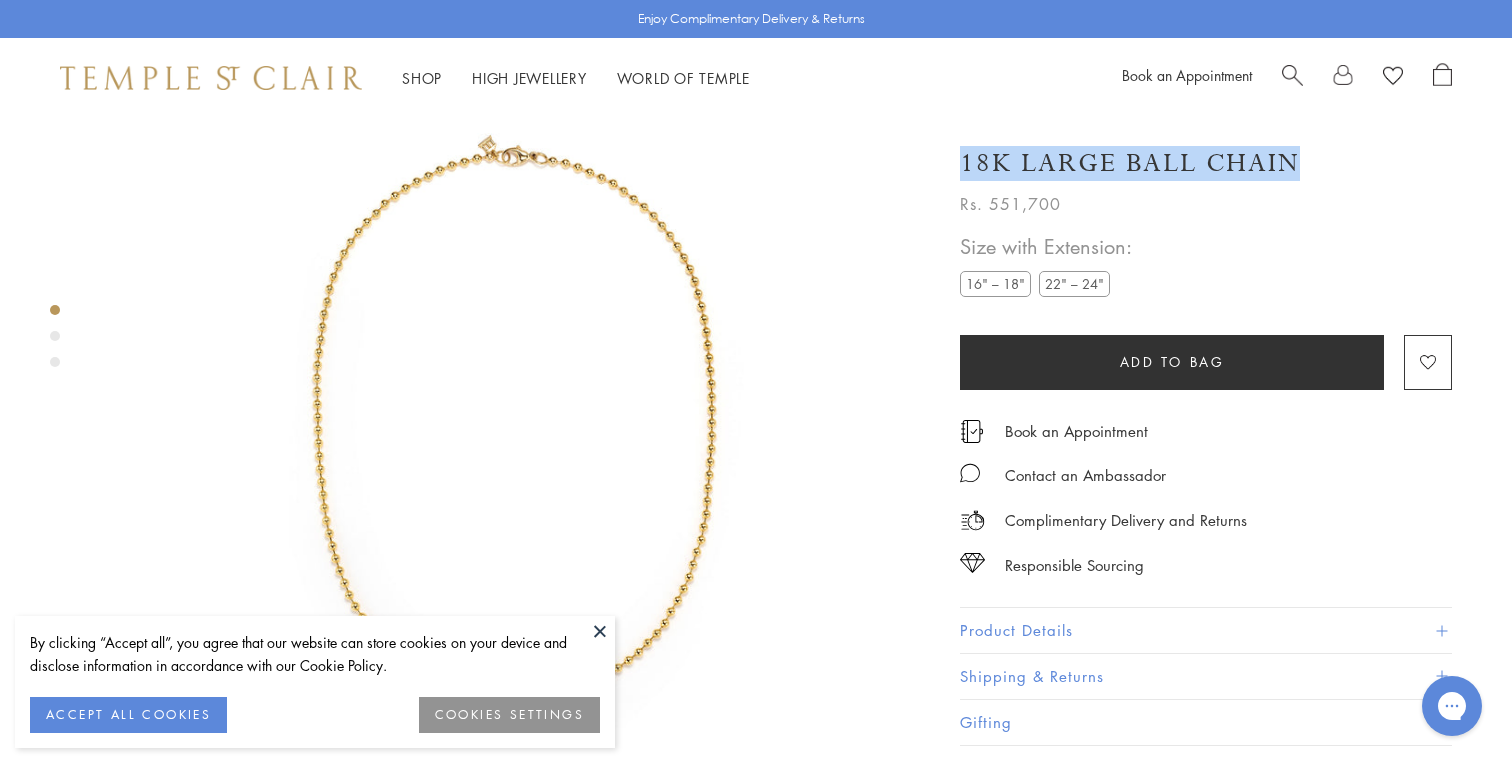 drag, startPoint x: 1305, startPoint y: 165, endPoint x: 888, endPoint y: 165, distance: 417 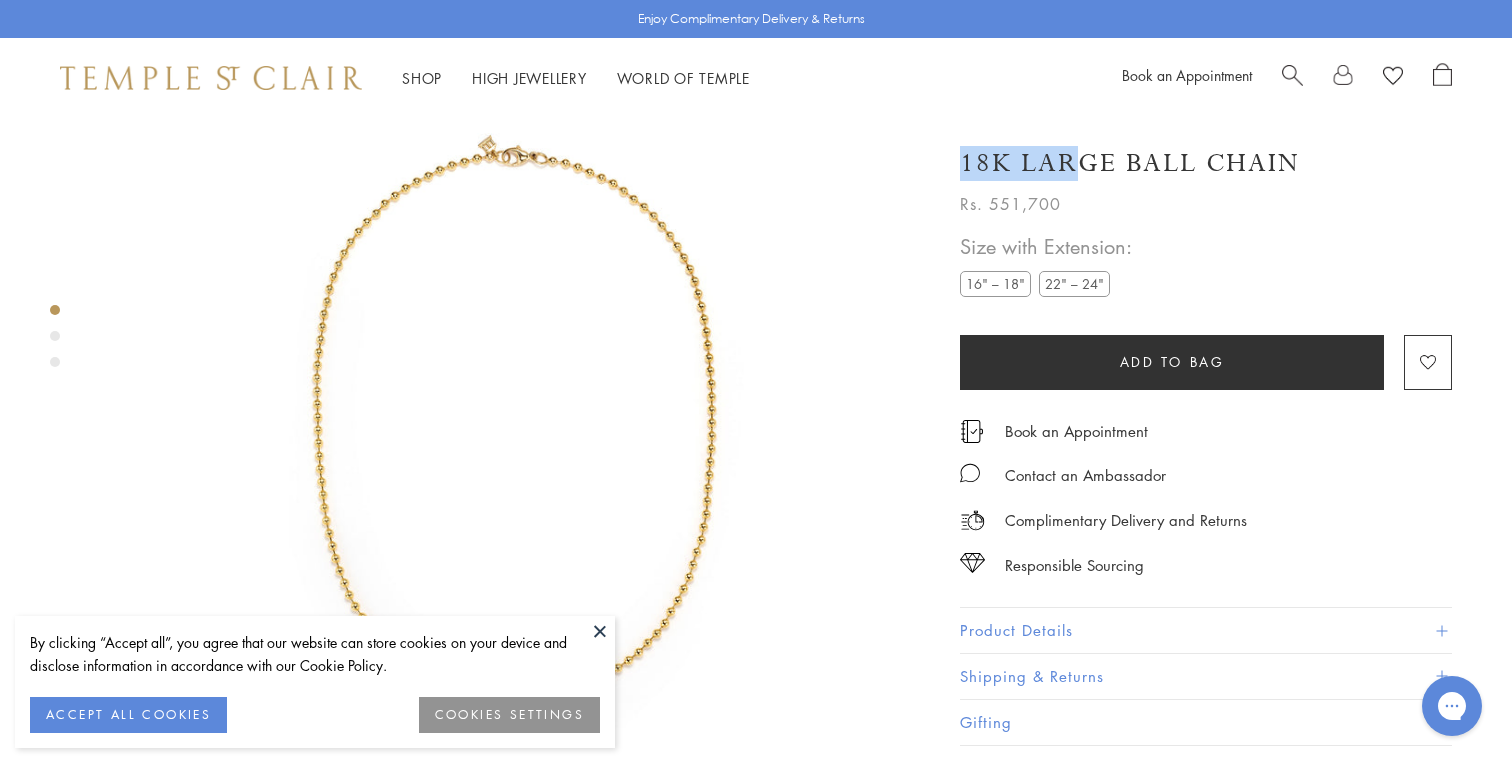 drag, startPoint x: 1299, startPoint y: 162, endPoint x: 1075, endPoint y: 168, distance: 224.08034 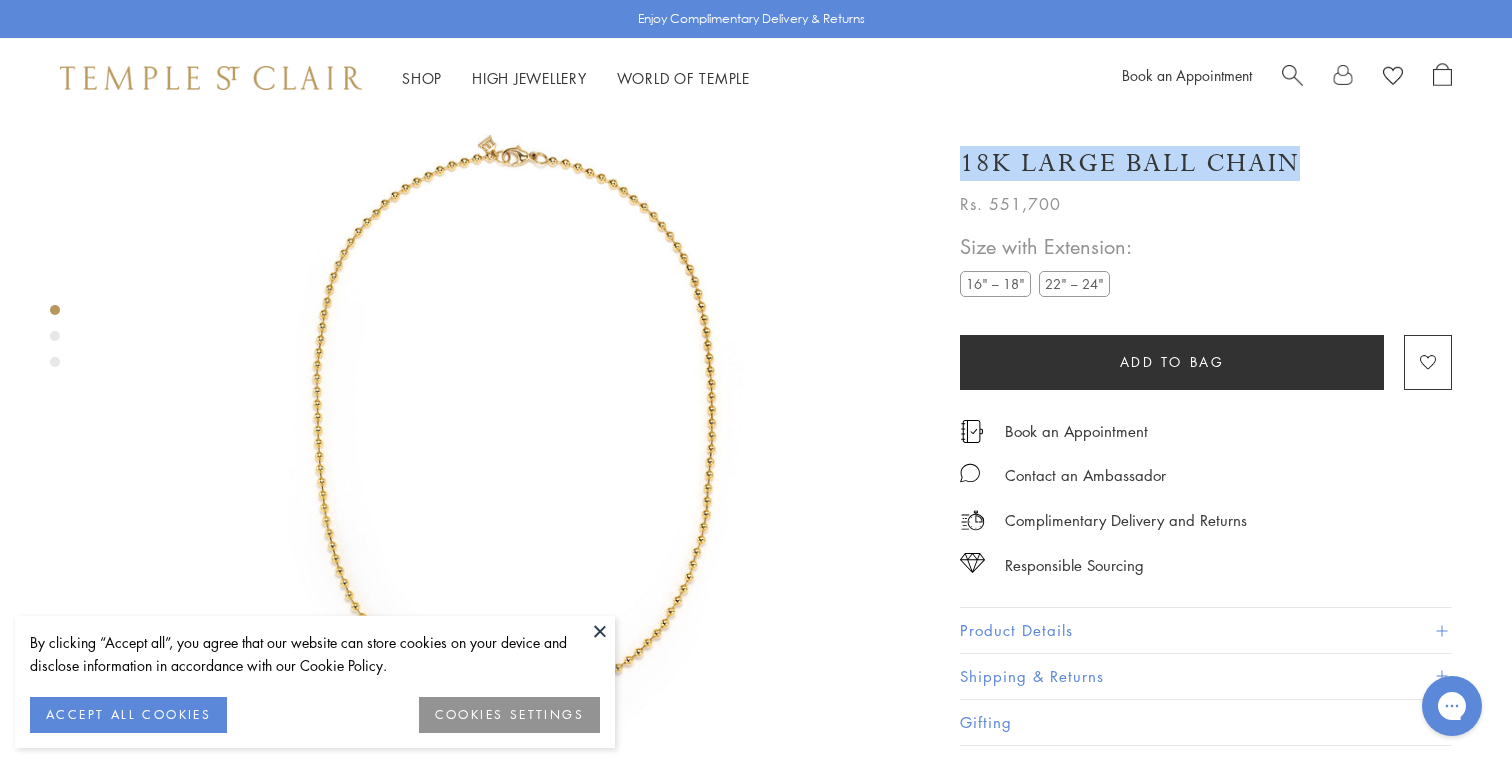 click on "18K Large Ball Chain" at bounding box center [1206, 163] 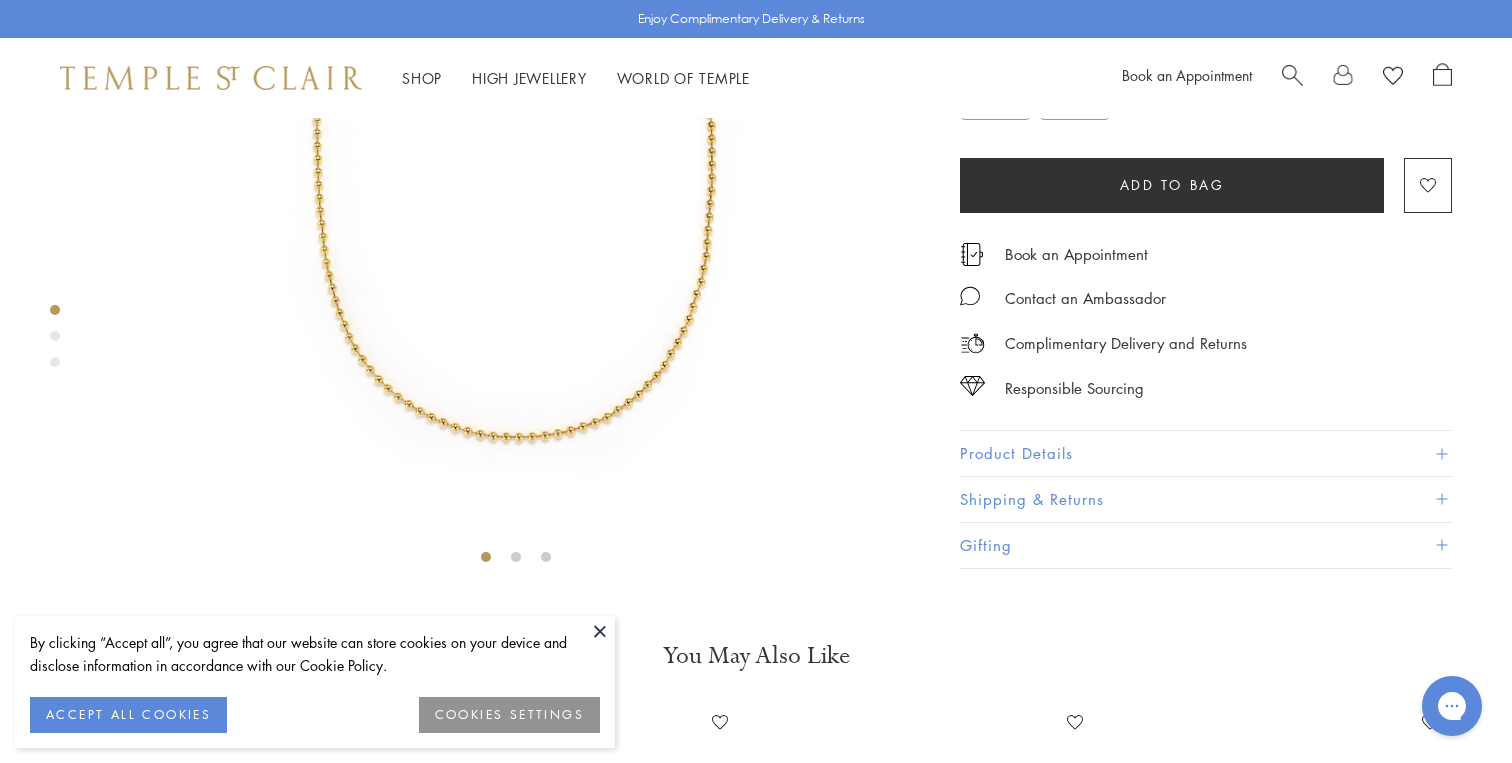click on "Product Details" at bounding box center (1206, 454) 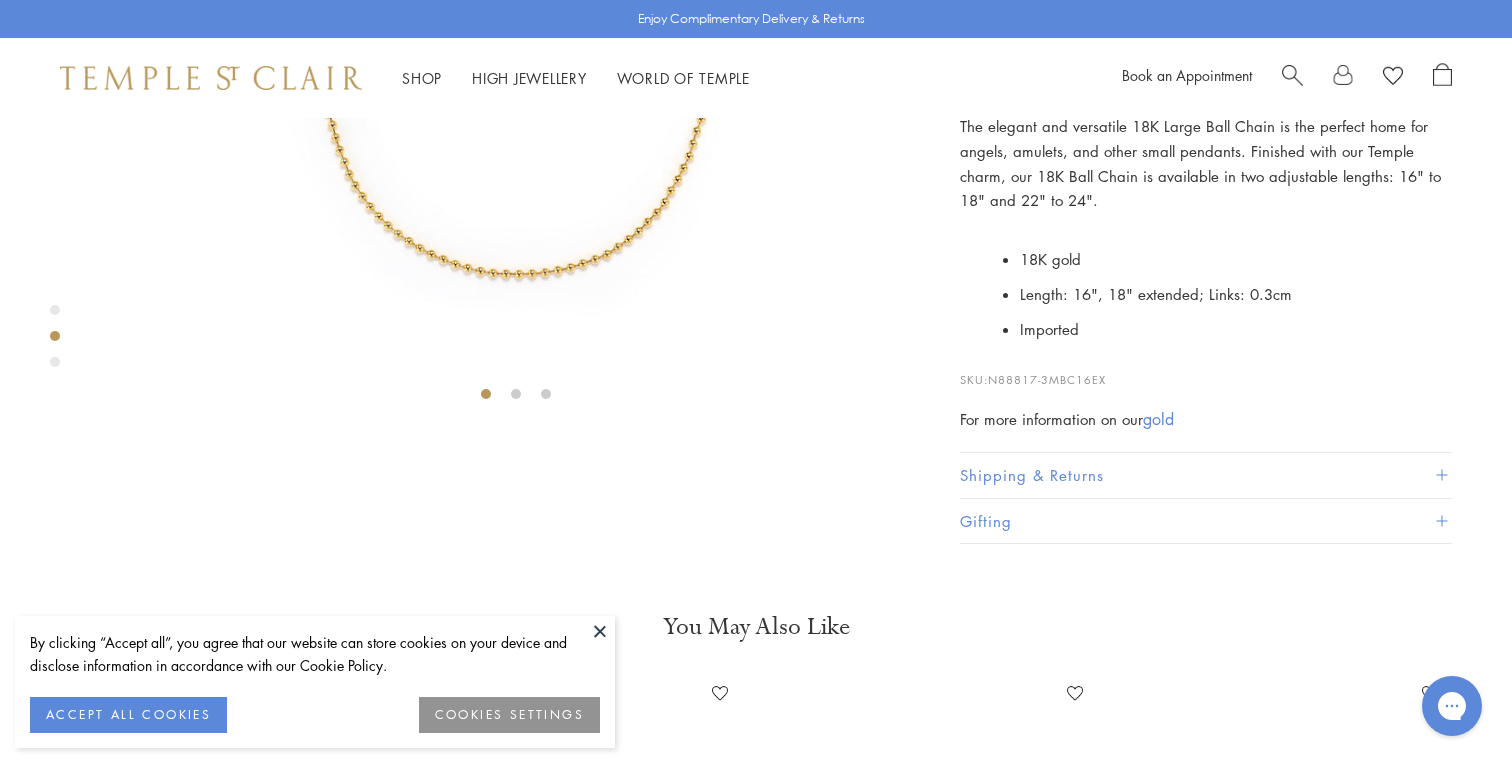 scroll, scrollTop: 566, scrollLeft: 0, axis: vertical 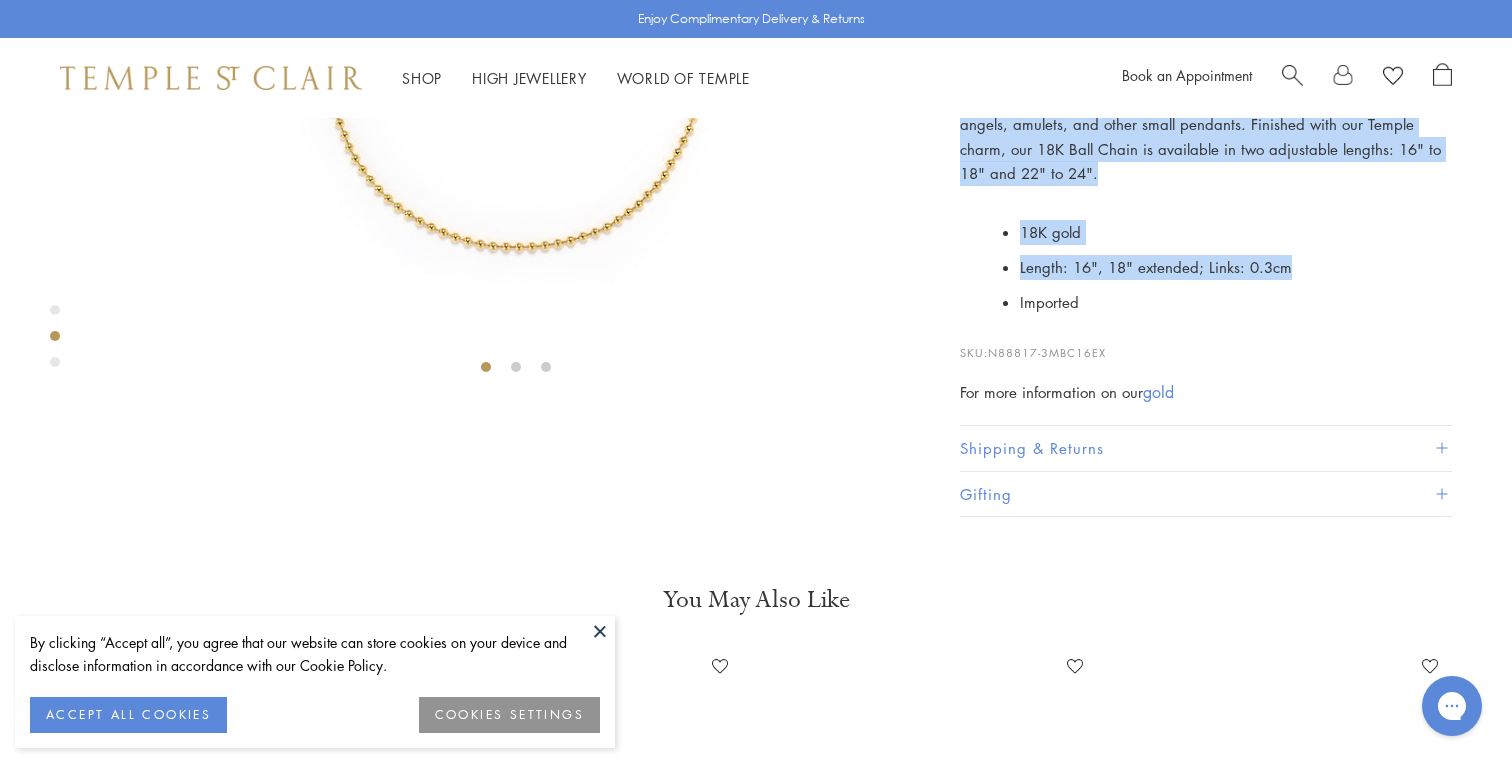 drag, startPoint x: 1290, startPoint y: 649, endPoint x: 953, endPoint y: 480, distance: 377.0013 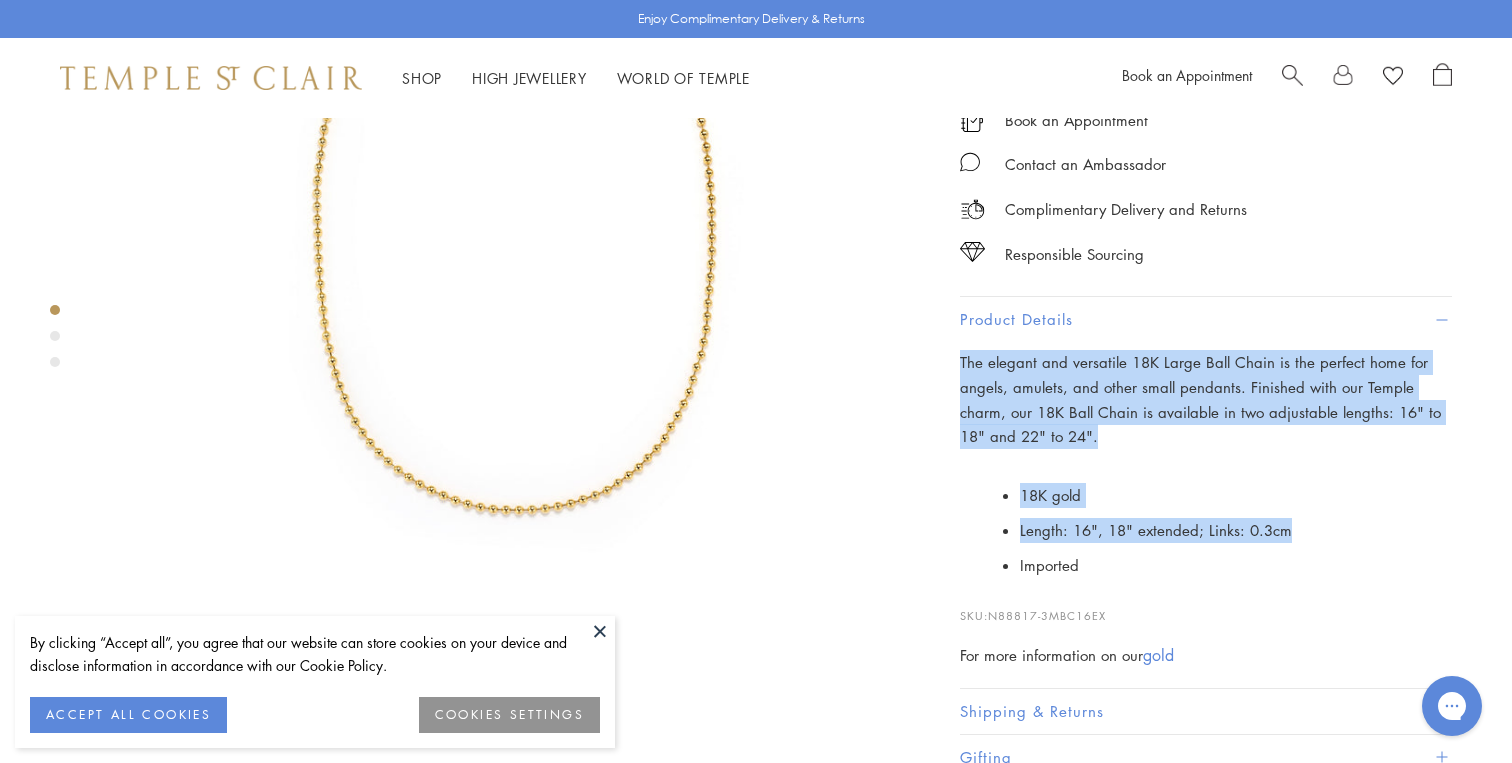 scroll, scrollTop: 301, scrollLeft: 0, axis: vertical 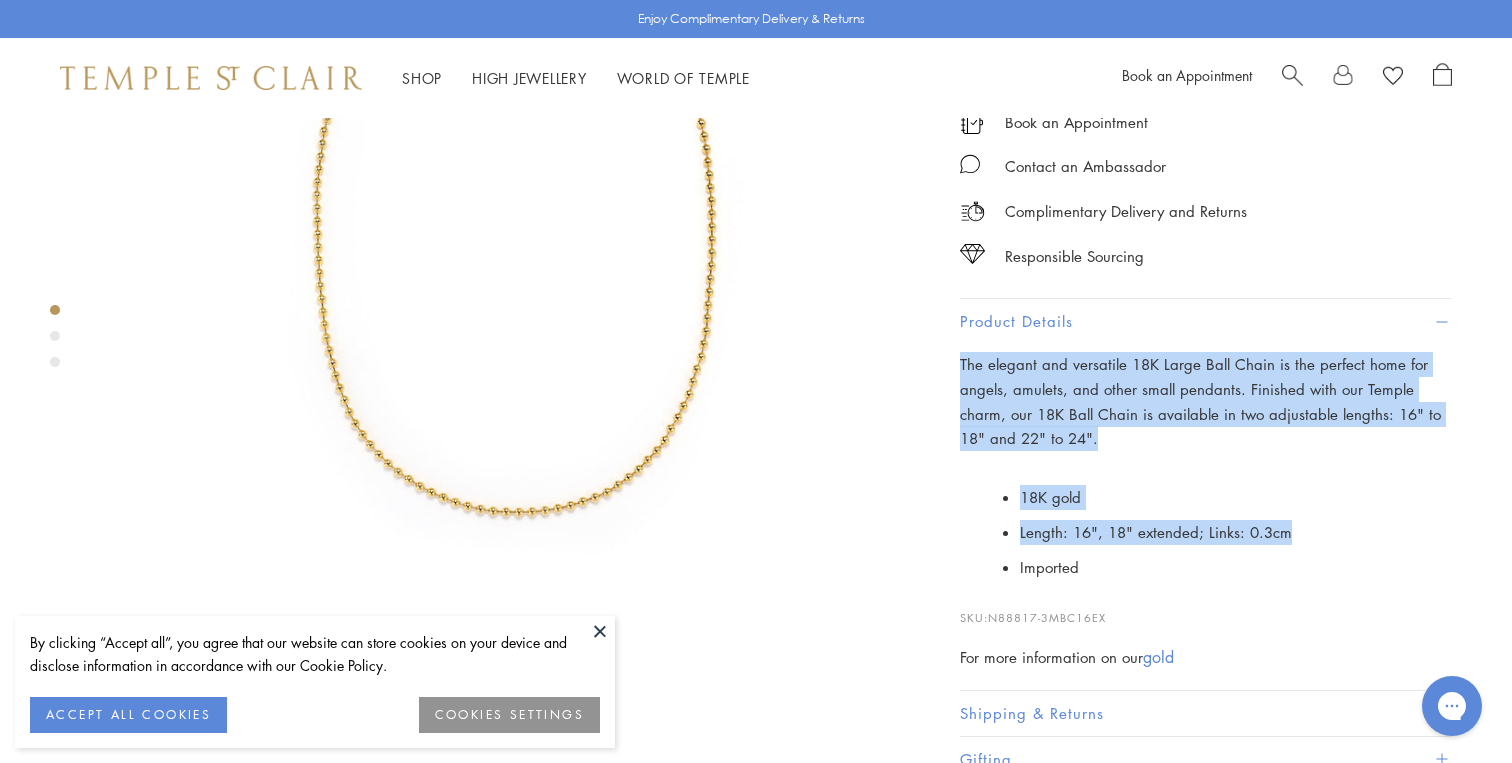 click at bounding box center (516, 233) 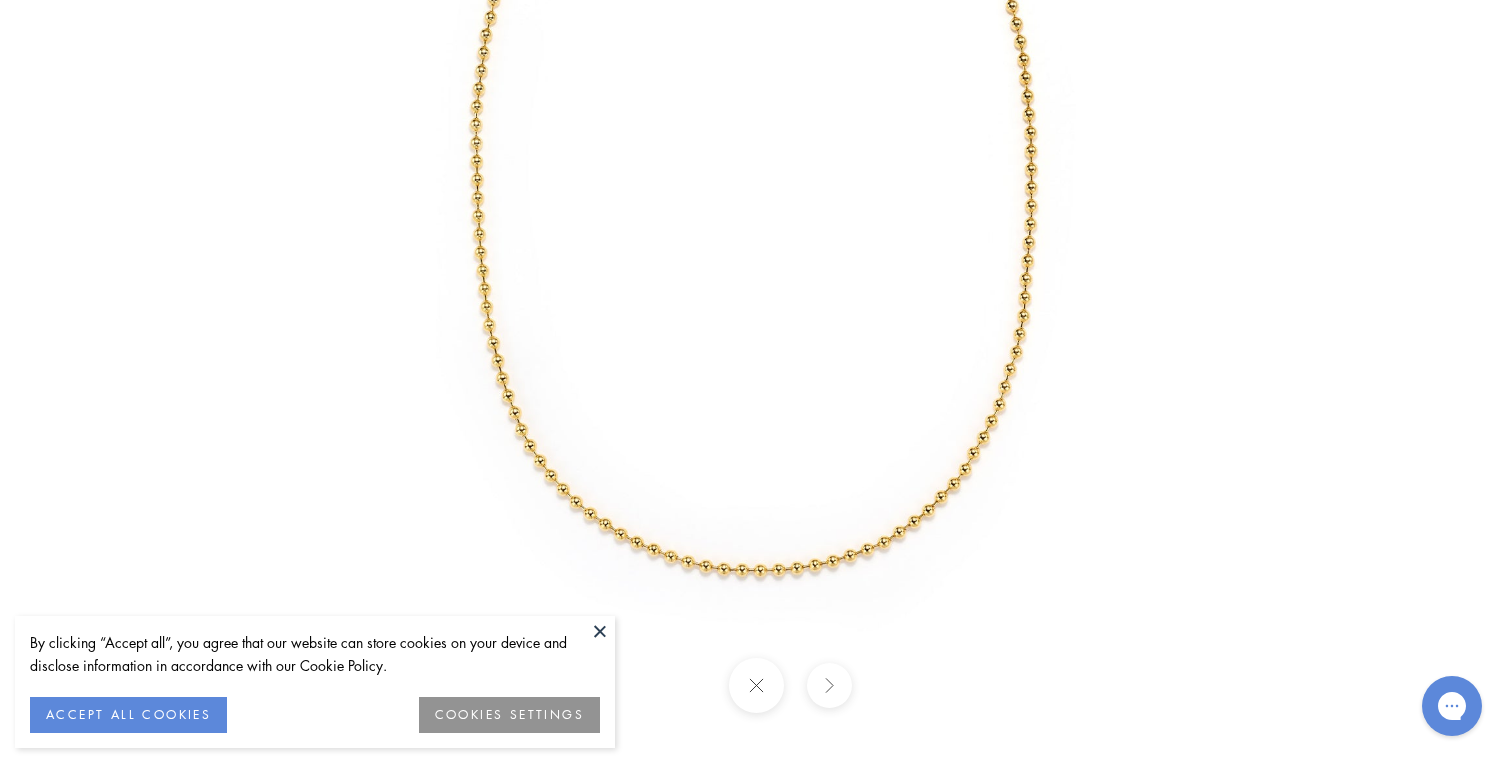 click at bounding box center (828, 685) 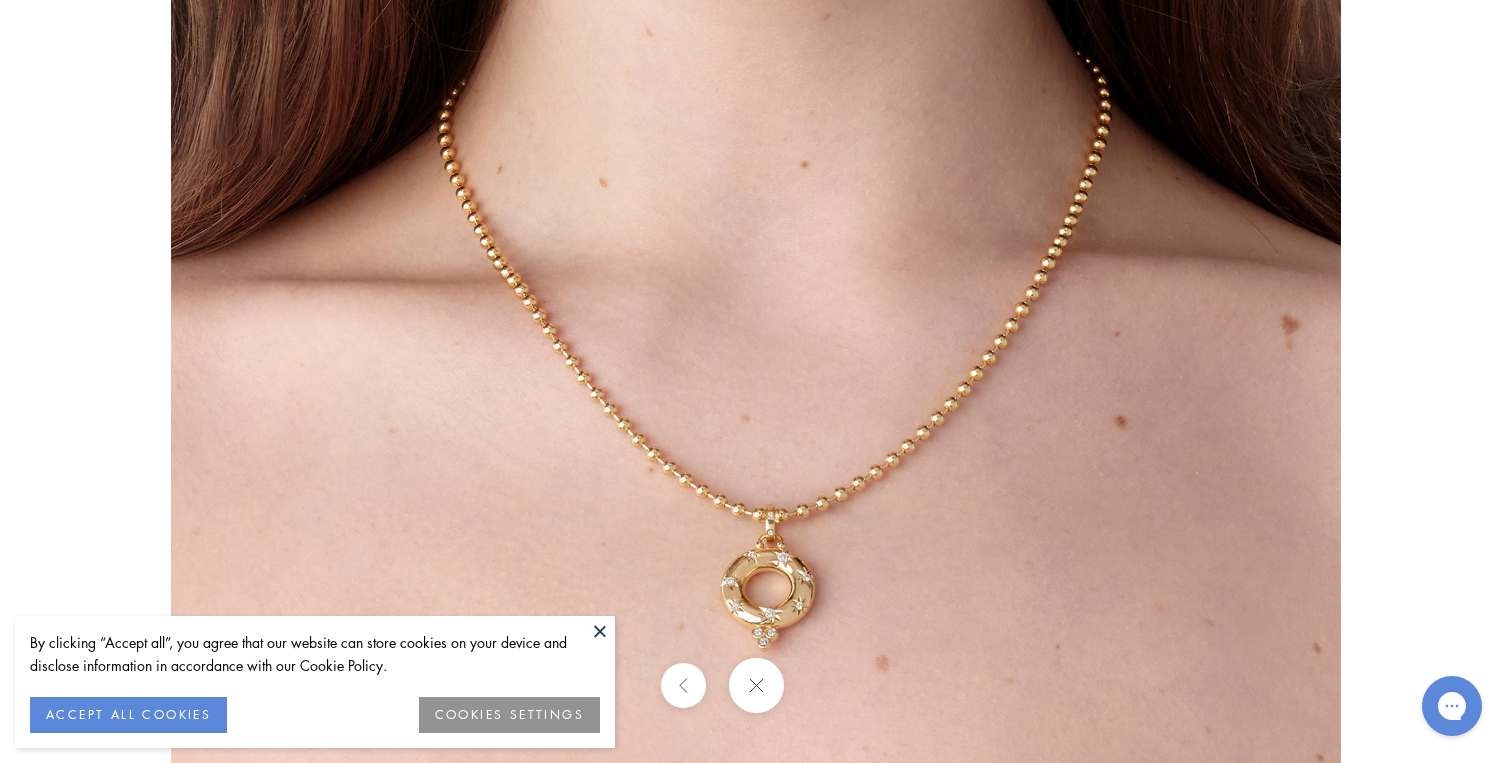 click at bounding box center (682, 685) 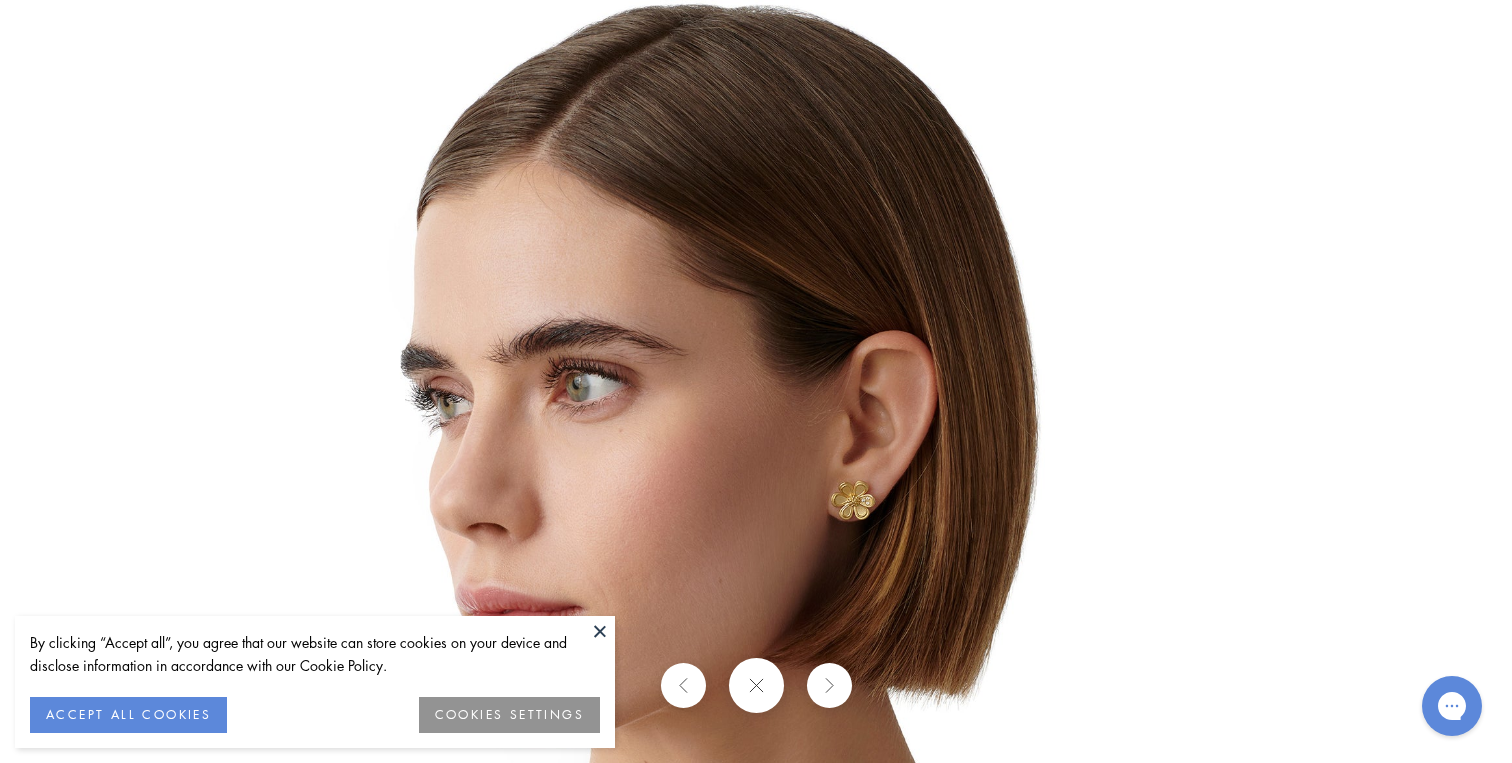 click at bounding box center [600, 631] 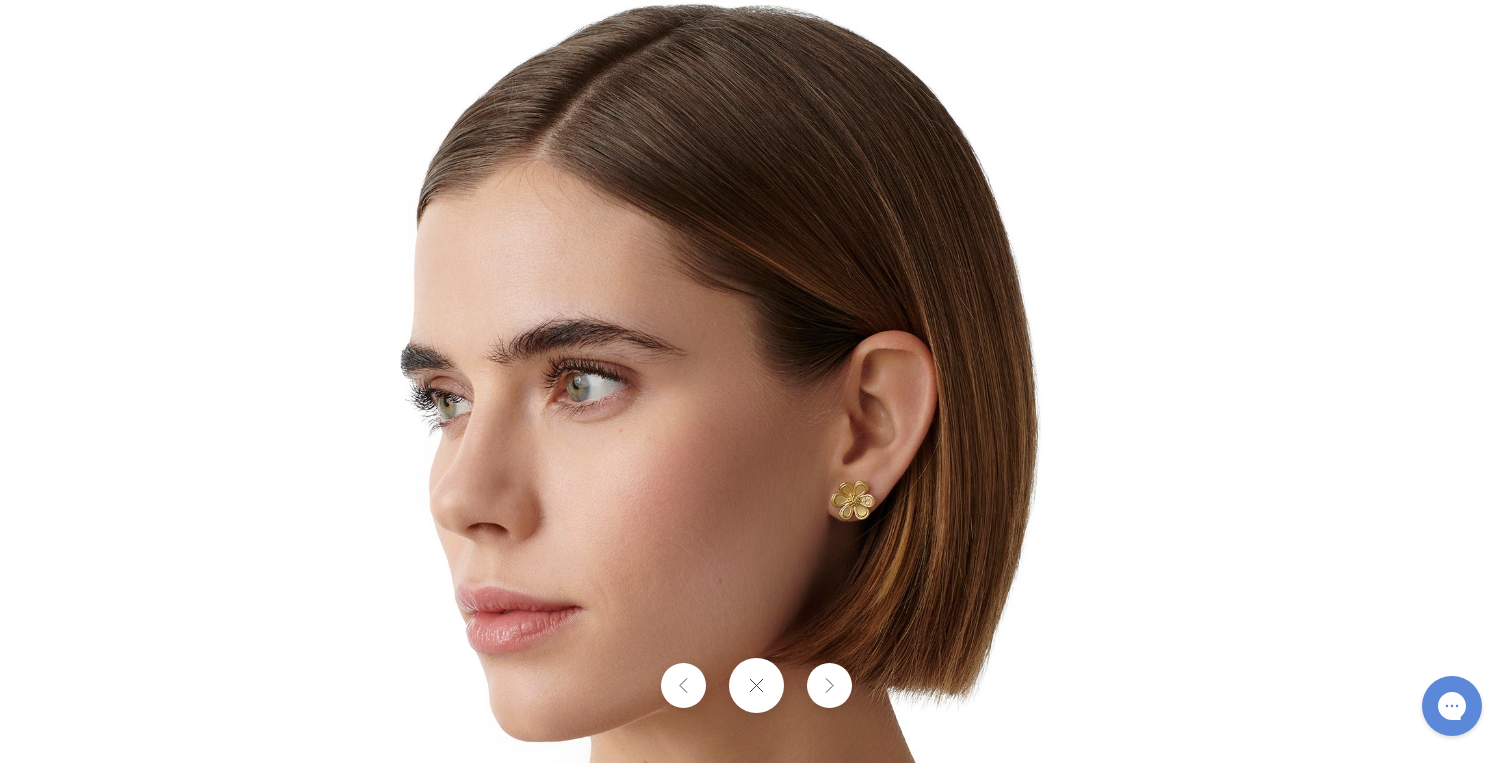 click at bounding box center [755, 685] 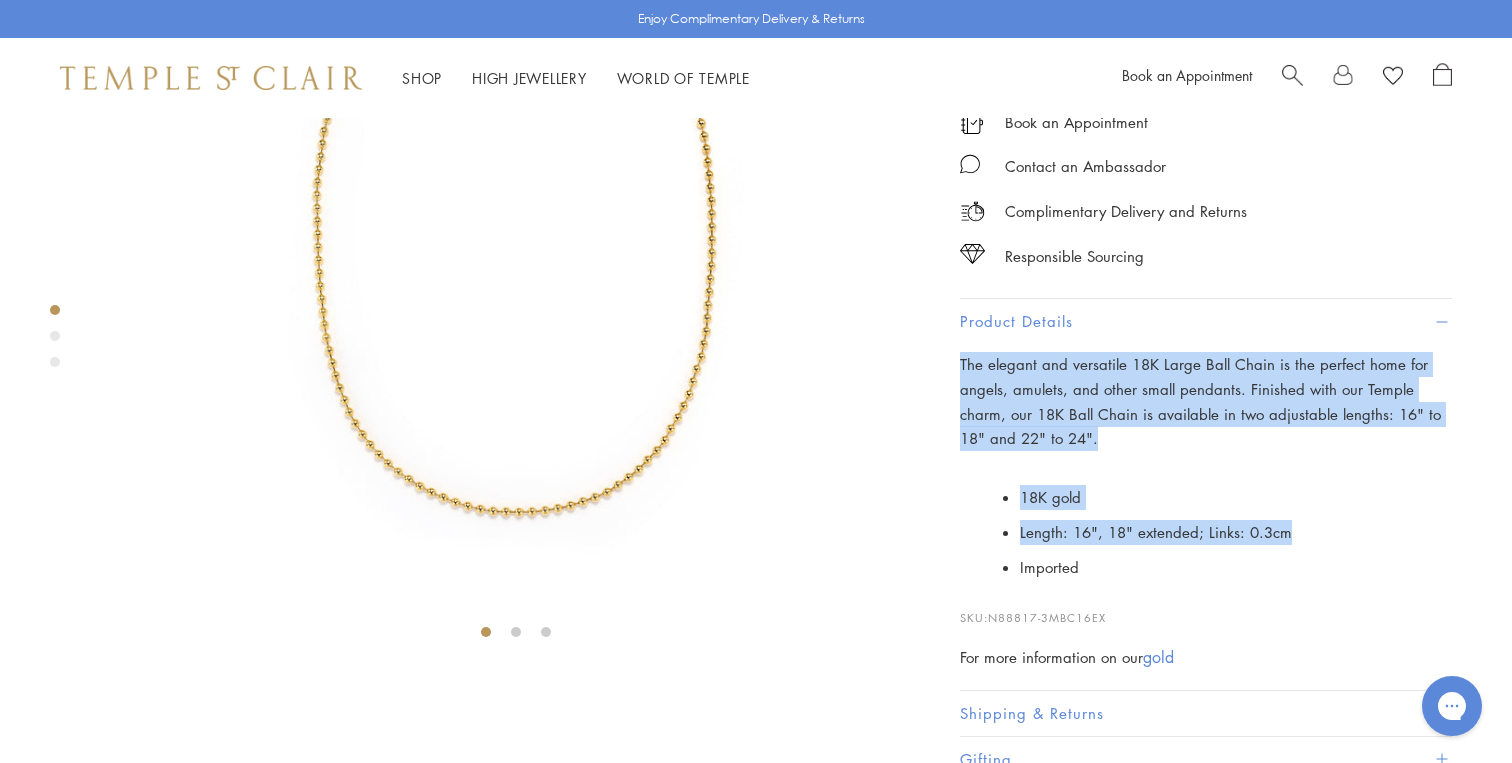 scroll, scrollTop: 0, scrollLeft: 0, axis: both 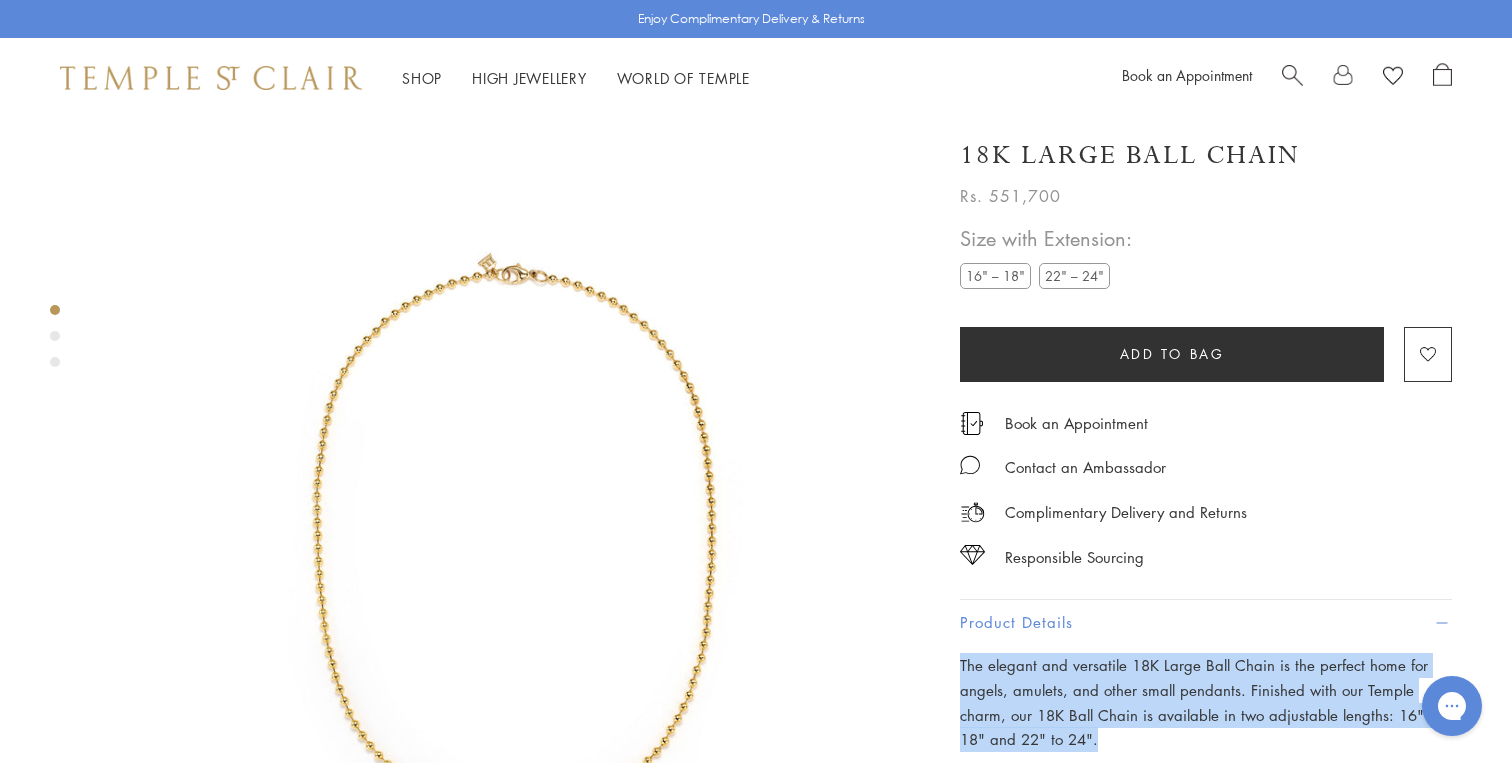 click at bounding box center (1292, 73) 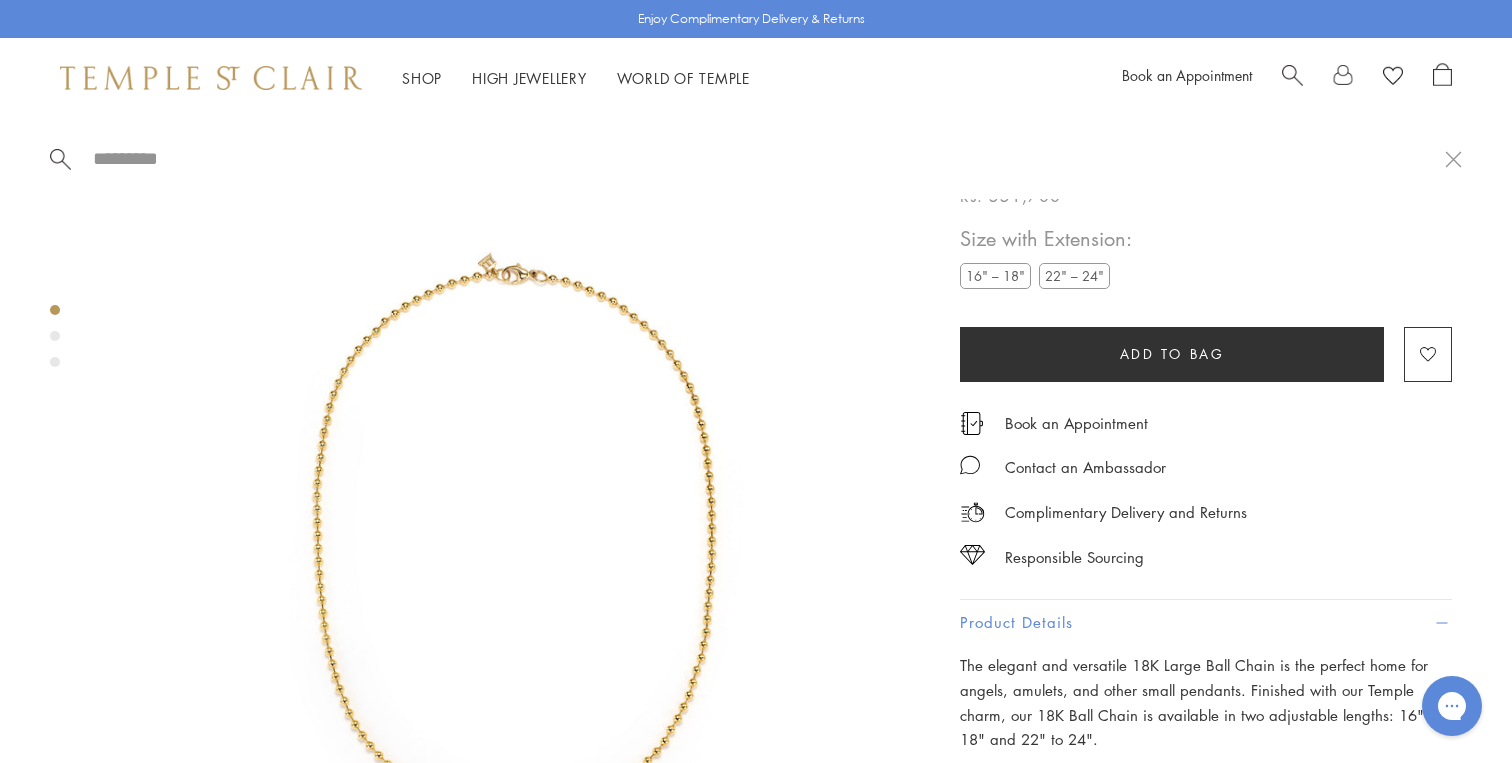 paste on "**********" 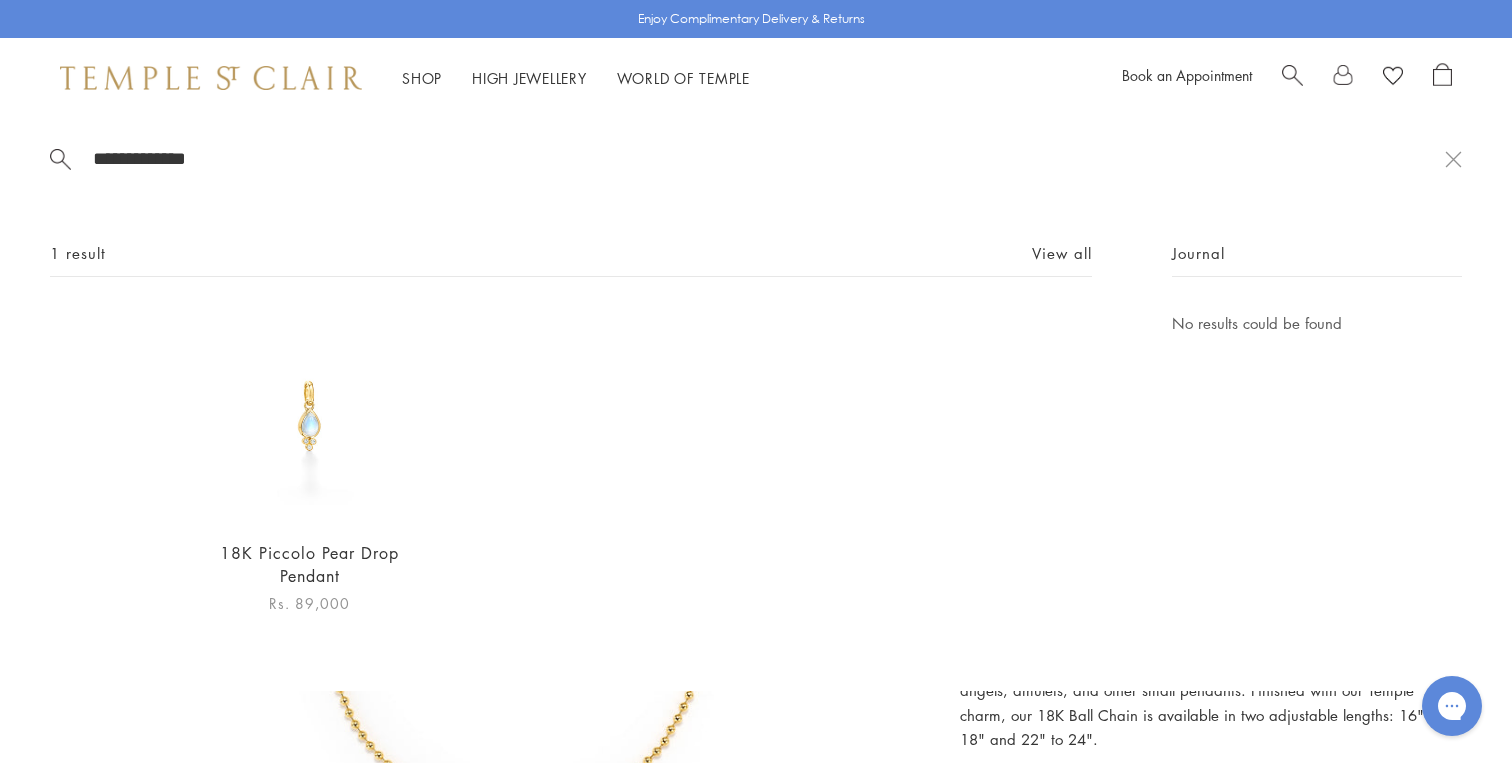 type on "**********" 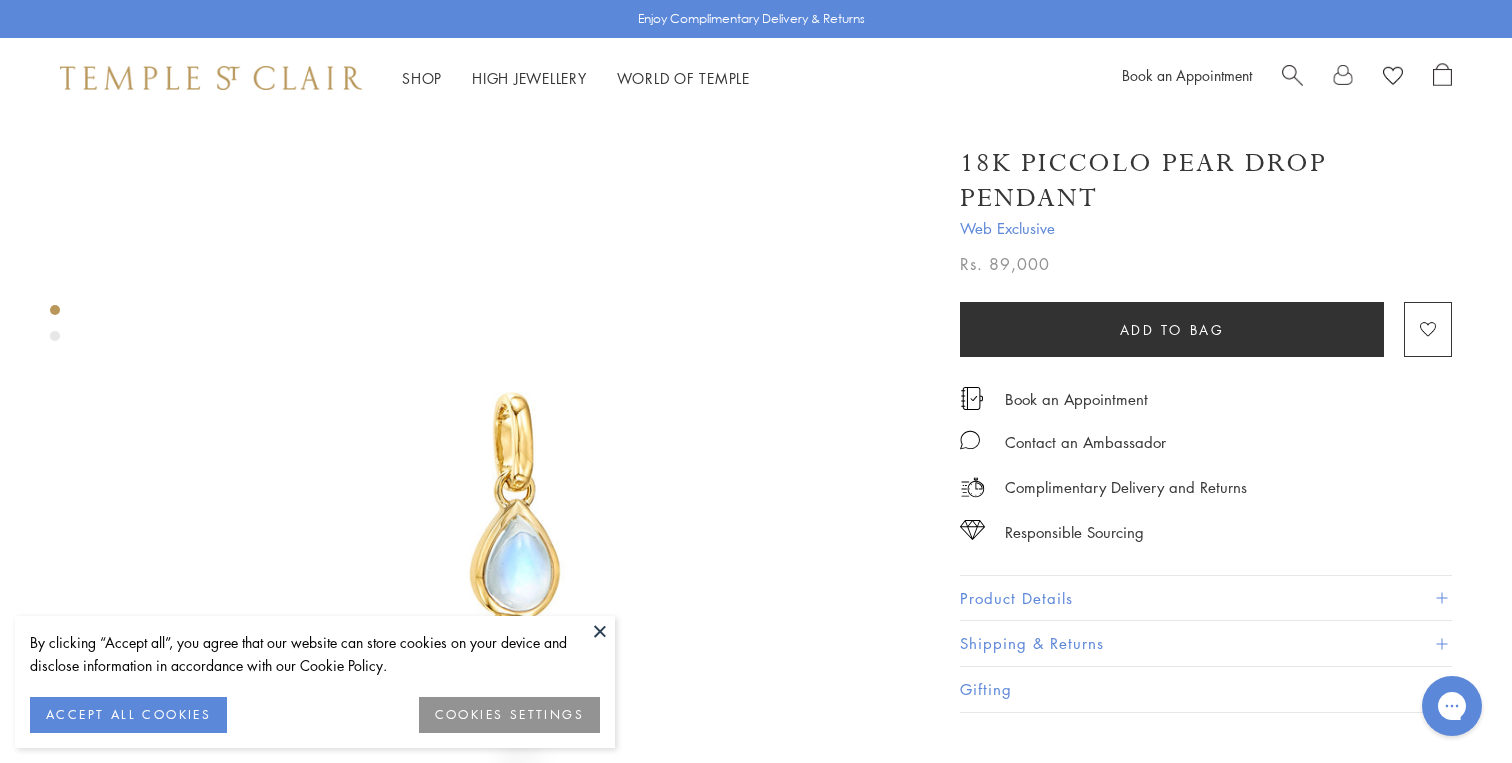 scroll, scrollTop: 0, scrollLeft: 0, axis: both 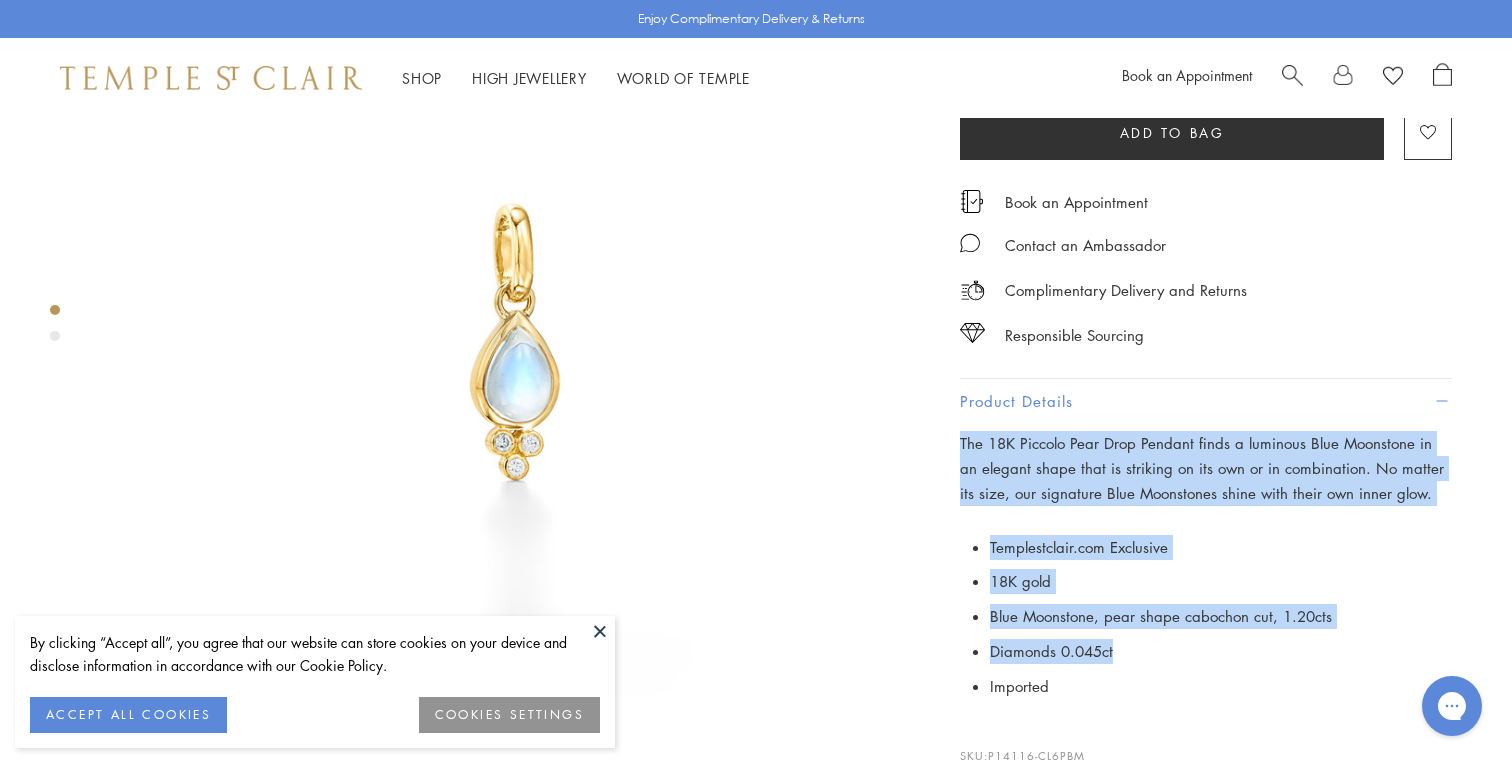 drag, startPoint x: 1118, startPoint y: 648, endPoint x: 945, endPoint y: 446, distance: 265.95676 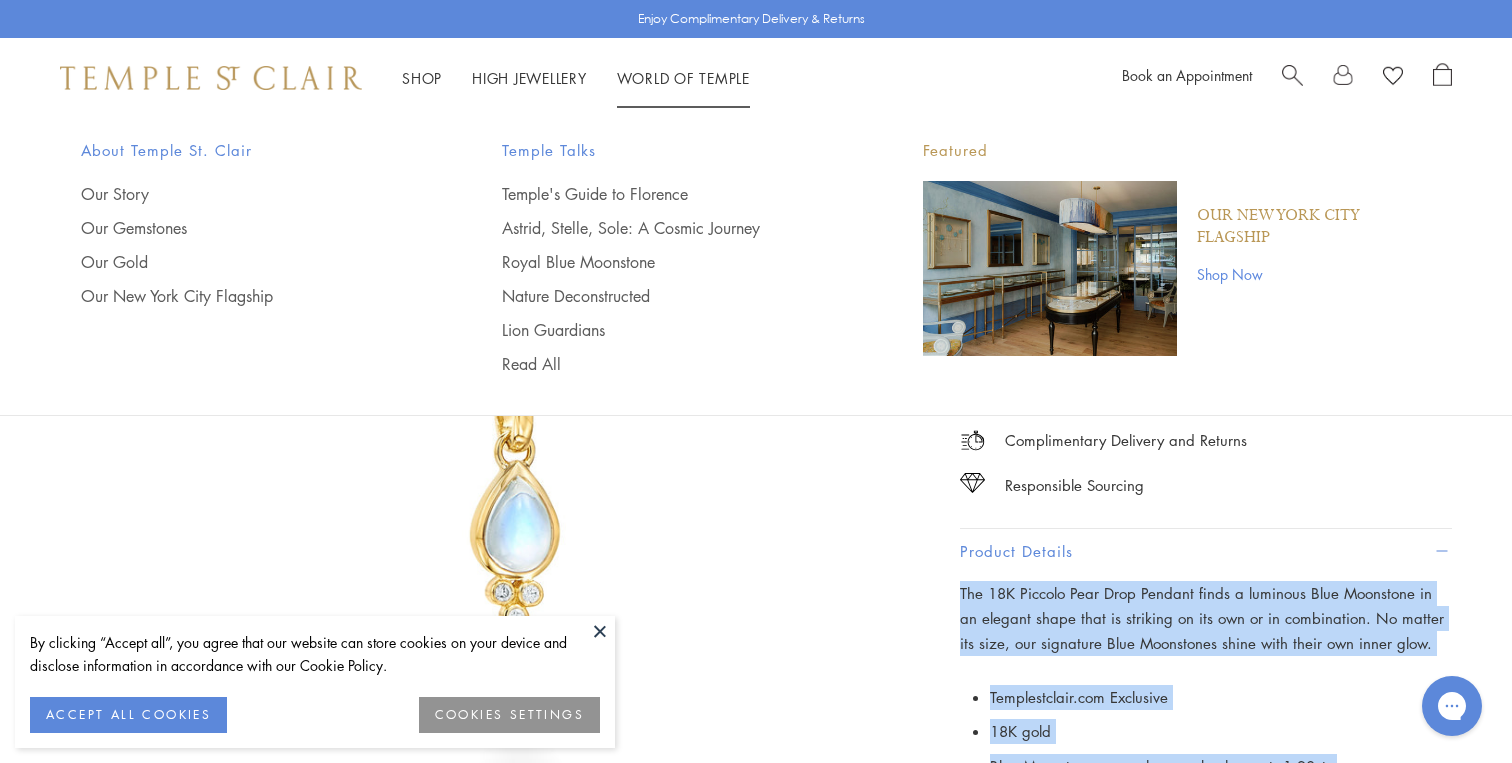scroll, scrollTop: 0, scrollLeft: 0, axis: both 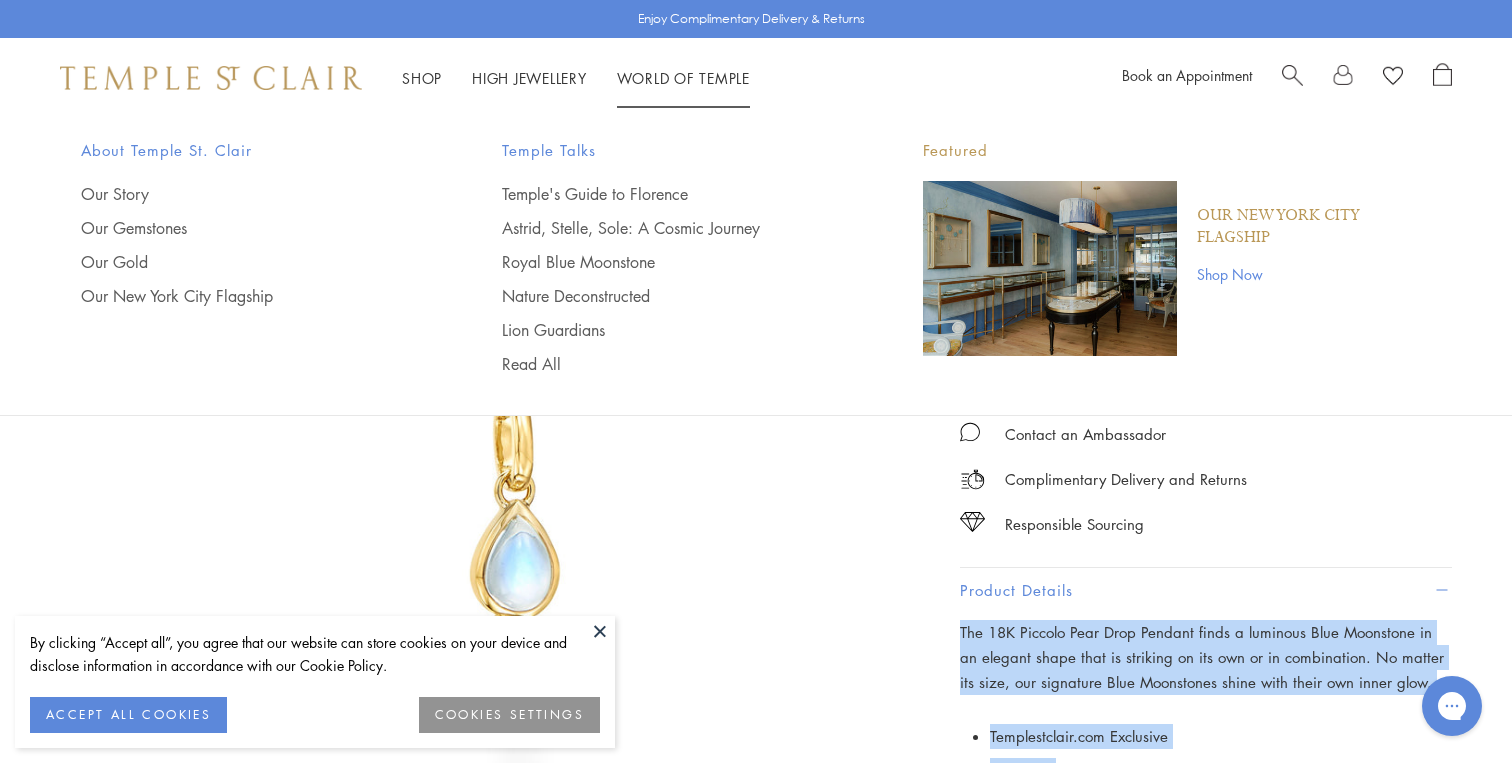click at bounding box center [1292, 73] 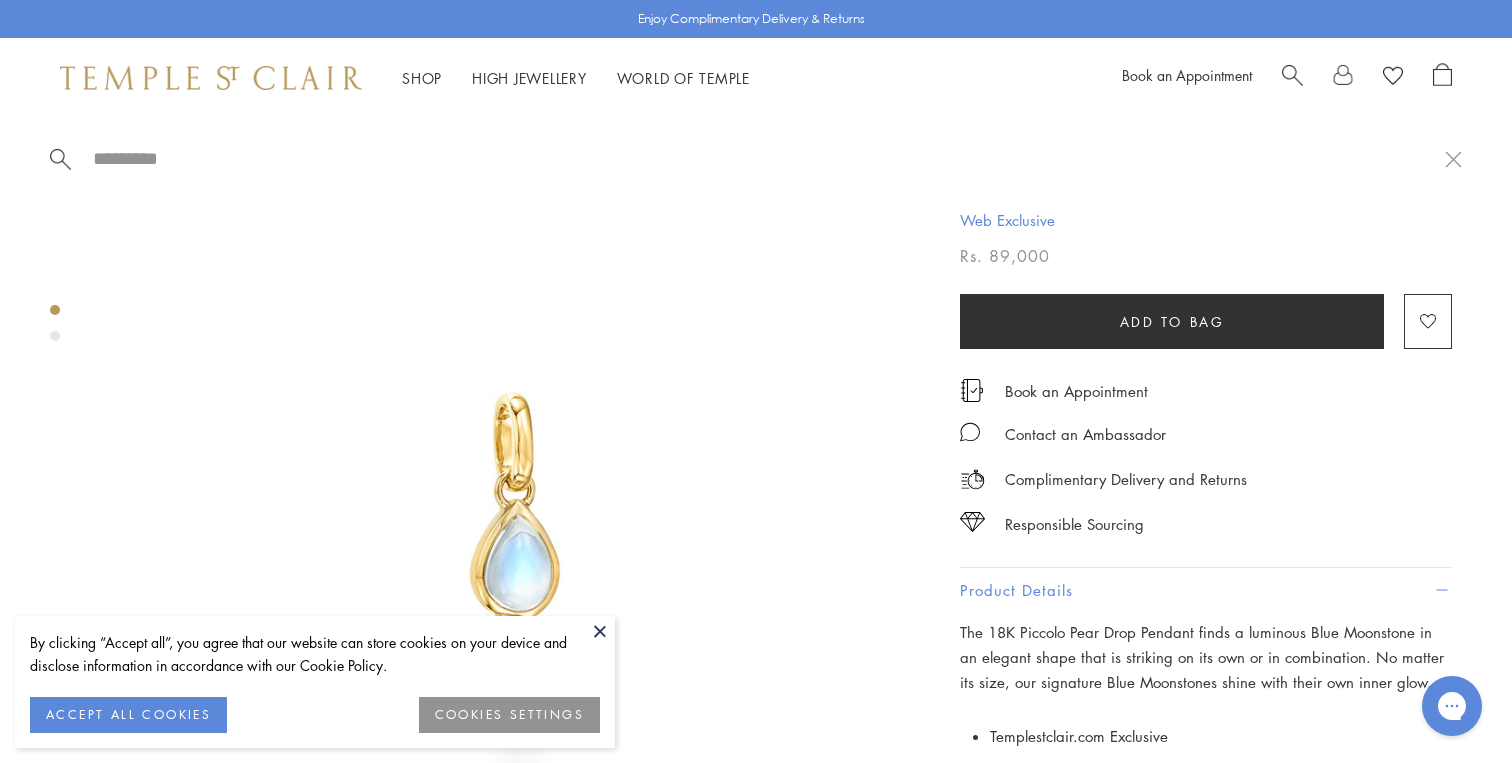 click at bounding box center [1292, 73] 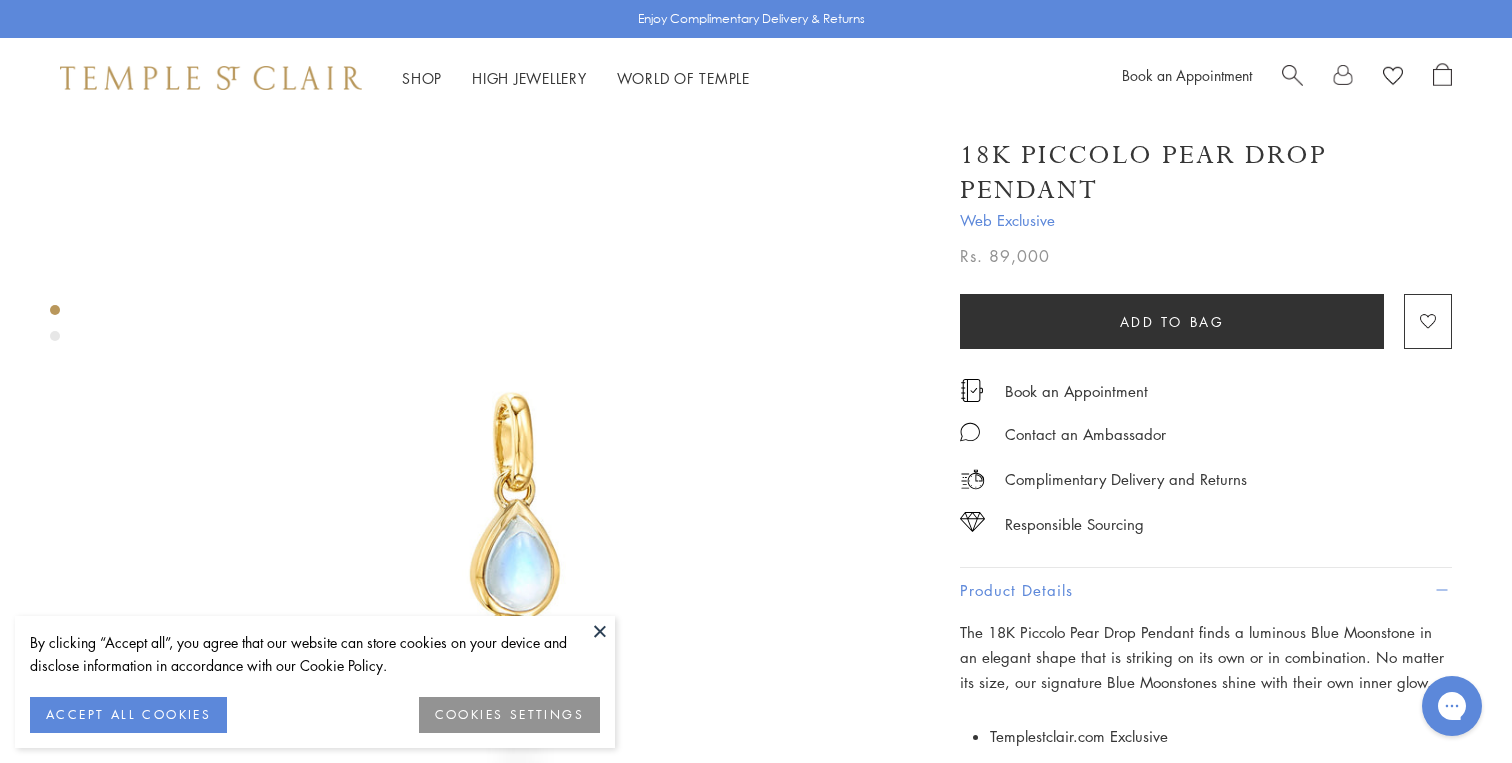 click at bounding box center (1292, 73) 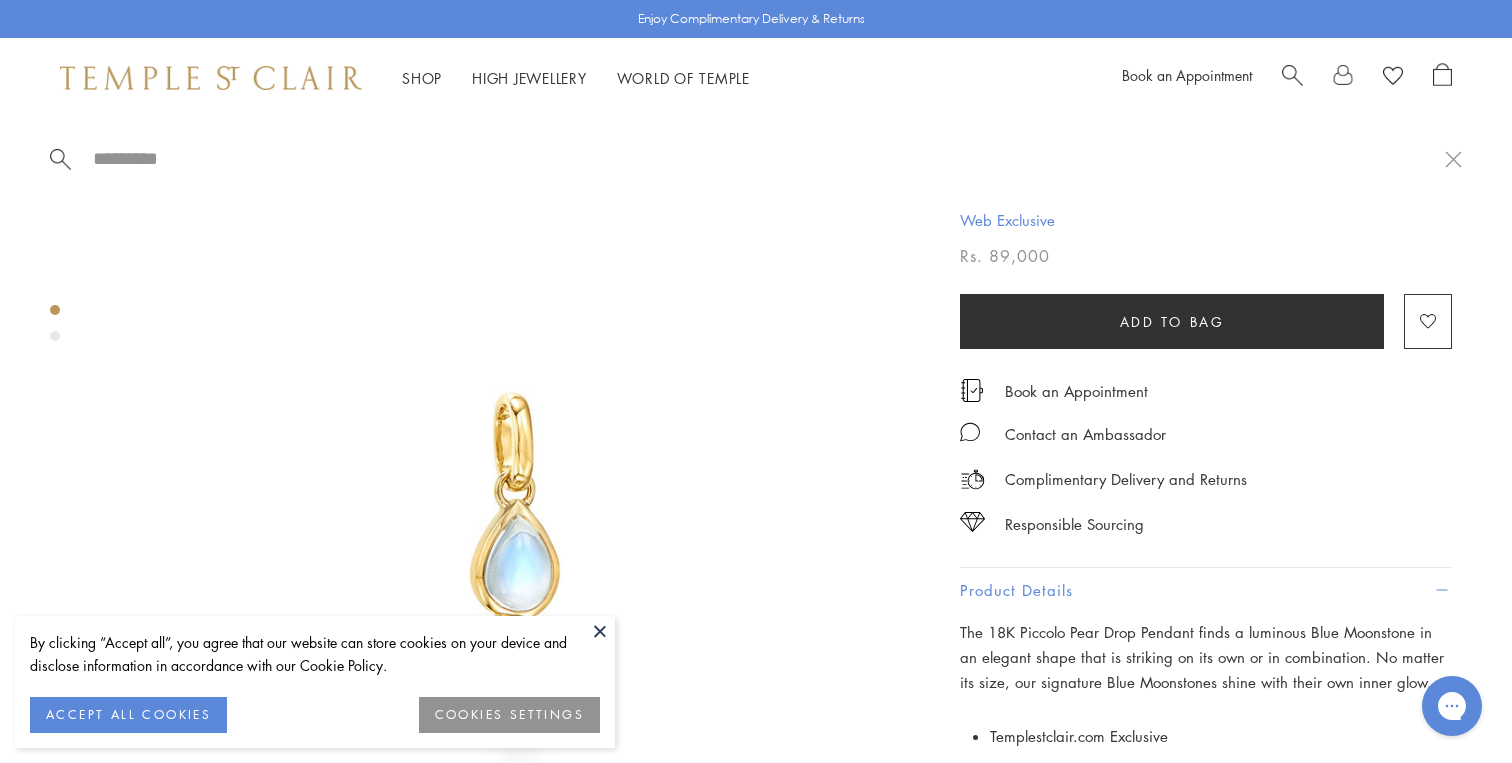 paste on "**********" 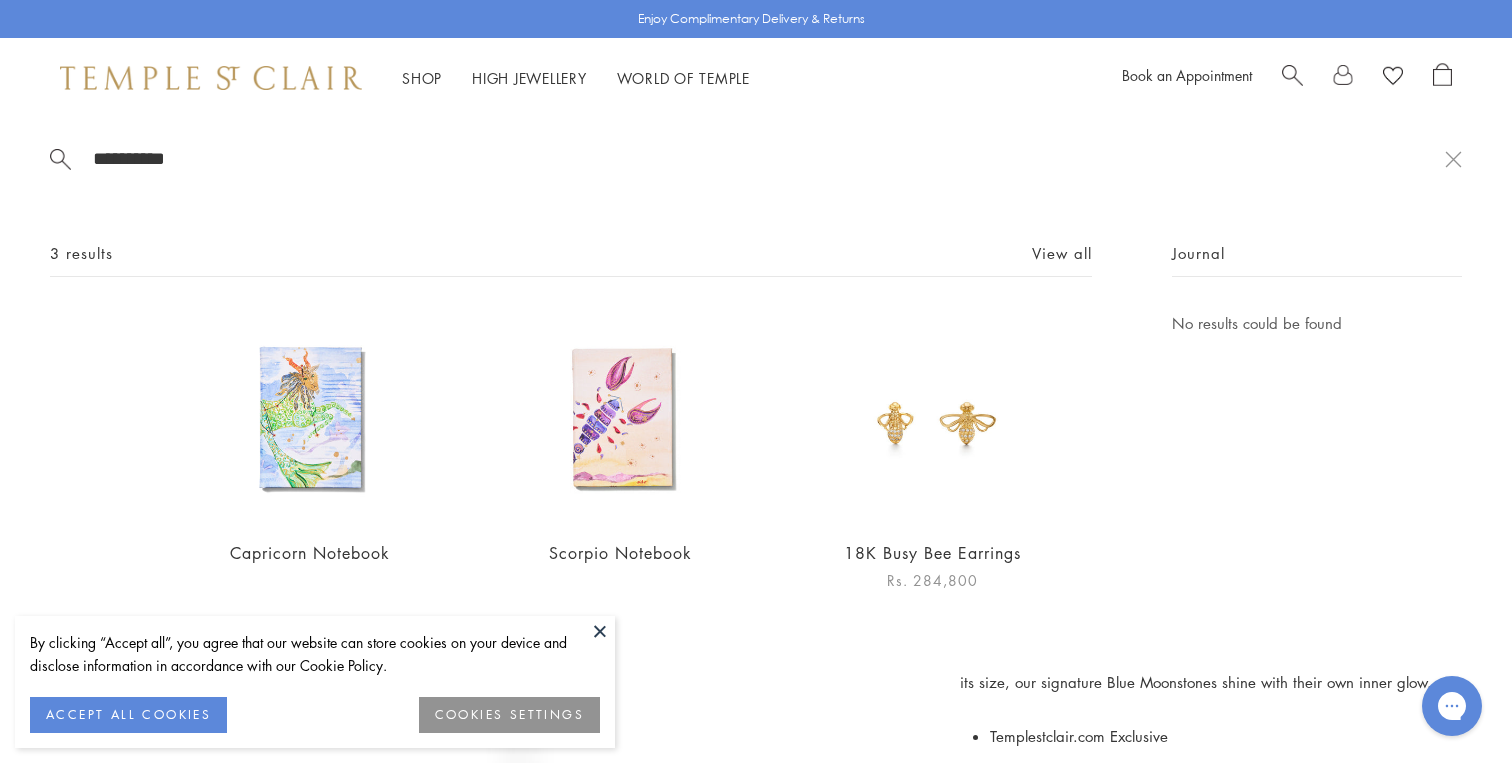 type on "**********" 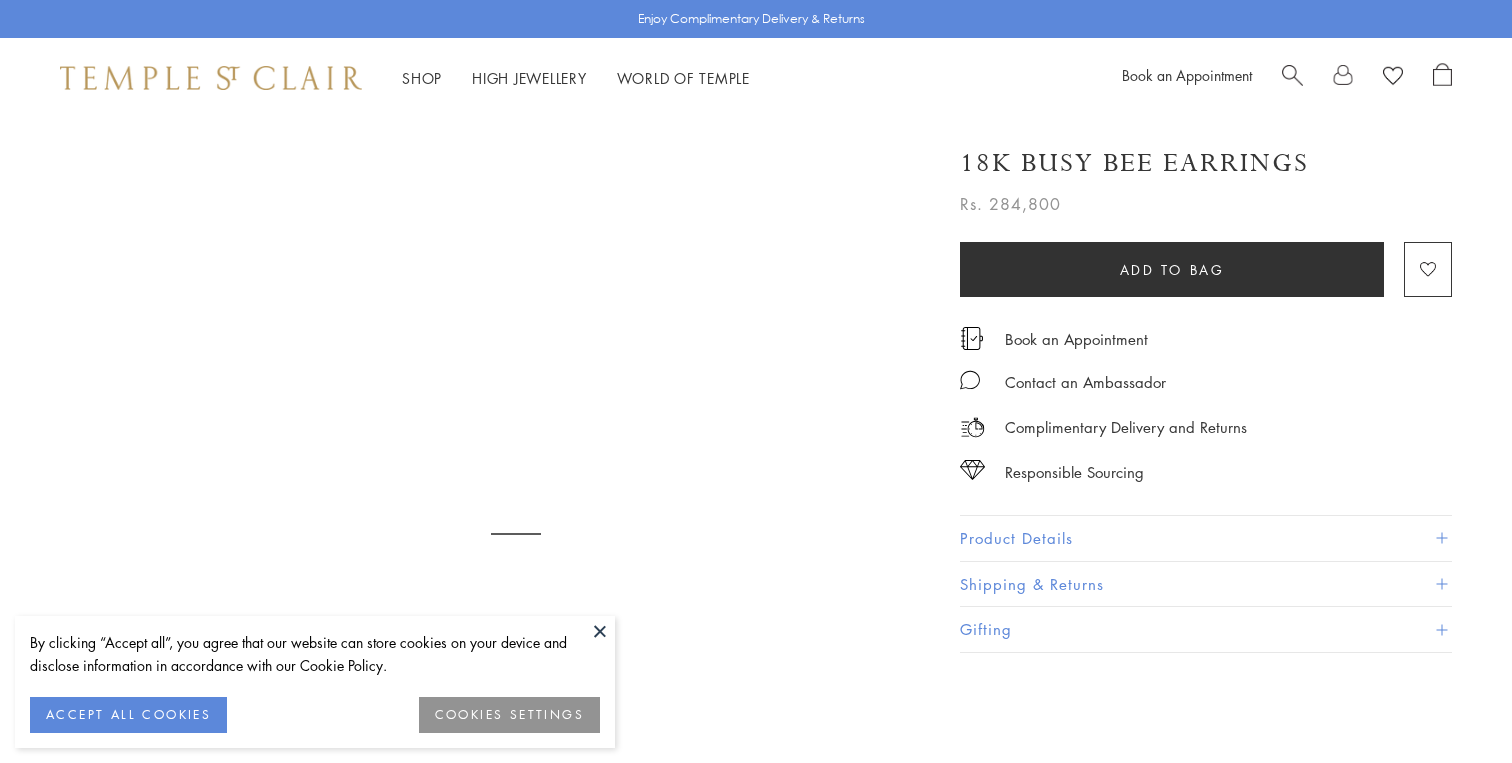 scroll, scrollTop: 0, scrollLeft: 0, axis: both 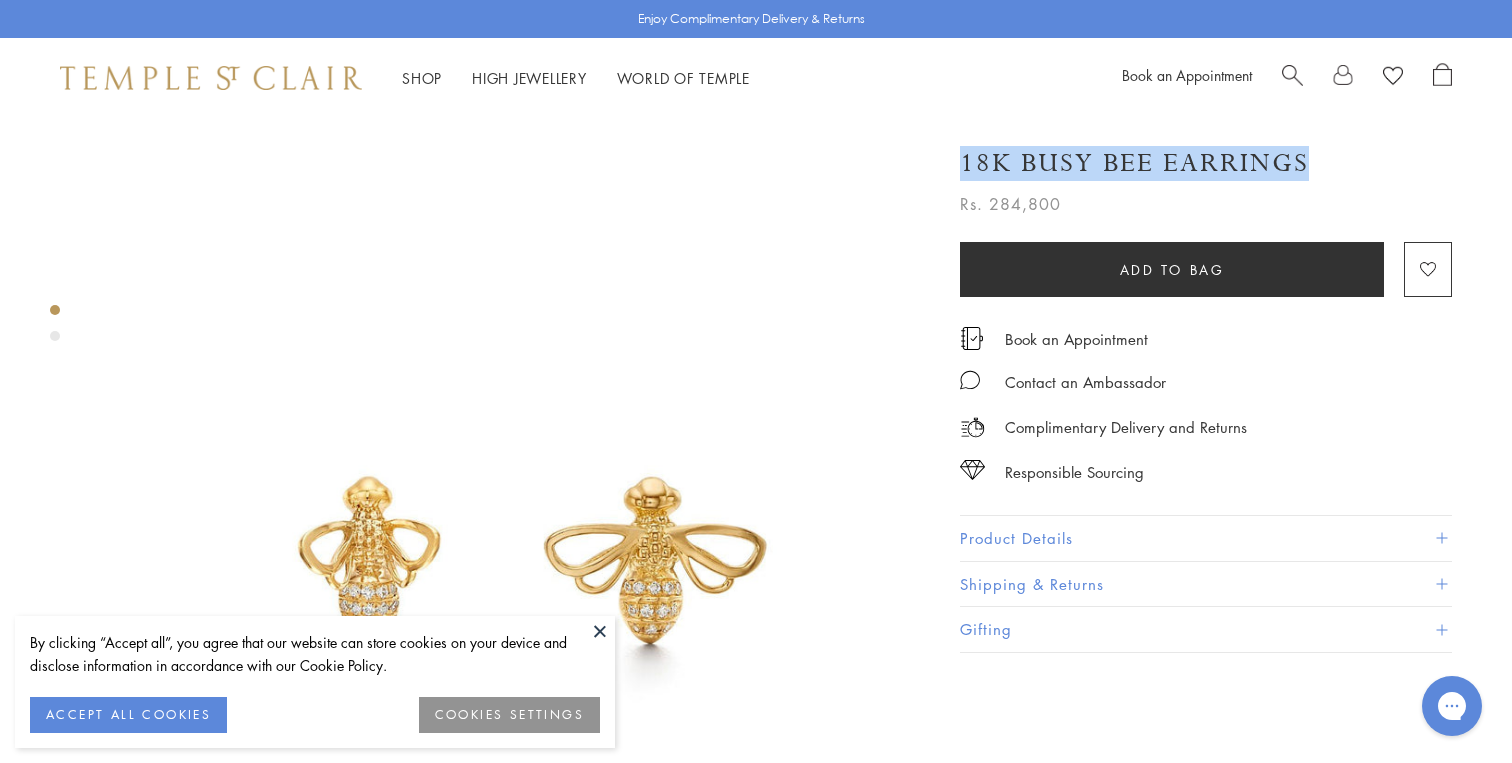 drag, startPoint x: 1303, startPoint y: 160, endPoint x: 1338, endPoint y: 160, distance: 35 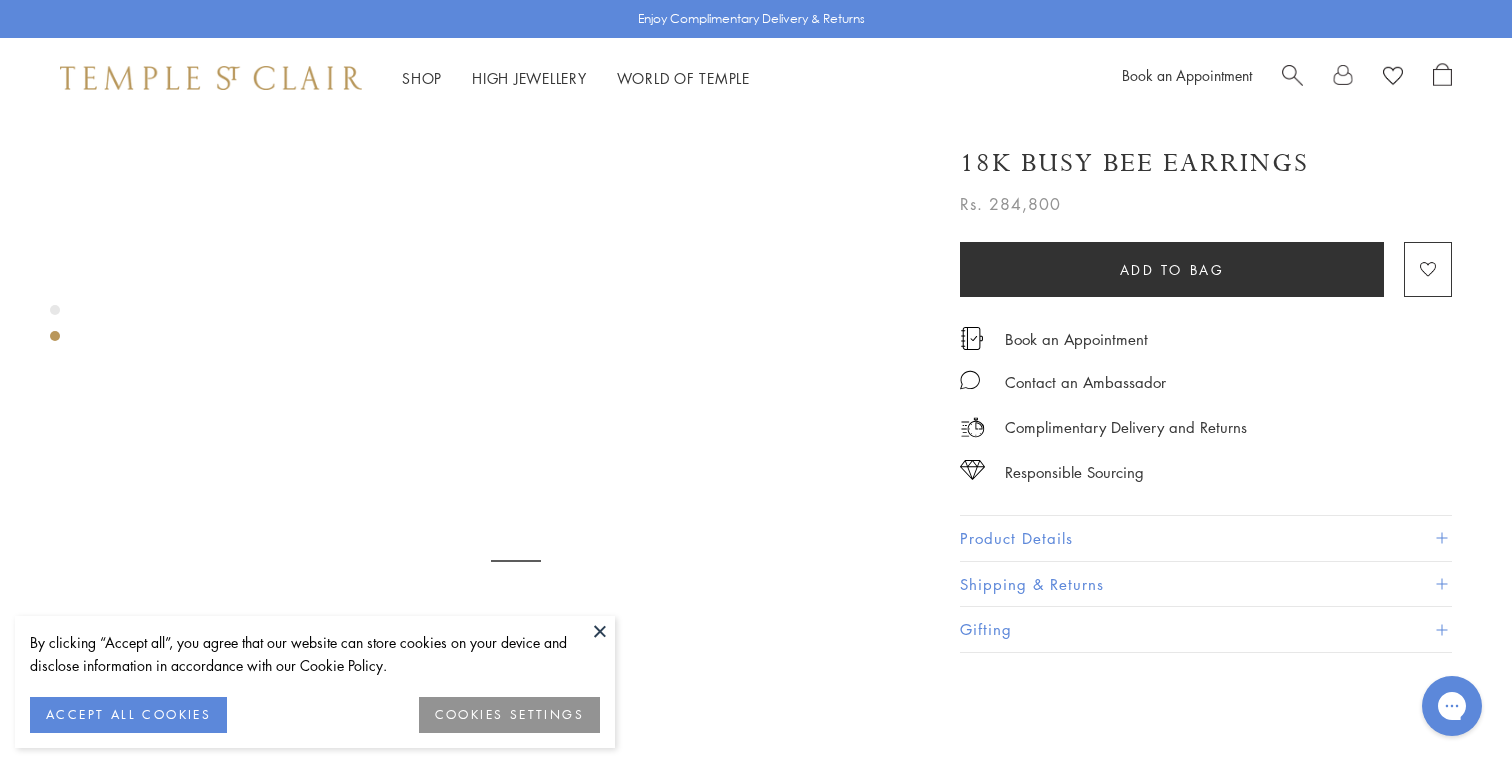 scroll, scrollTop: 861, scrollLeft: 0, axis: vertical 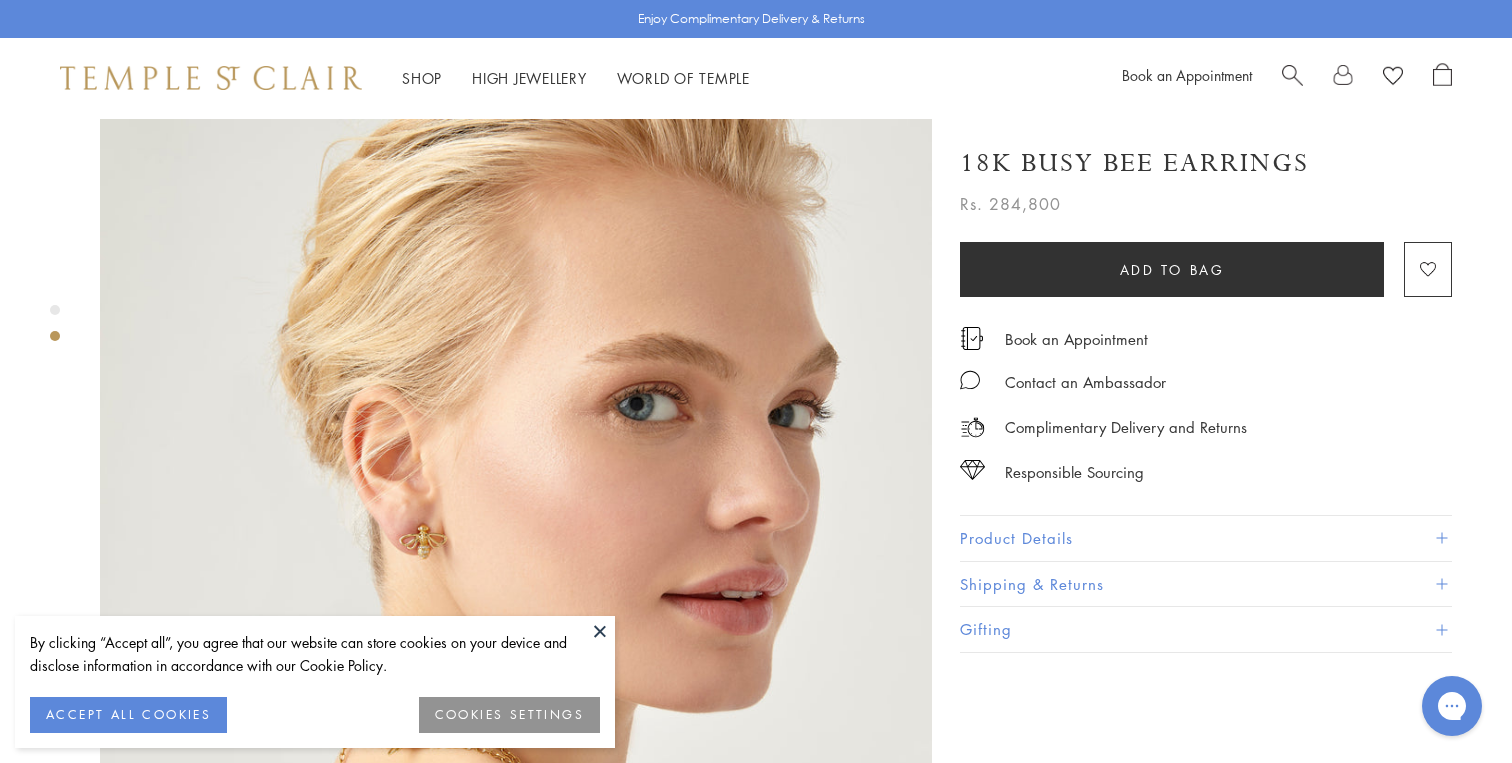 click on "Product Details" at bounding box center [1206, 538] 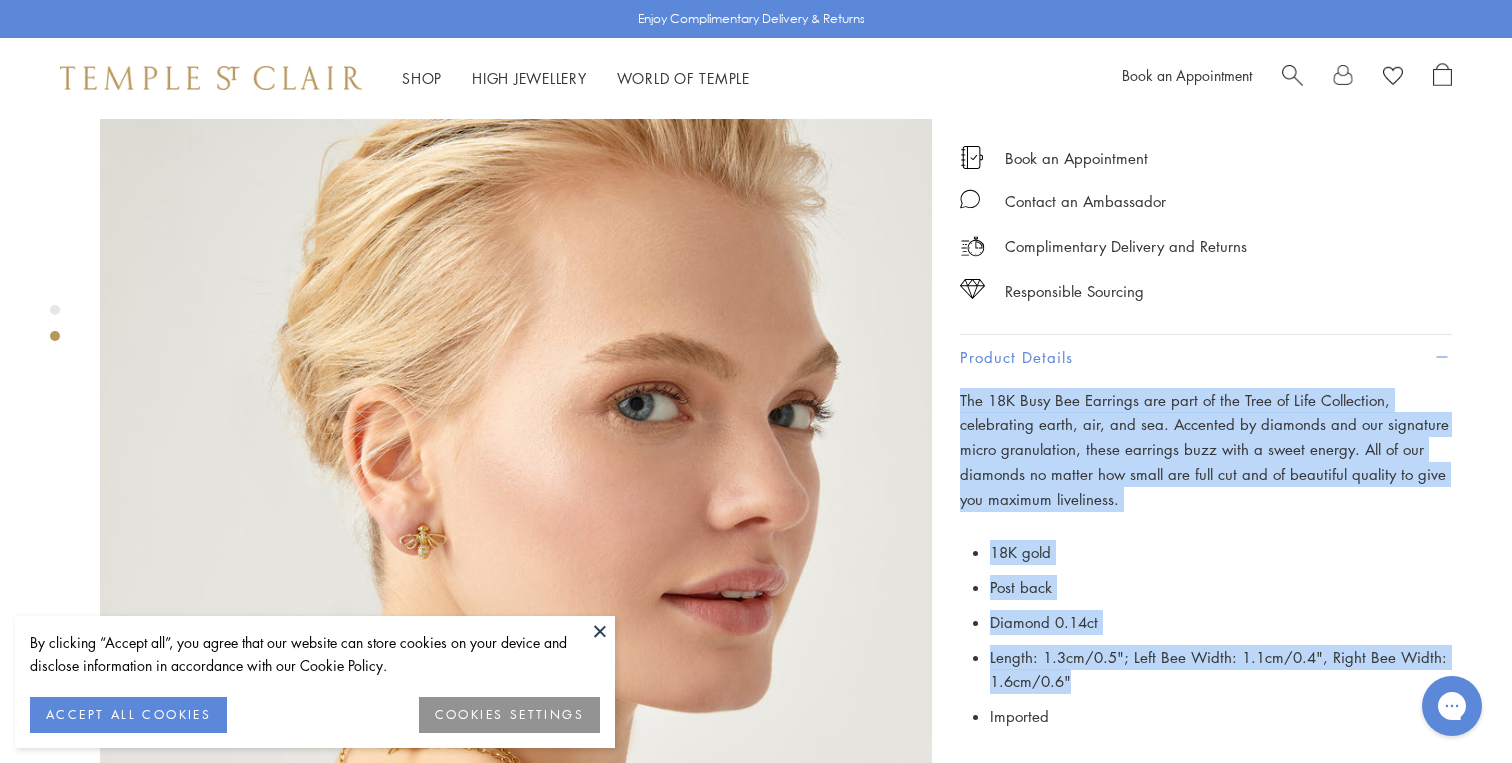 drag, startPoint x: 1084, startPoint y: 650, endPoint x: 943, endPoint y: 379, distance: 305.4865 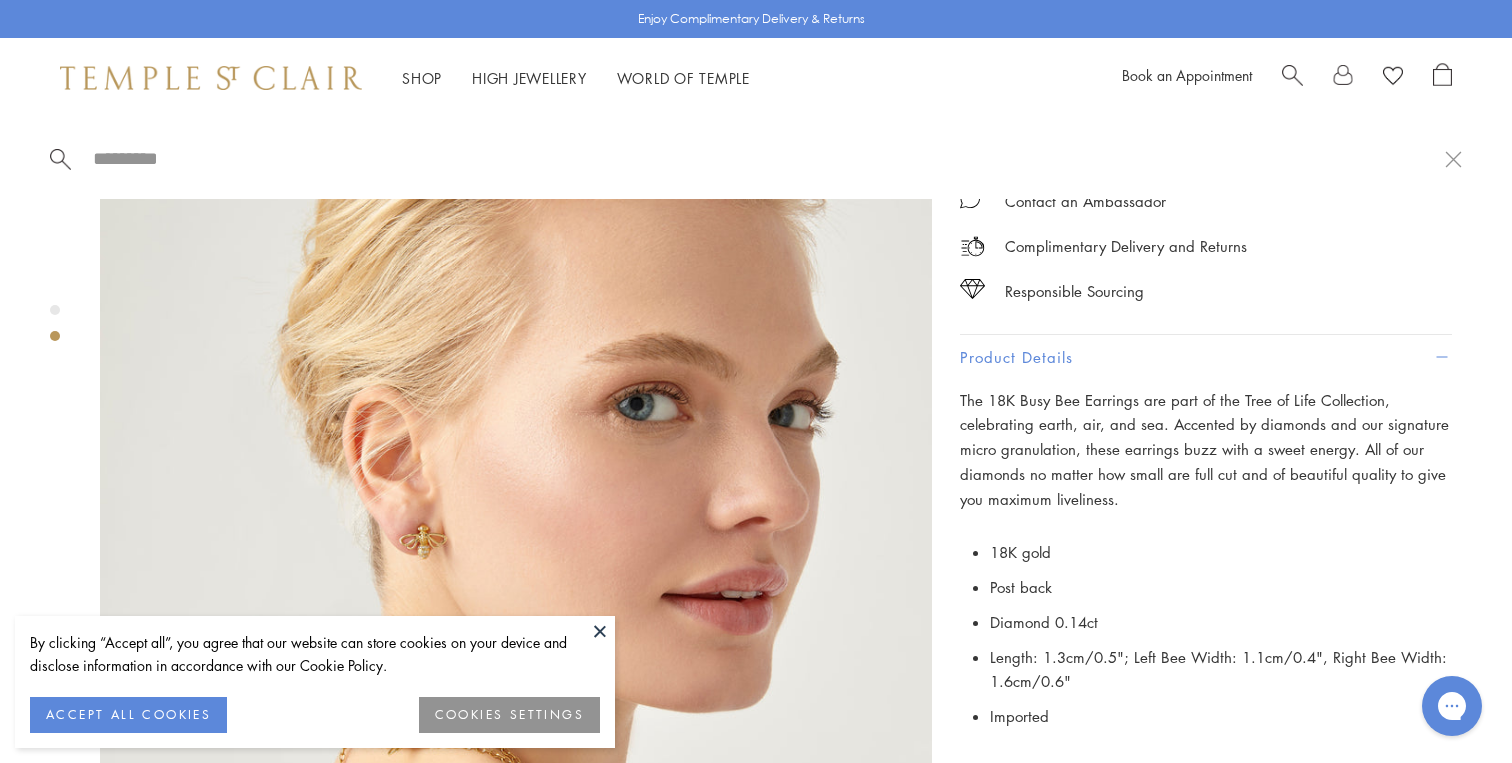 paste on "**********" 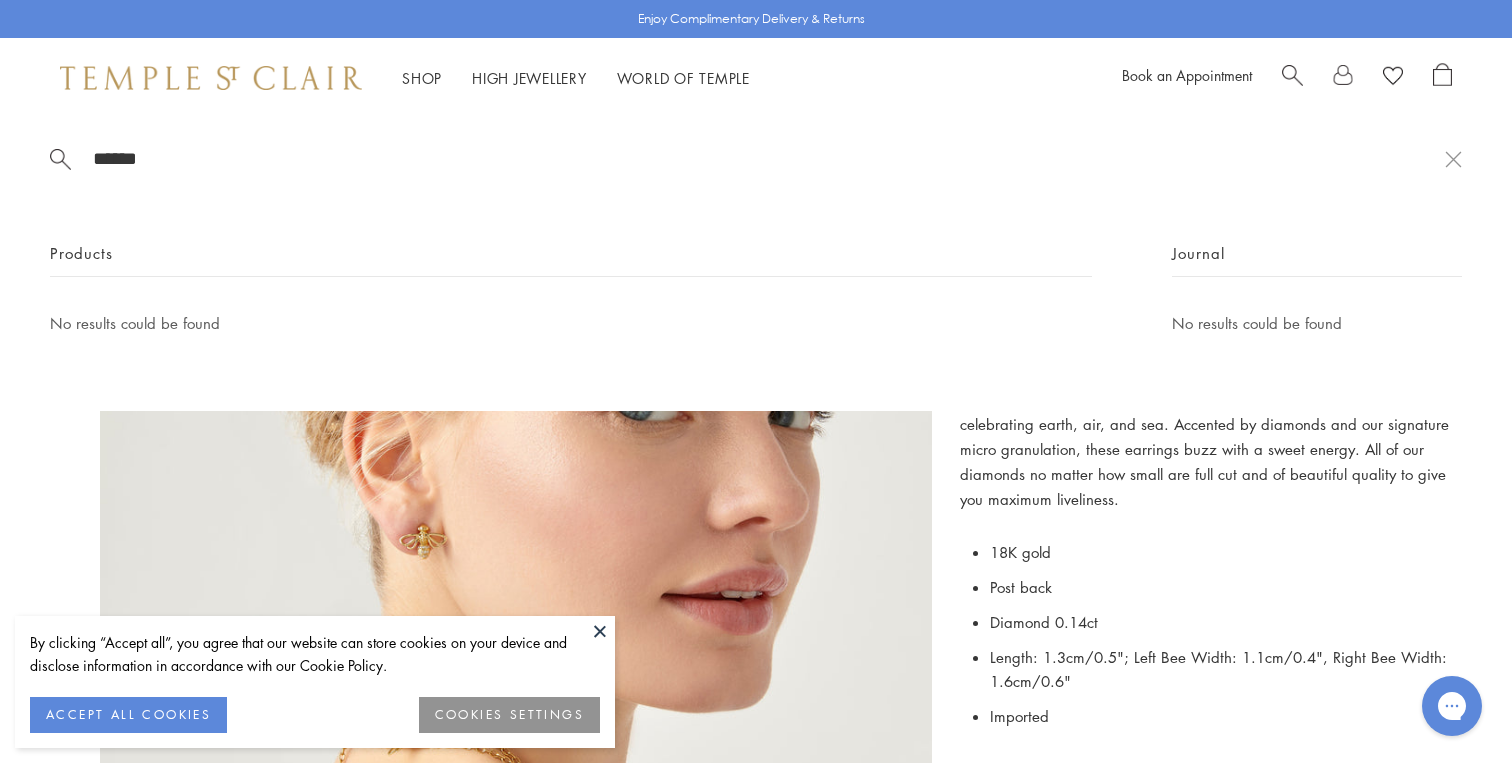 type on "******" 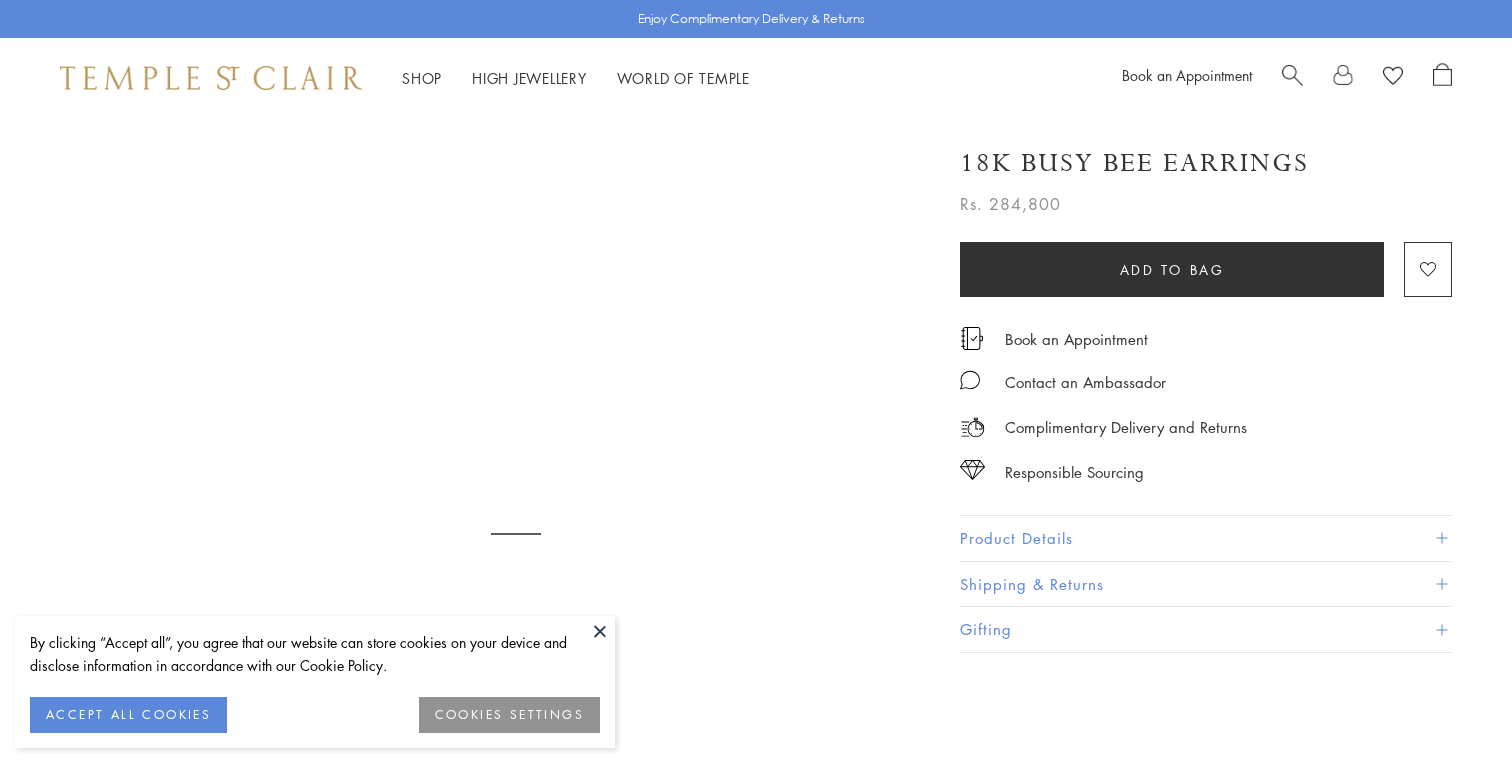 scroll, scrollTop: 0, scrollLeft: 0, axis: both 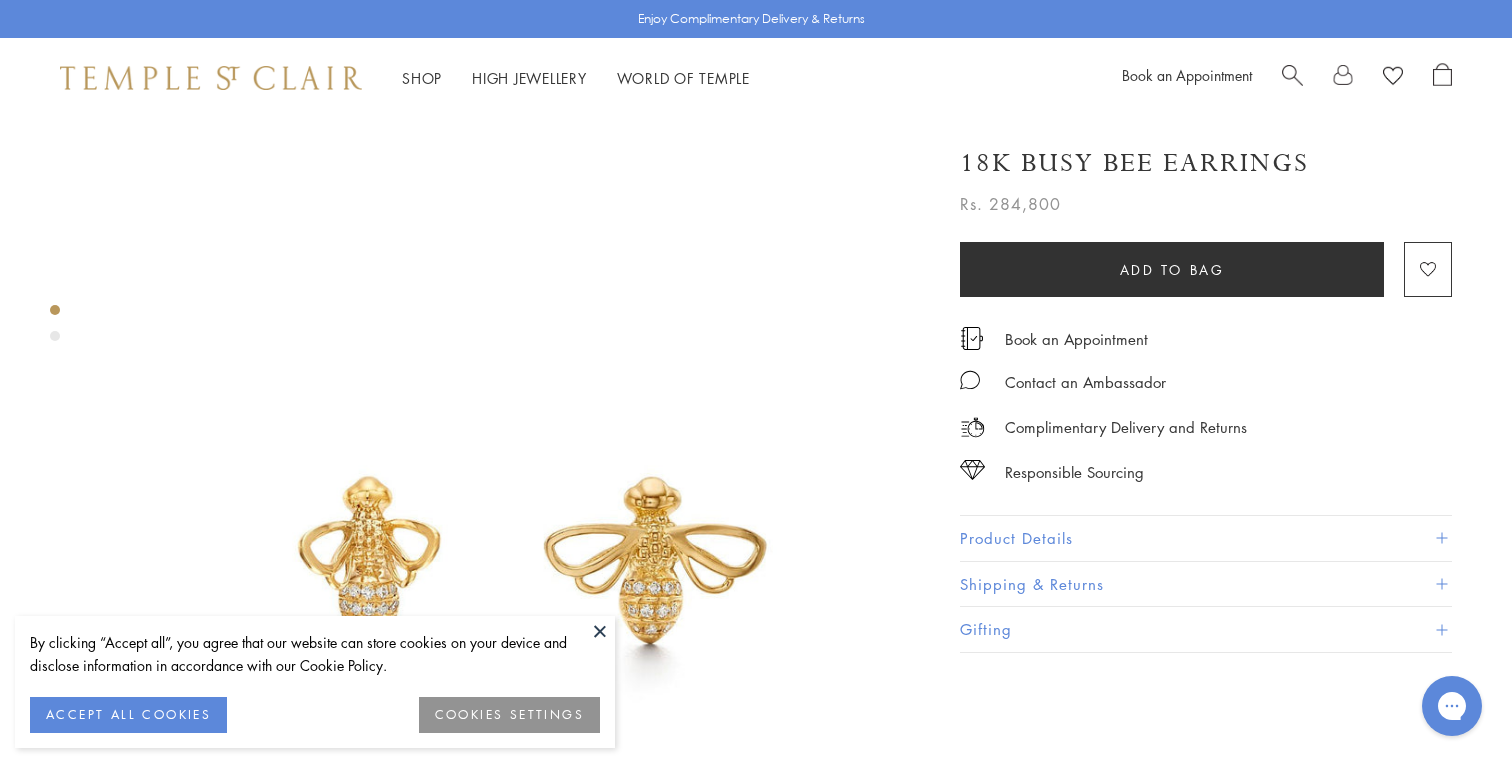 click on "Shop Shop
Categories Amulets   Pendants & Charms   Lockets   Chains & Leather Cords   Earrings   Rings   Bracelets & Bangles   Necklaces   Books & Notebooks   View All   Collections Rock Crystal Amulet   Angels   Color Theory   Celestial   Tree of Life   Royal Blue Moonstone   Zodiac   Featured Travel Jewels   New Arrivals   S25 Fiori Collection   Our Exclusive Jewels   Jewels to Personalize   Limited Edition Jewels   Sassini Rings   Temple Classics   Temple St. Clair x Big Life Foundation    Curated for you
Temple Convertible Charm Bracelet Shop Now" at bounding box center (756, 78) 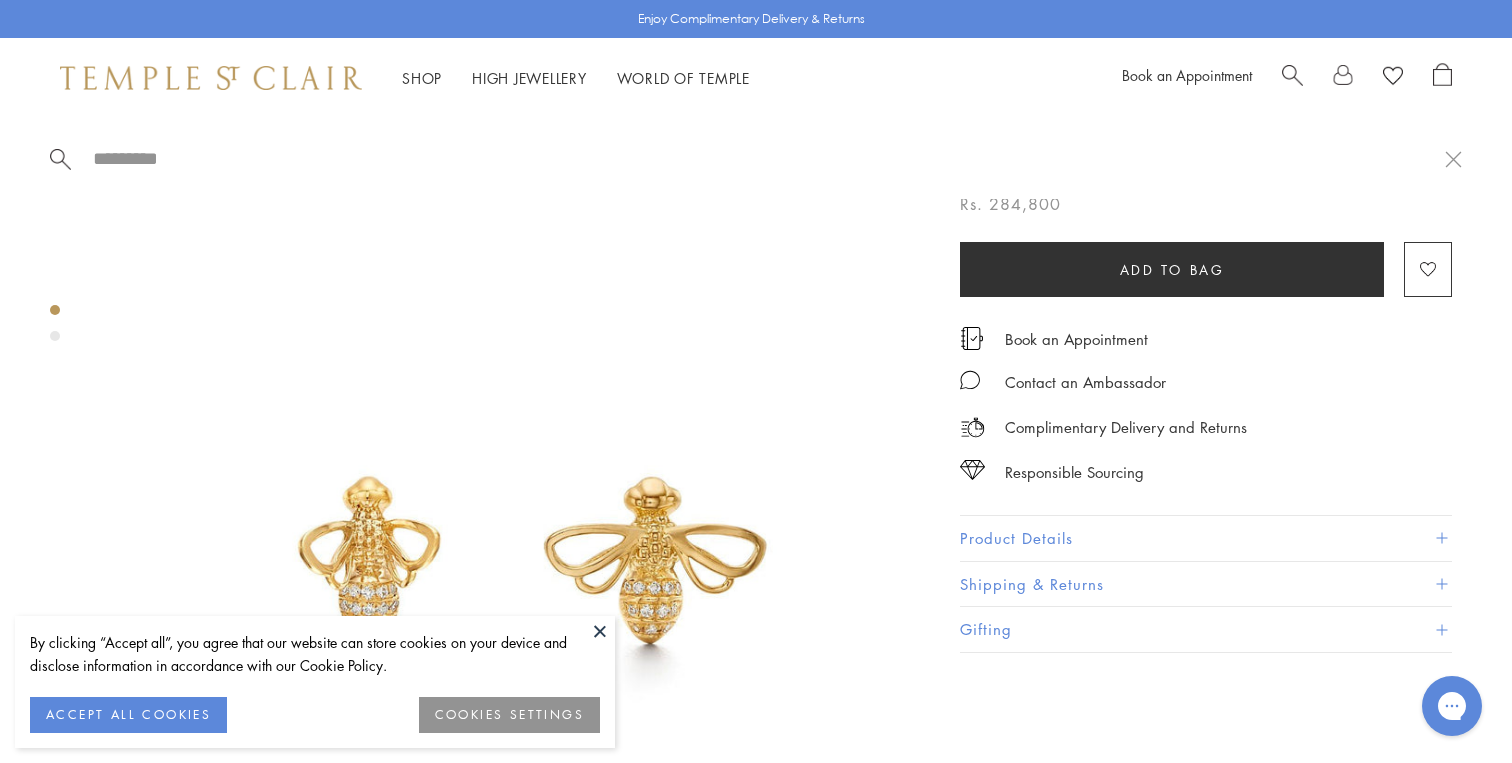 paste on "**********" 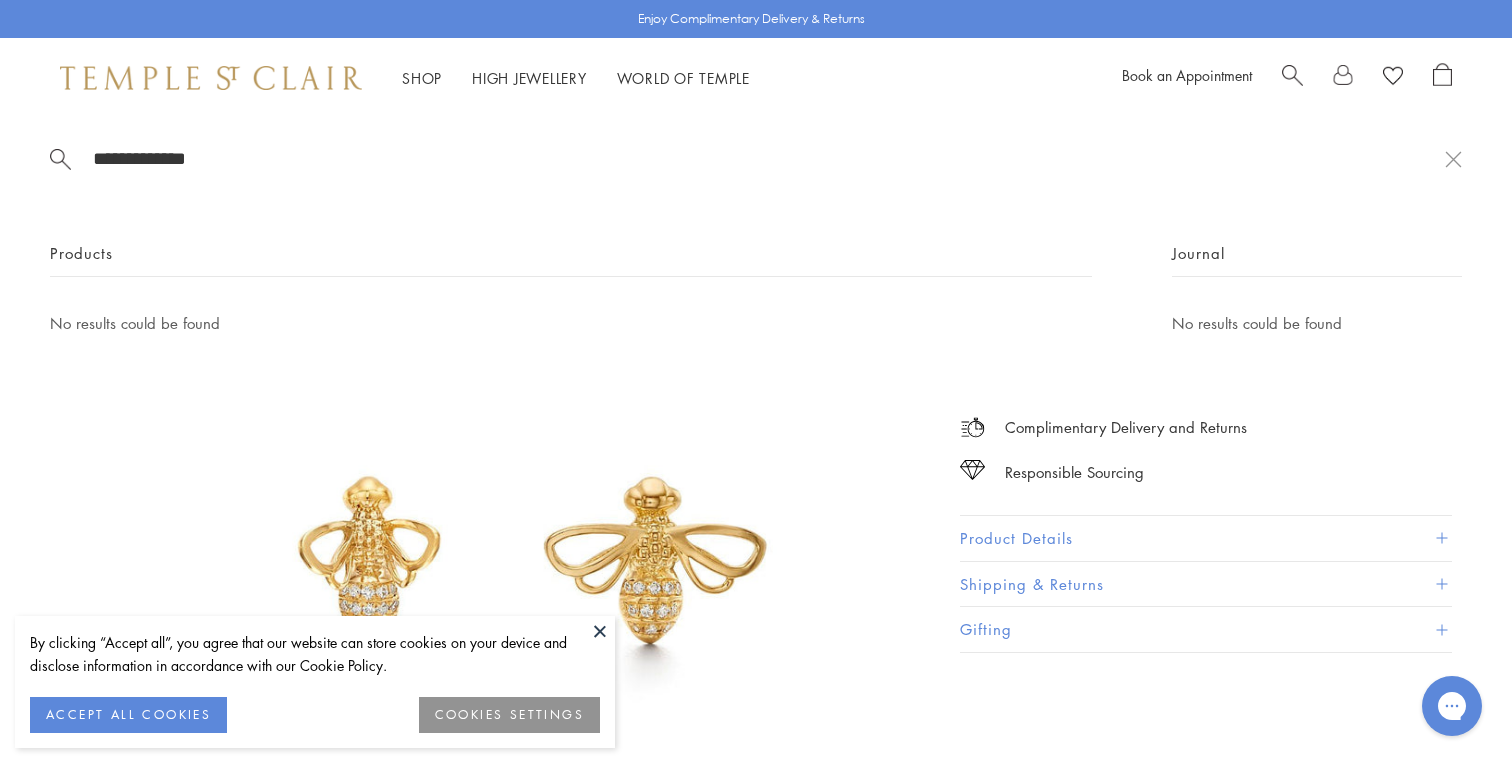 click on "**********" at bounding box center (768, 158) 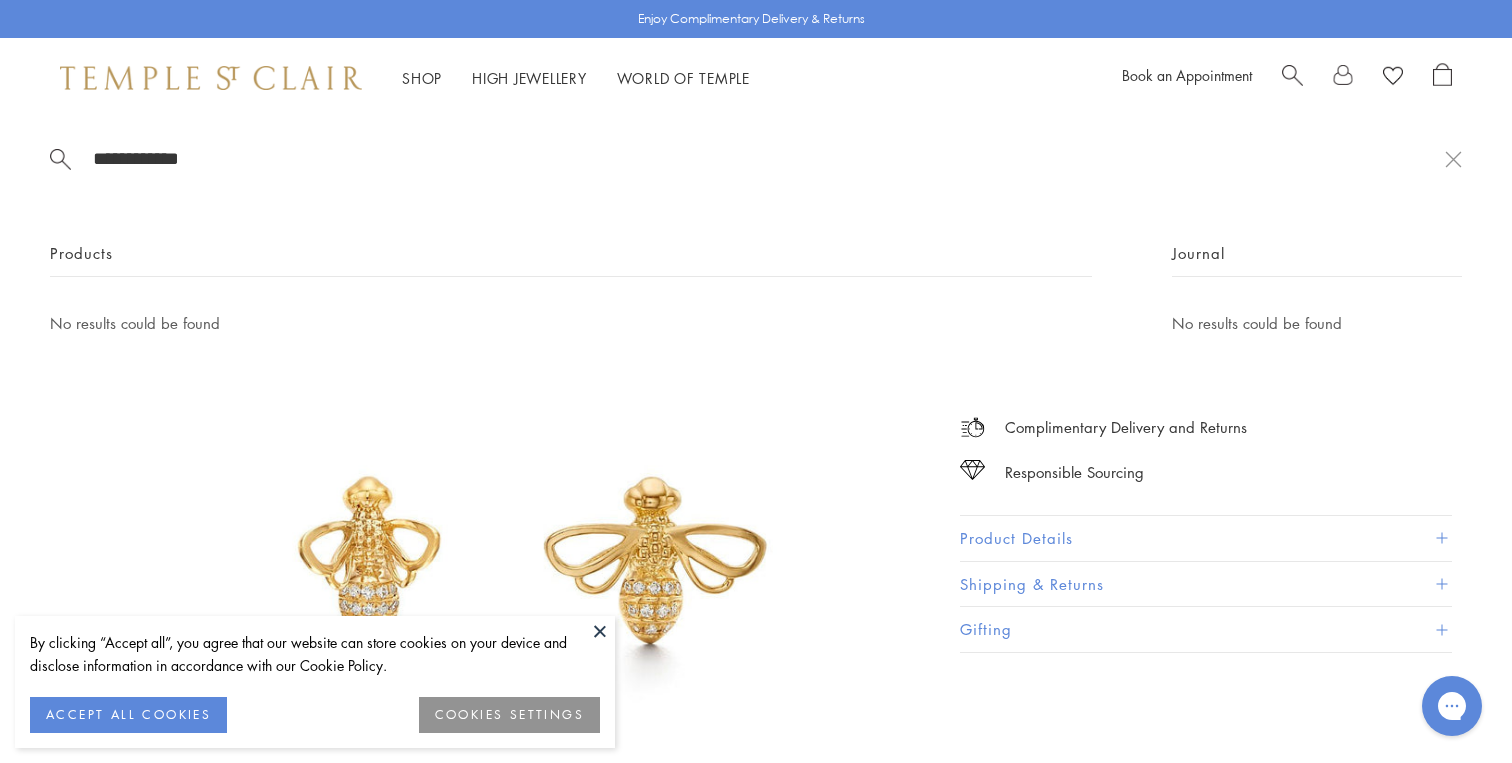 click on "**********" at bounding box center [768, 158] 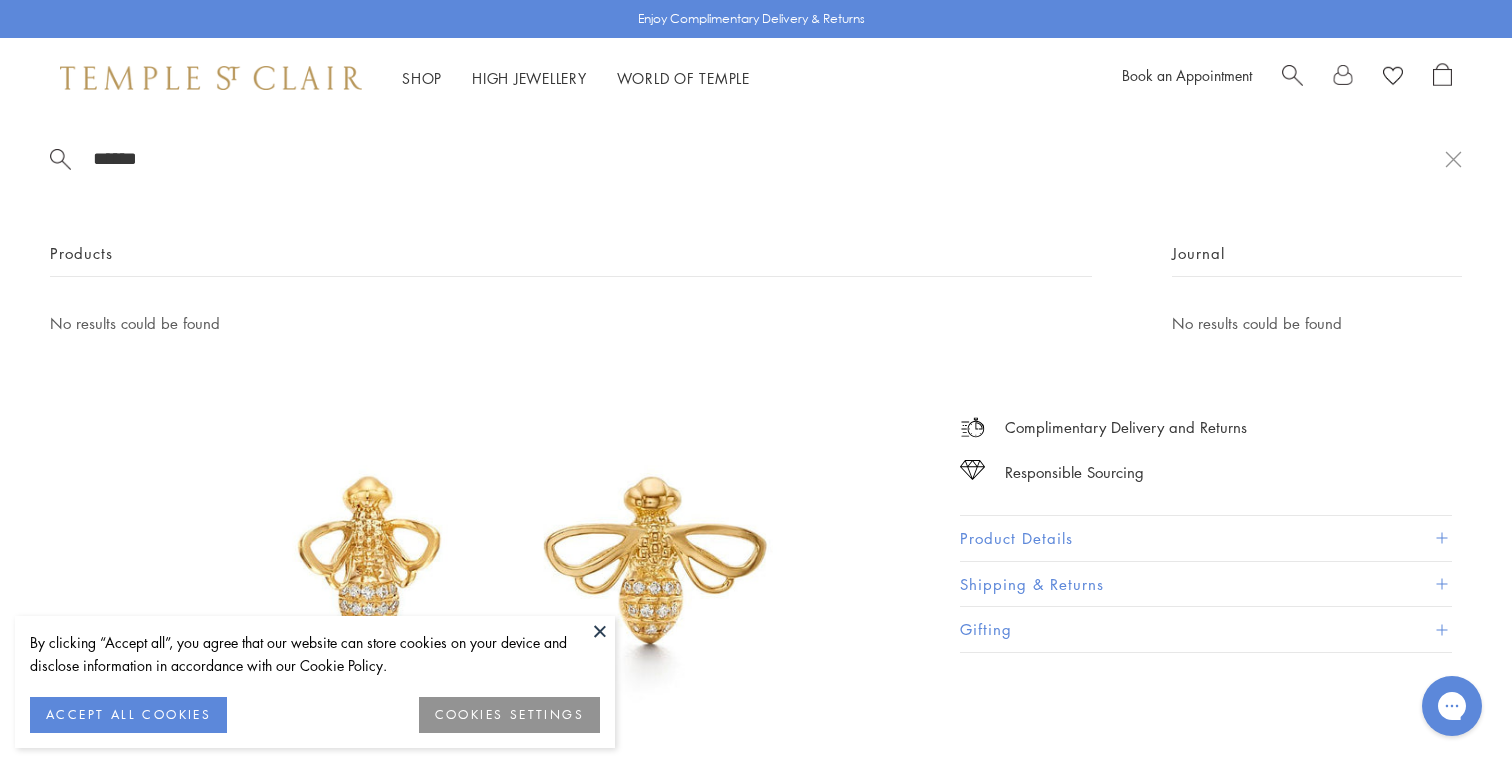 click at bounding box center (1292, 73) 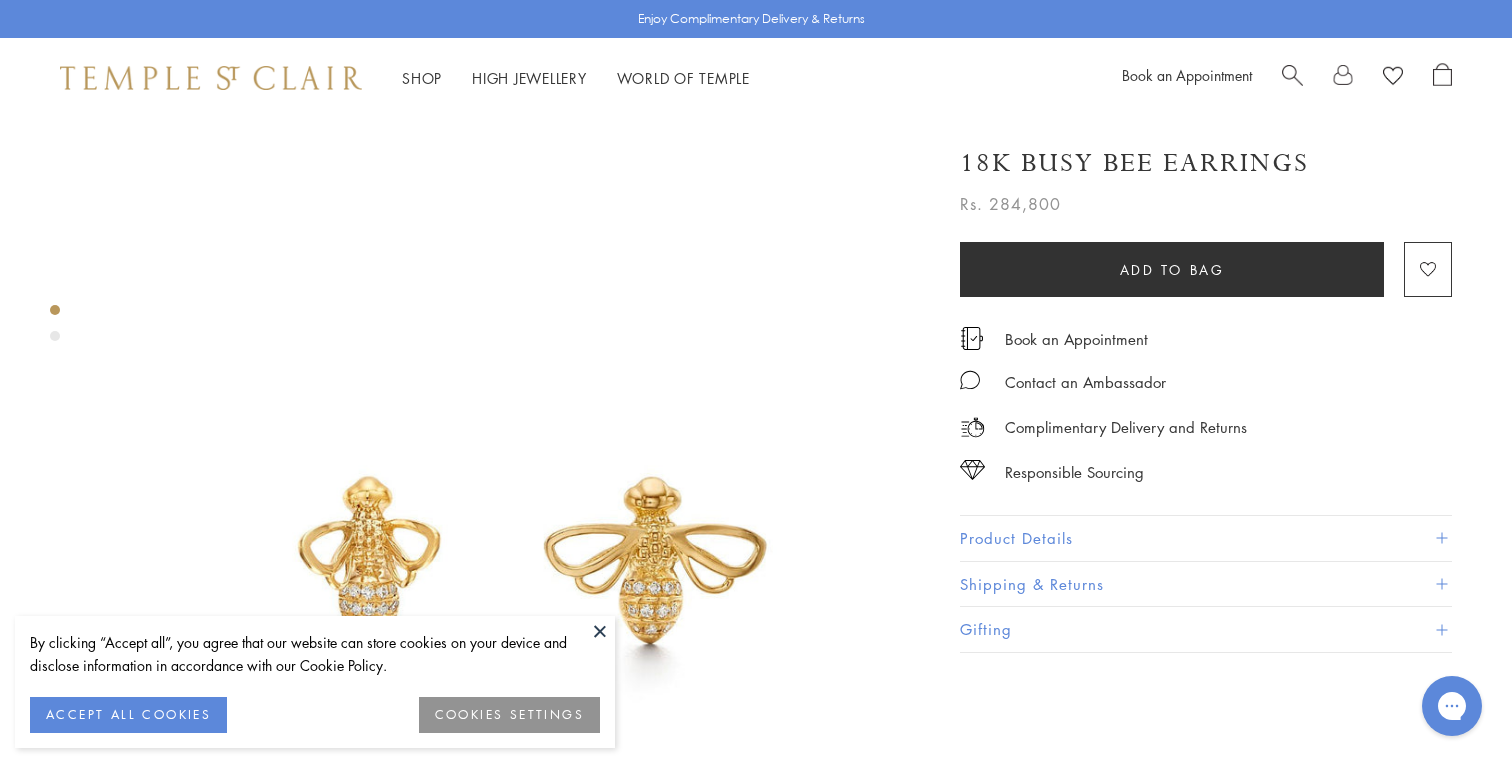 click at bounding box center (1292, 73) 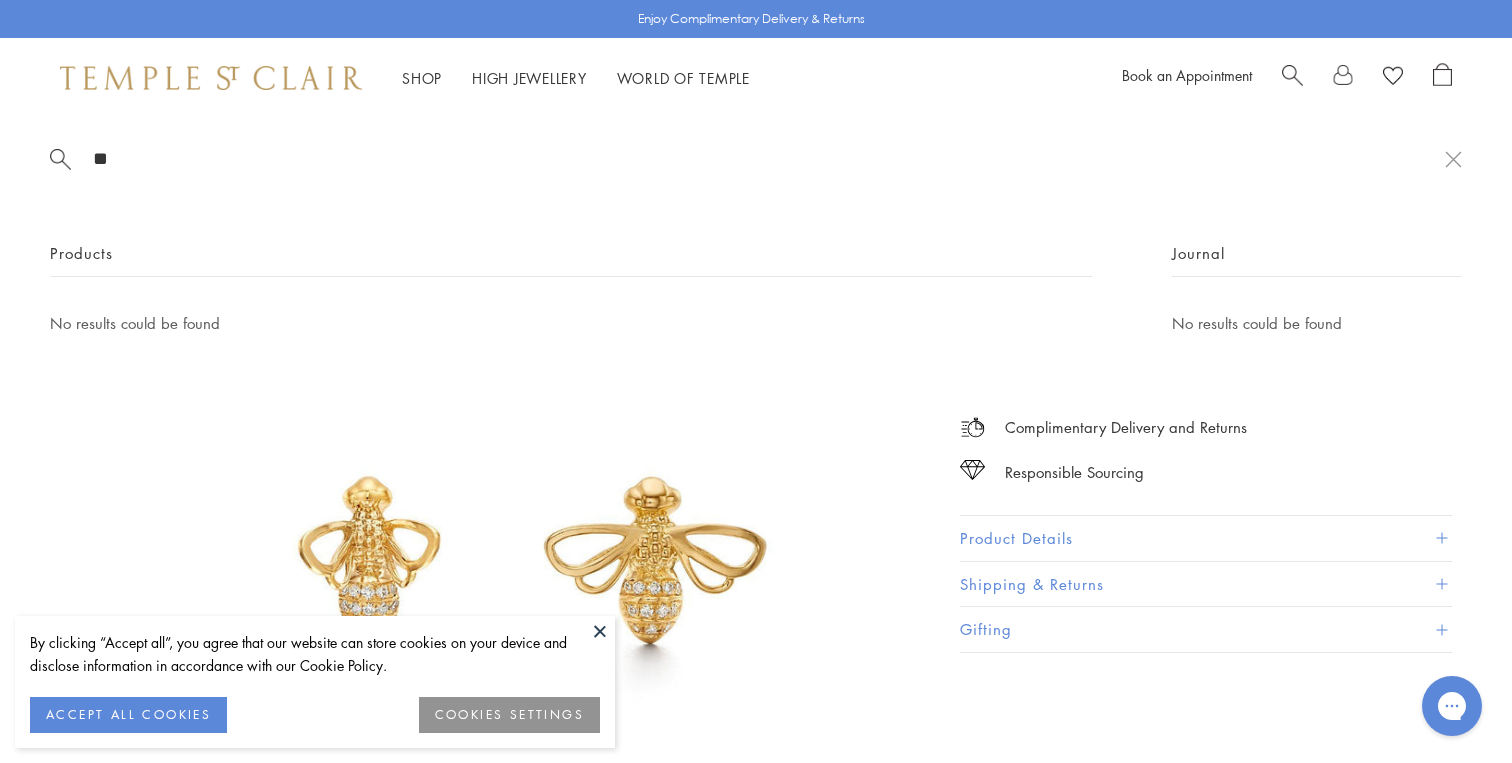 type on "*" 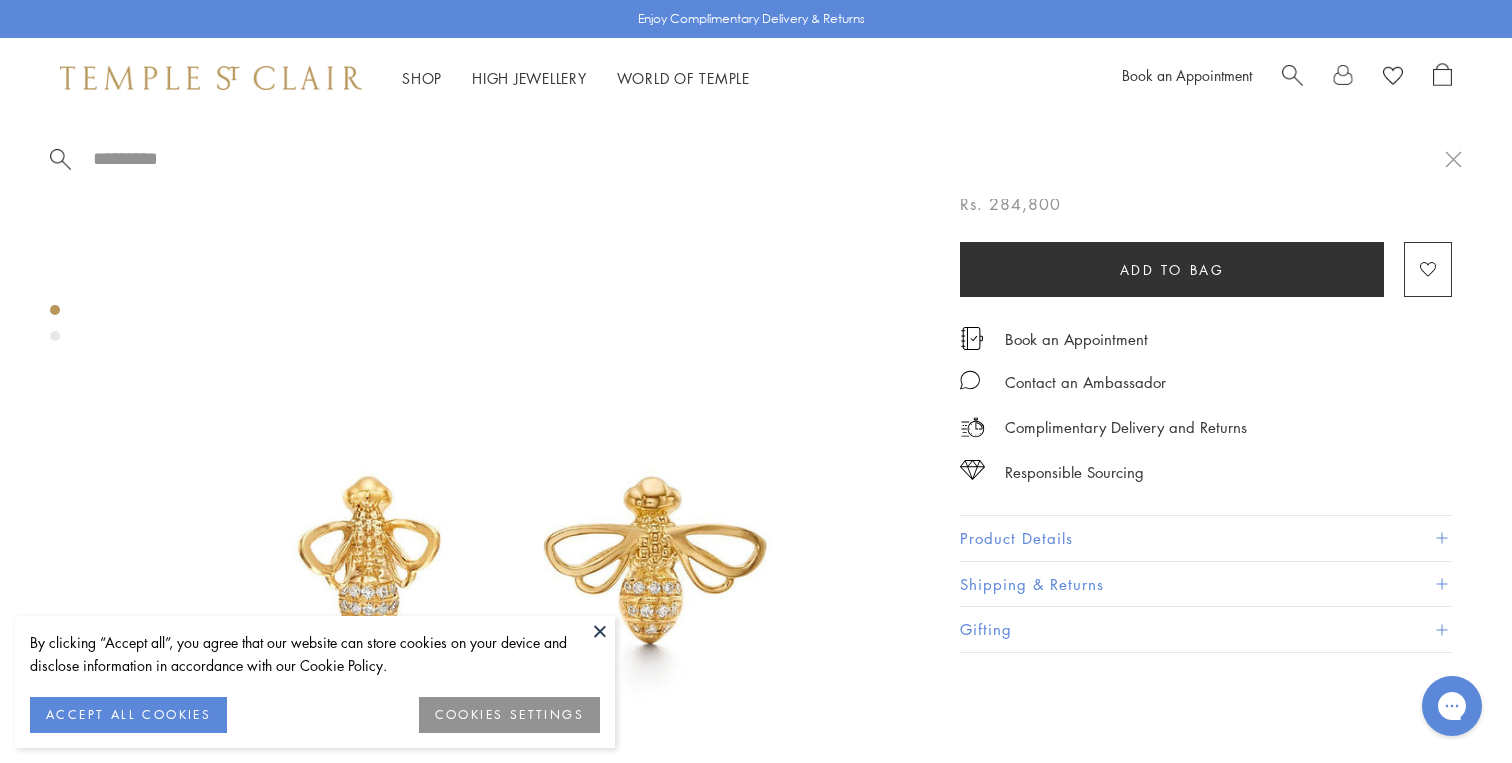 click at bounding box center (1367, 78) 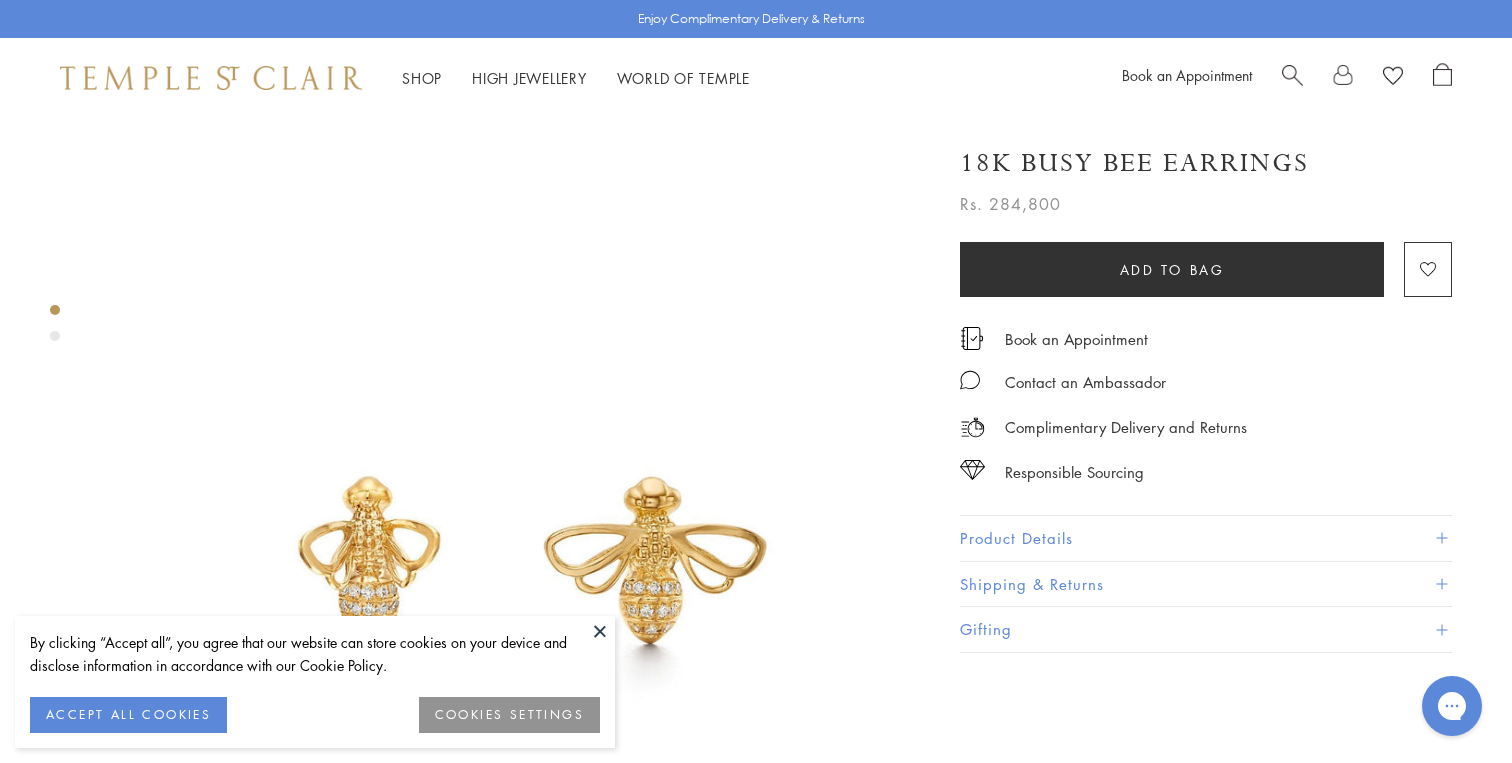 click at bounding box center [1292, 73] 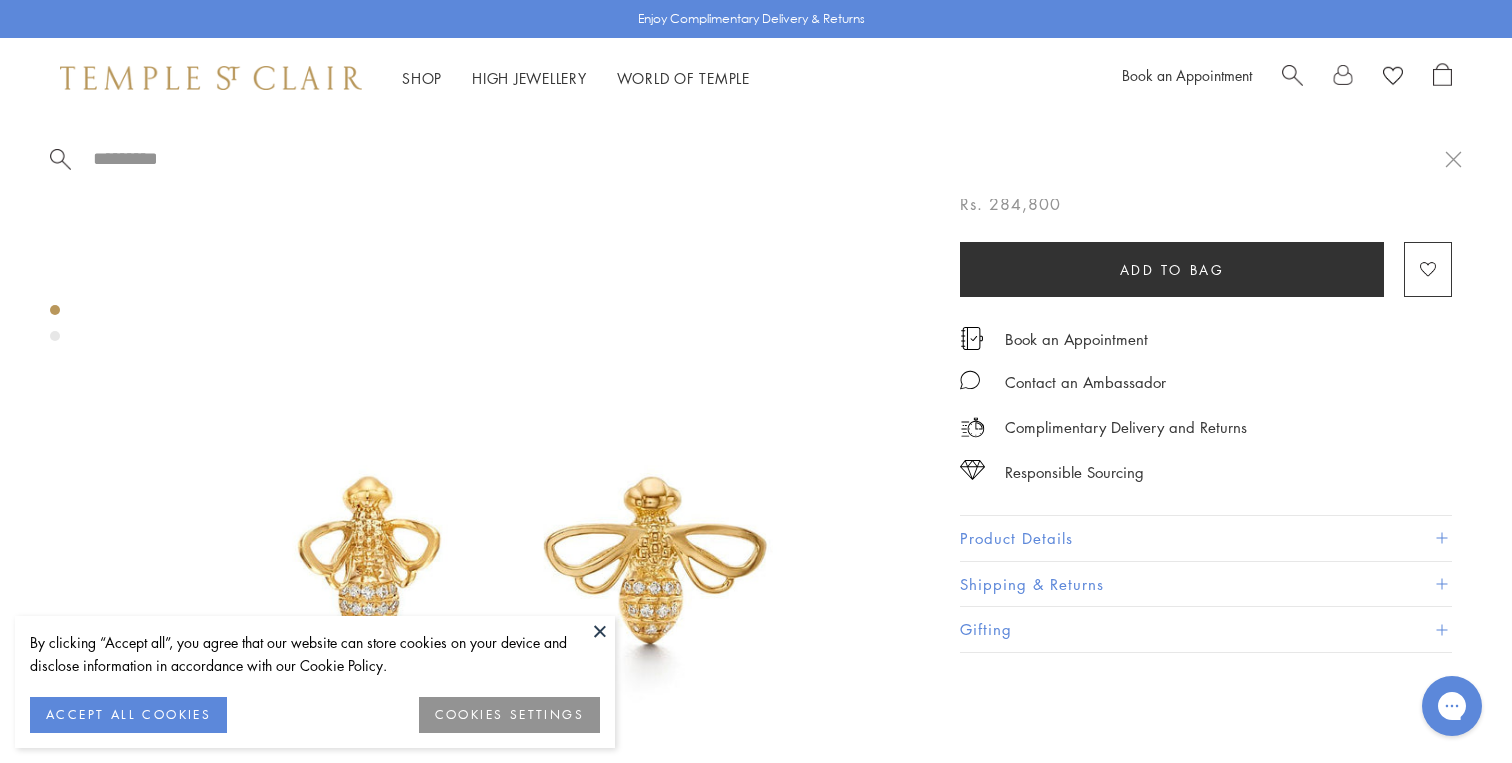paste on "**********" 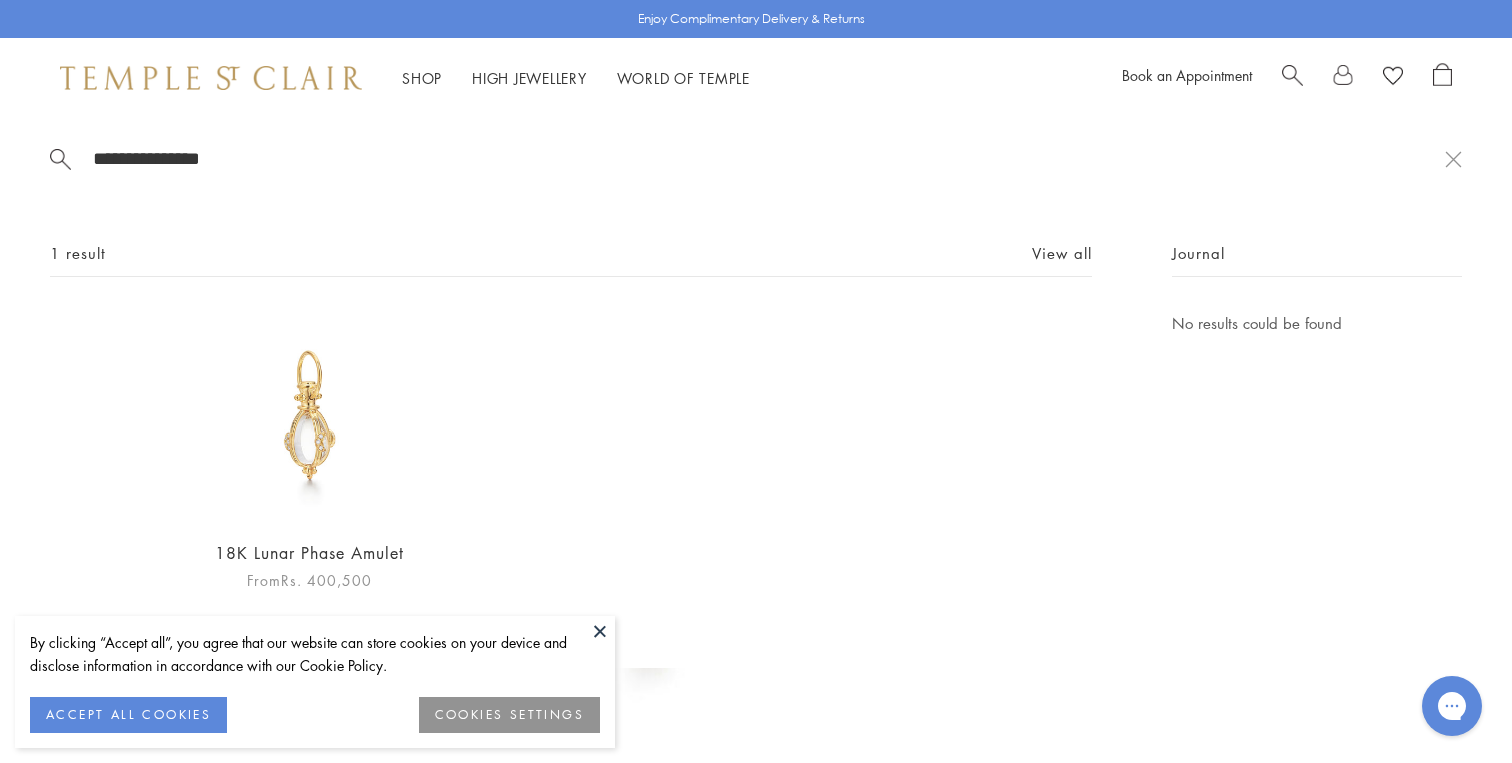 type on "**********" 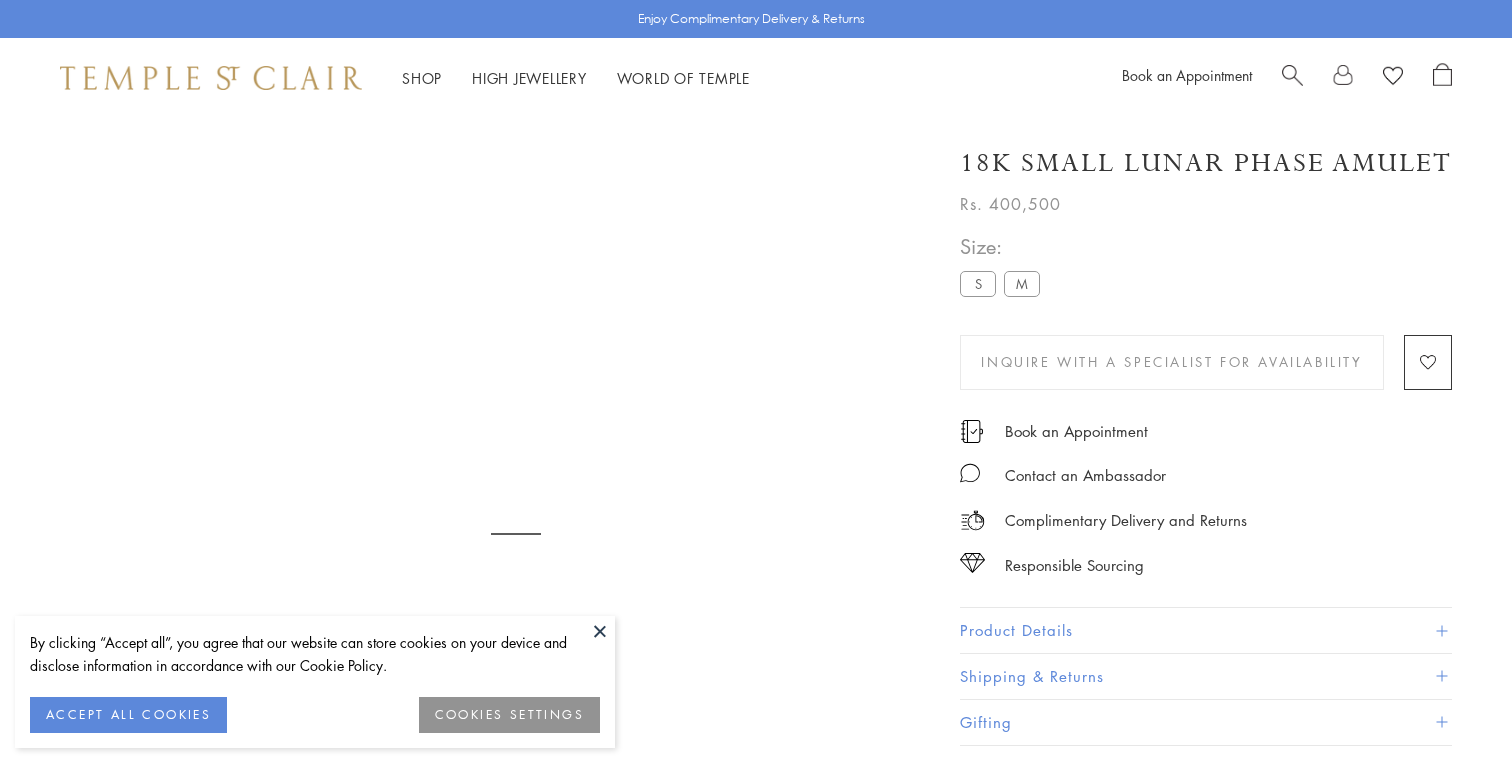 scroll, scrollTop: 0, scrollLeft: 0, axis: both 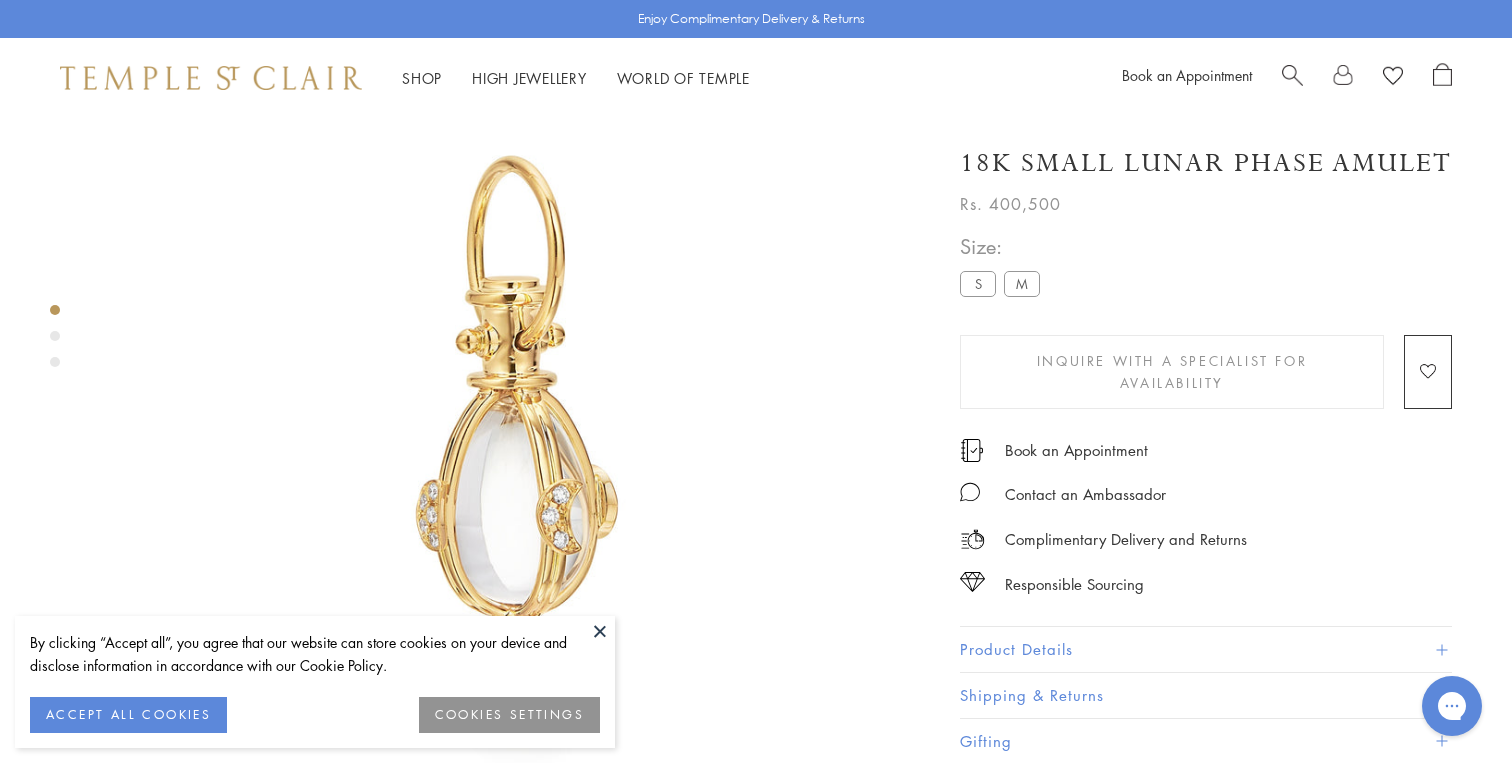 click on "18K Small Lunar Phase Amulet" at bounding box center [1206, 163] 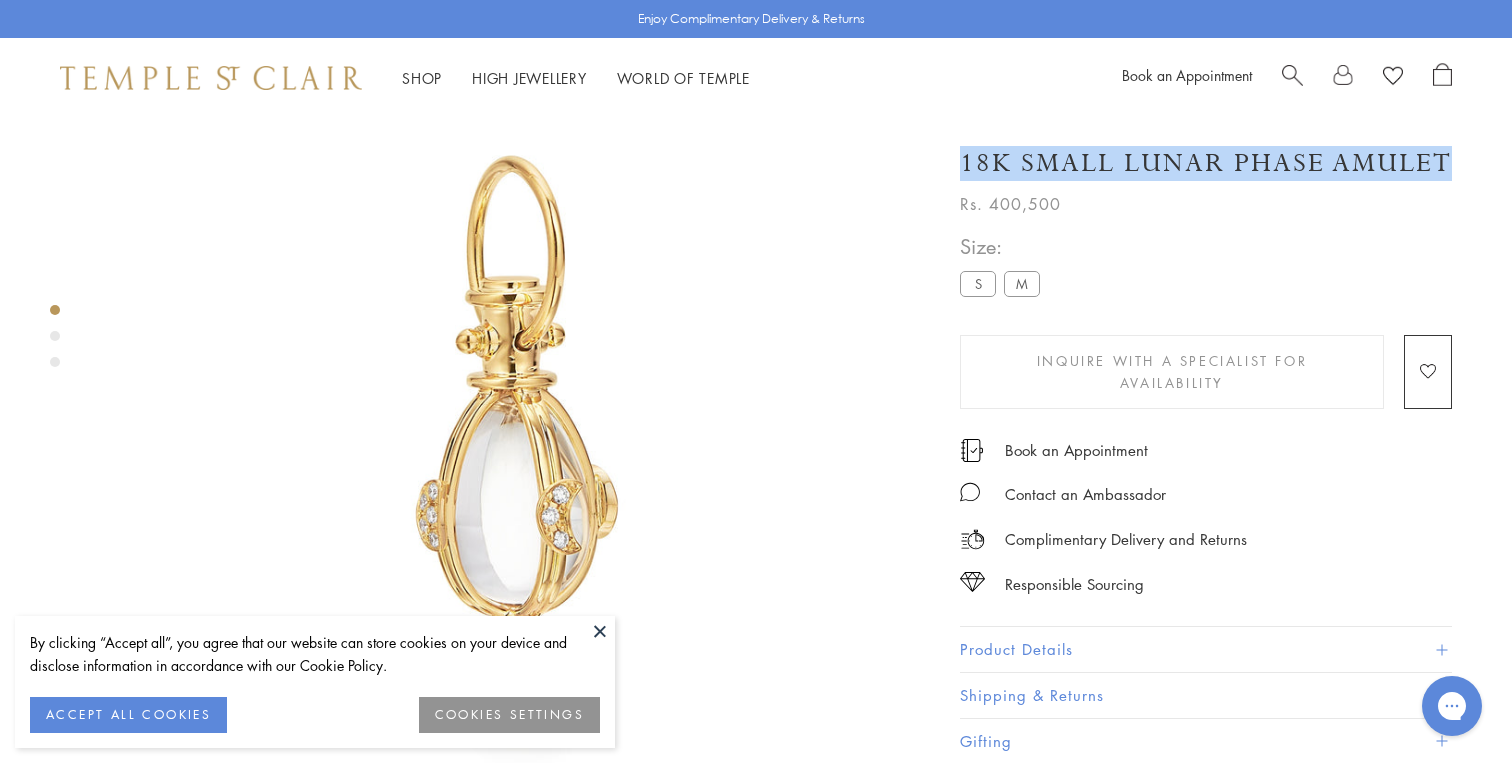 drag, startPoint x: 1444, startPoint y: 168, endPoint x: 1443, endPoint y: 157, distance: 11.045361 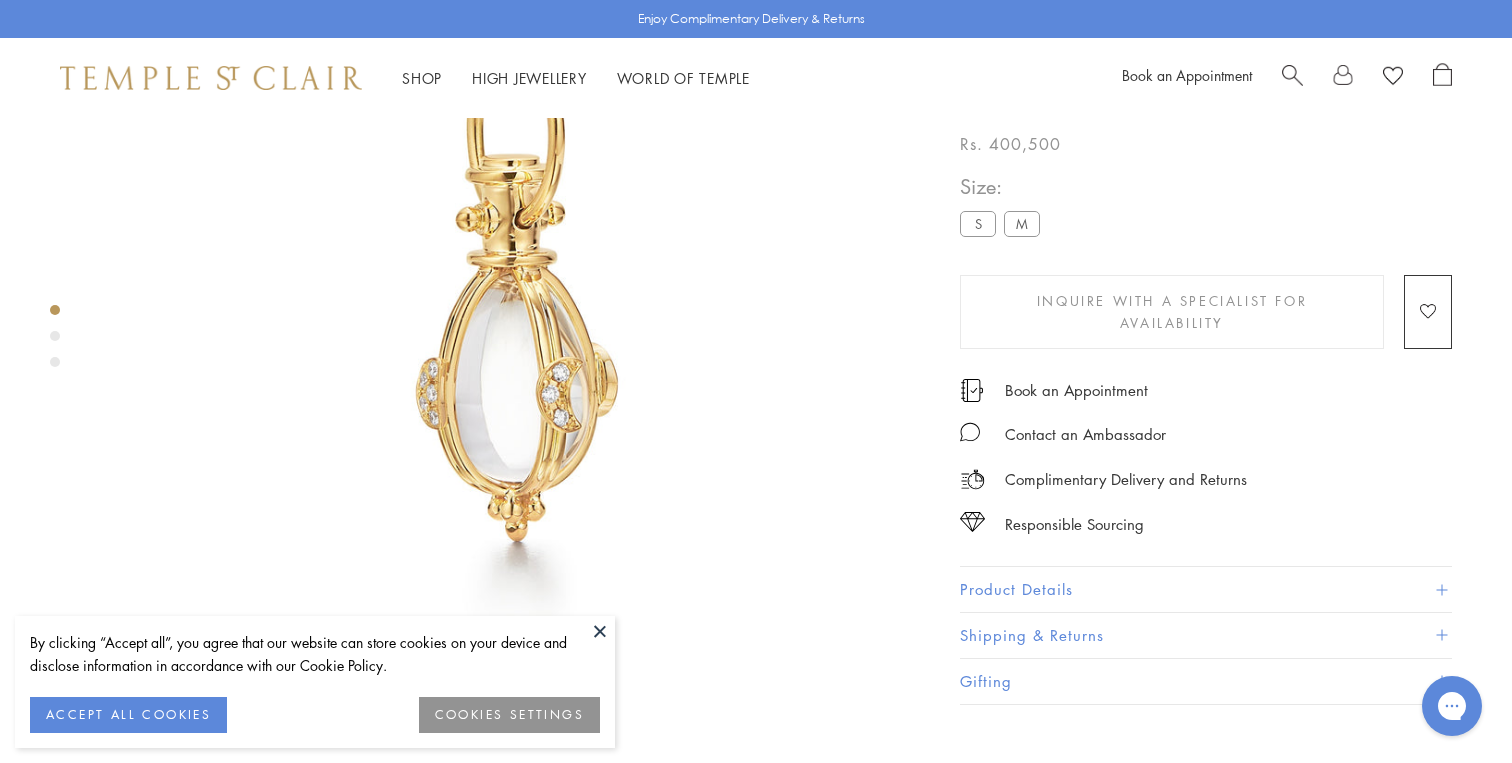 scroll, scrollTop: 342, scrollLeft: 0, axis: vertical 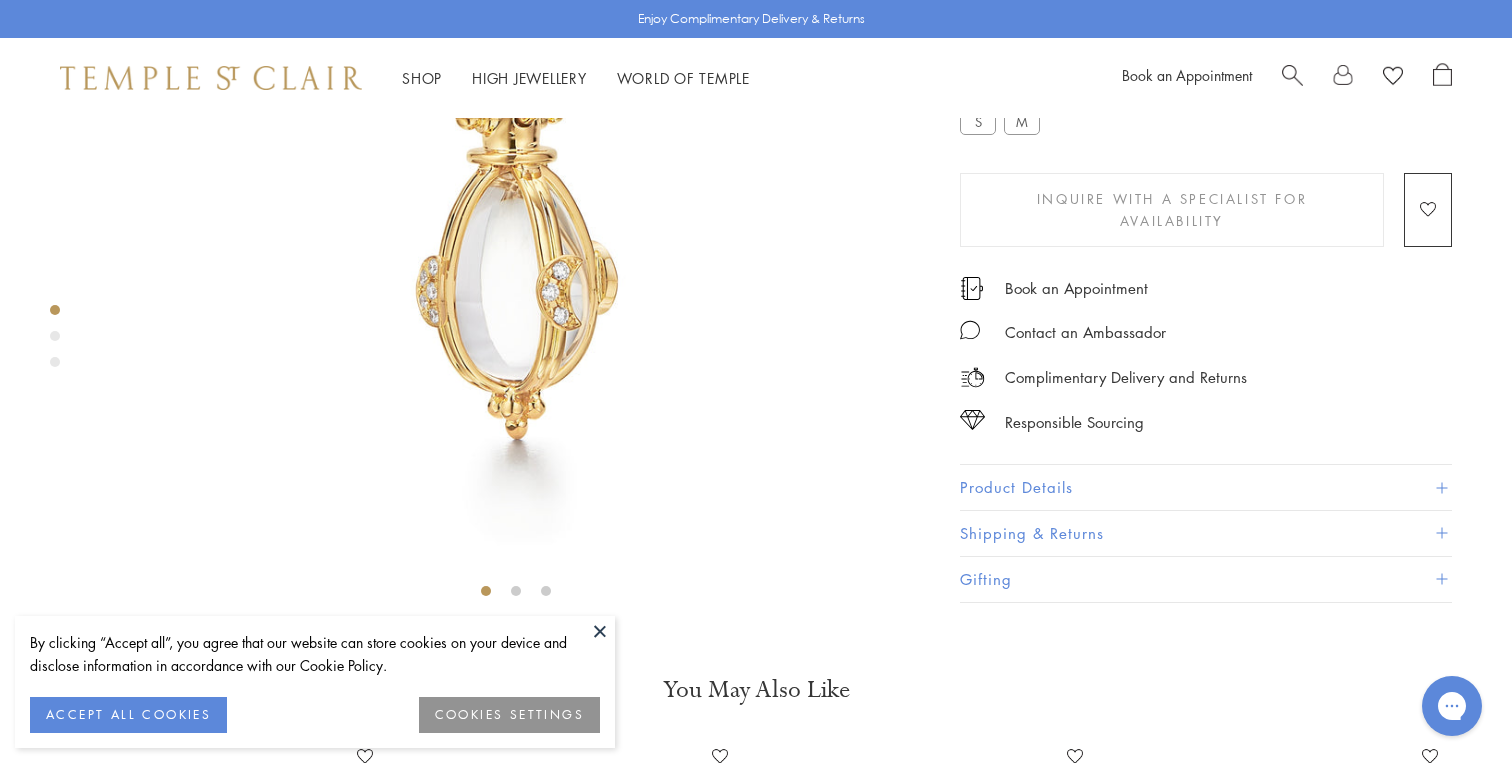 click on "Product Details" at bounding box center [1206, 488] 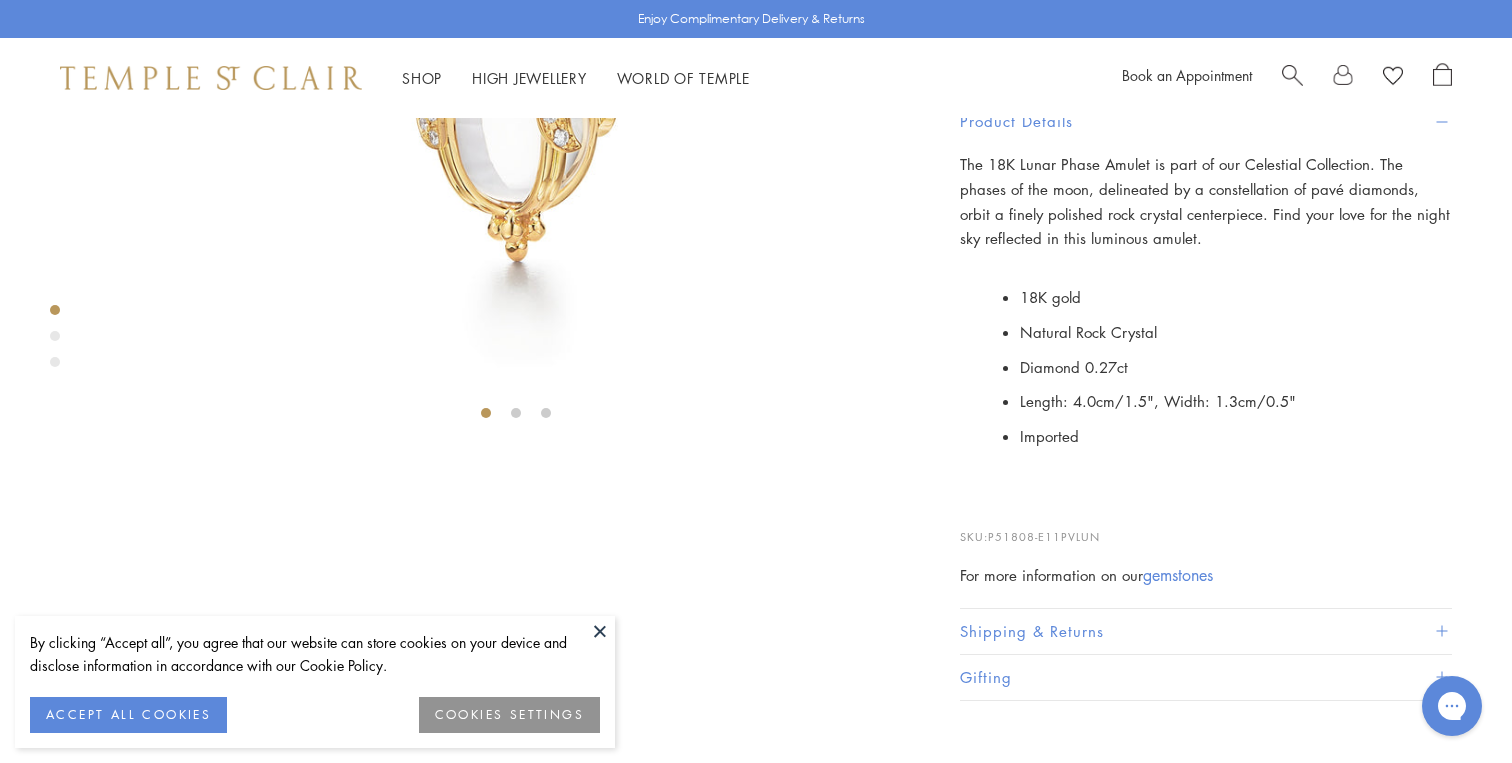 scroll, scrollTop: 567, scrollLeft: 0, axis: vertical 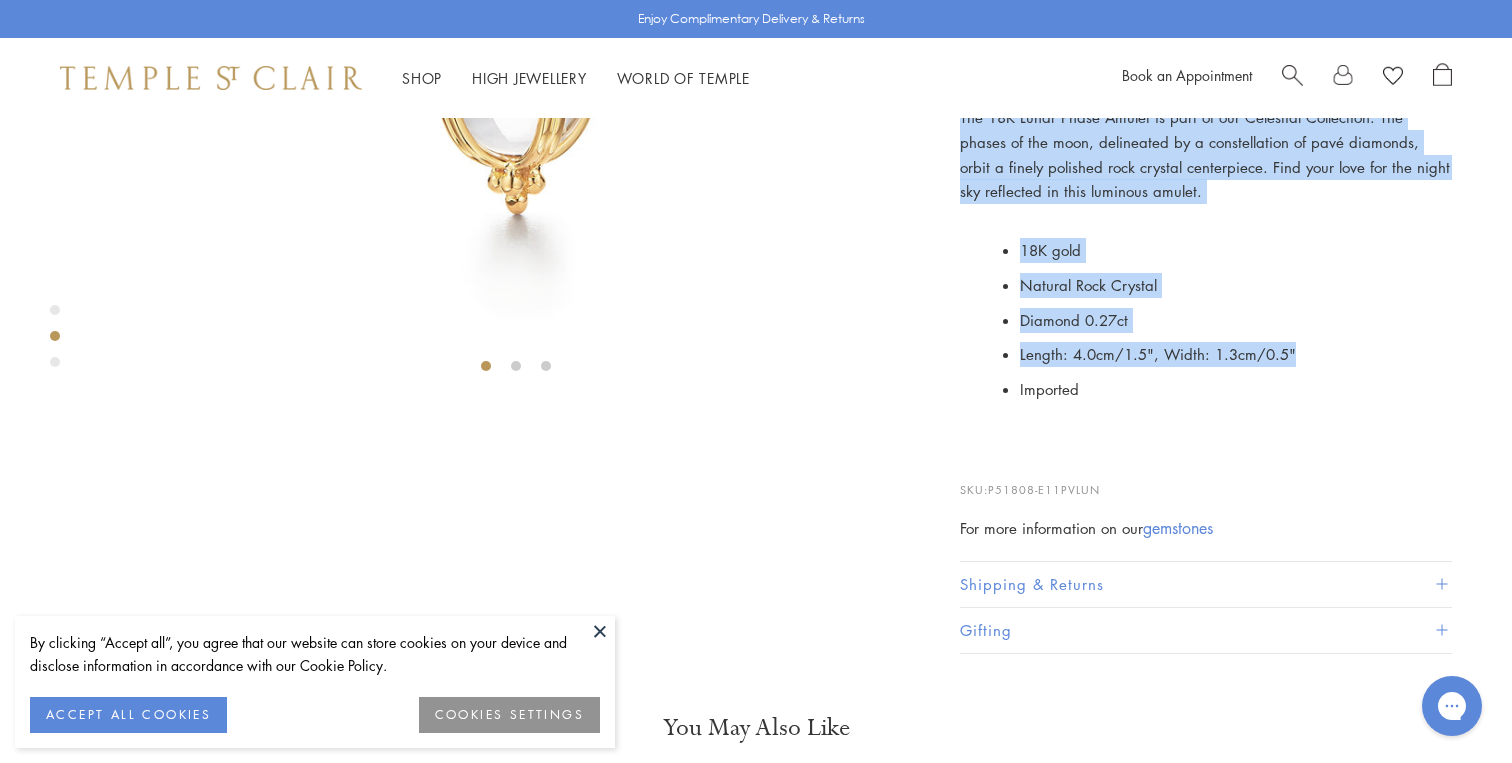 drag, startPoint x: 1313, startPoint y: 694, endPoint x: 933, endPoint y: 457, distance: 447.8493 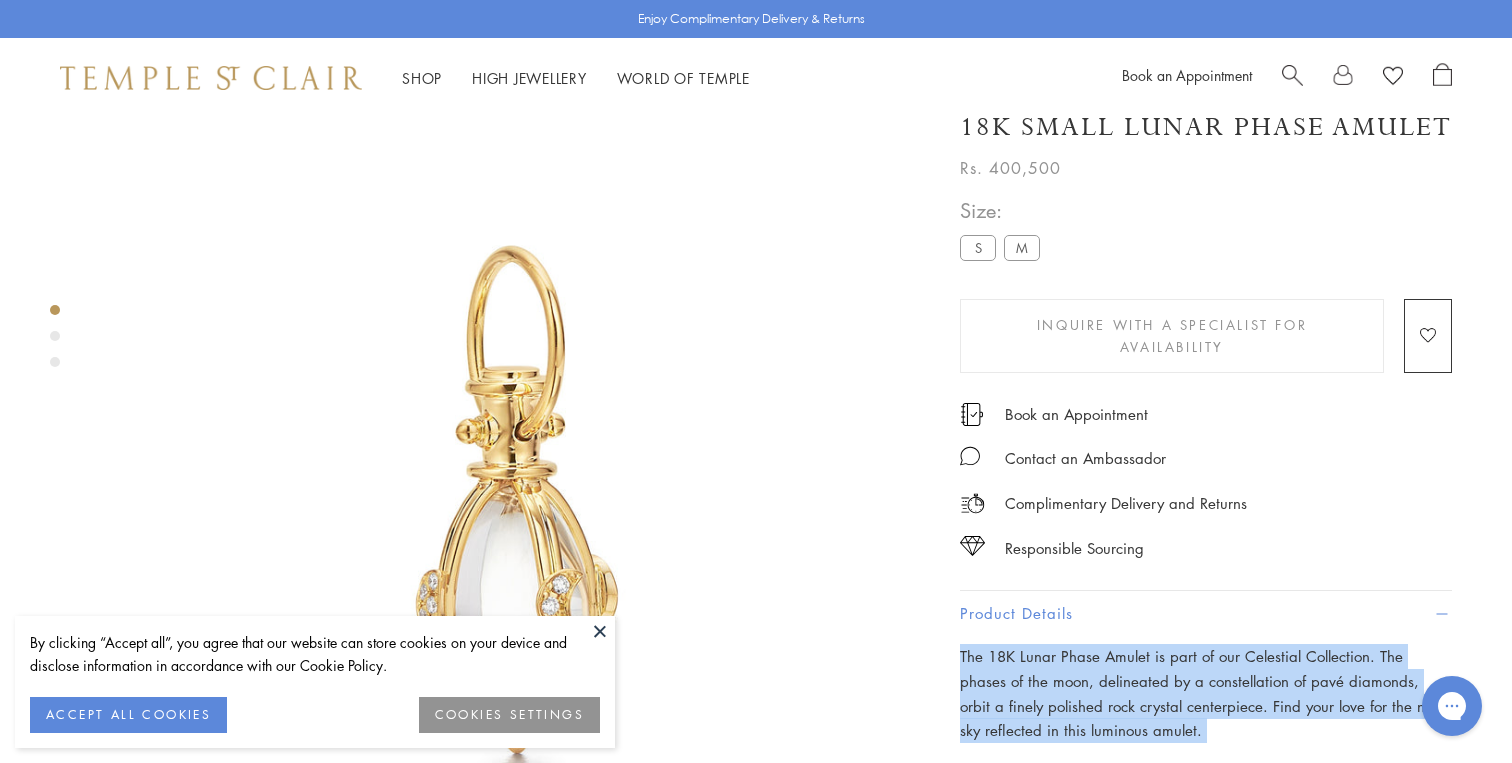 scroll, scrollTop: 0, scrollLeft: 0, axis: both 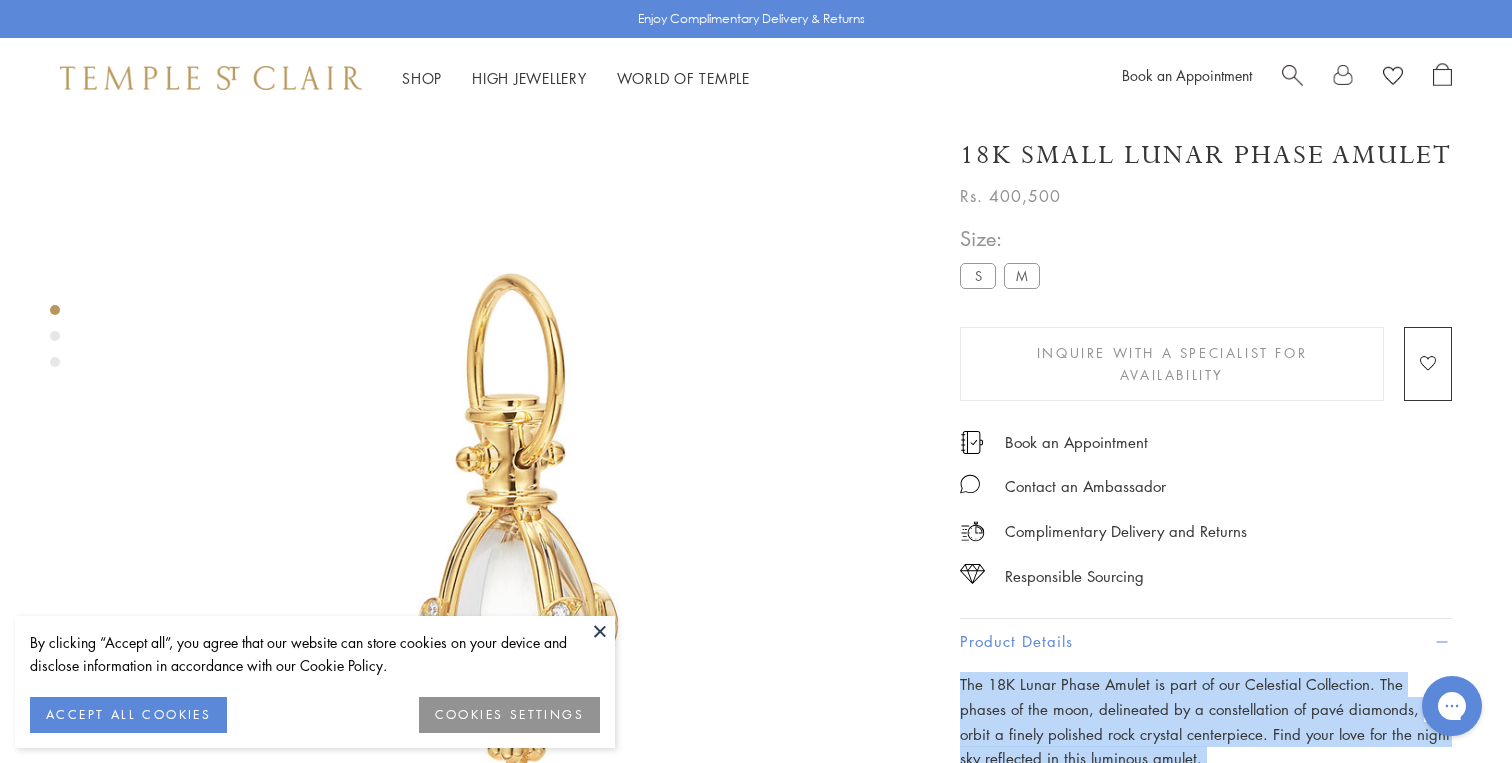 click at bounding box center [1292, 78] 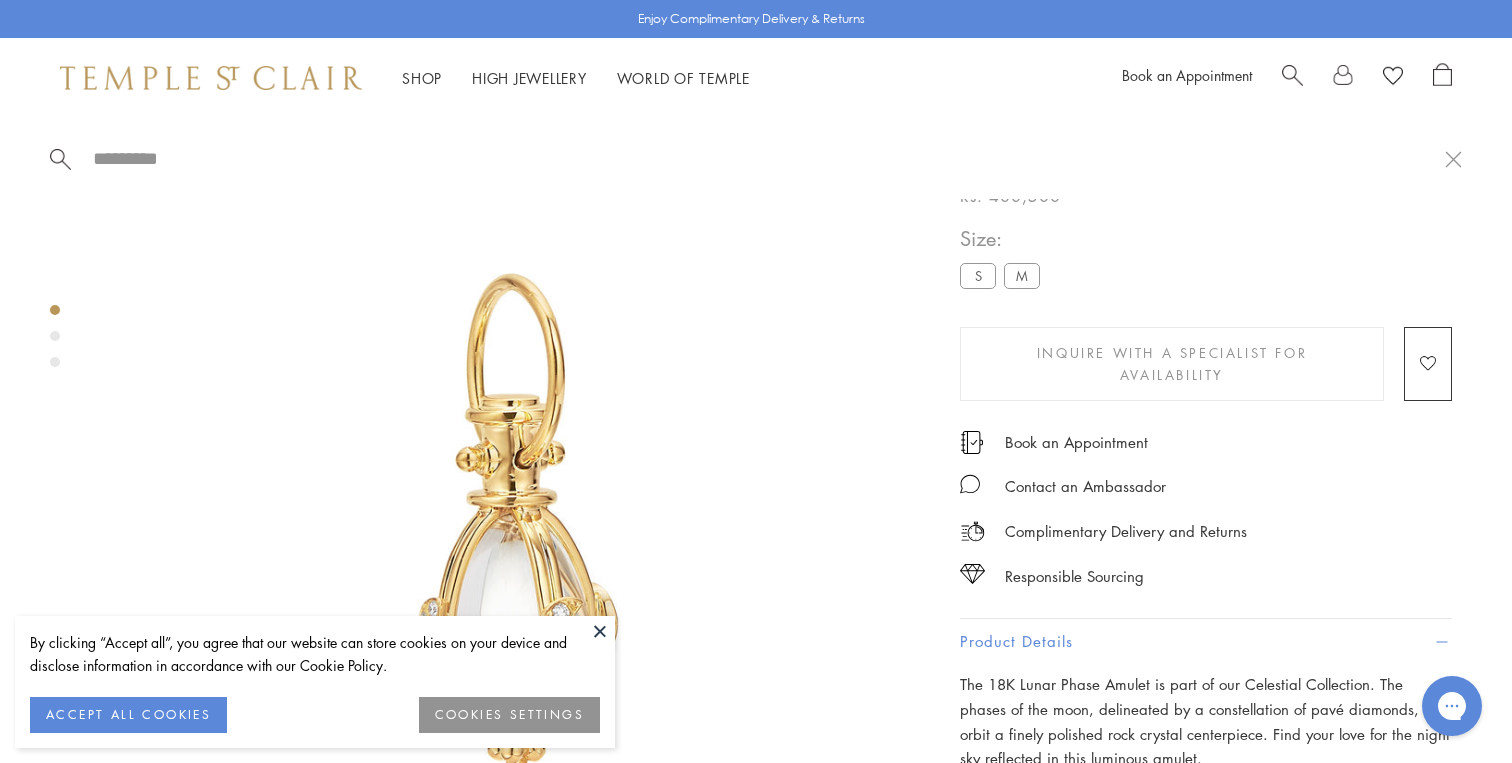 paste on "**********" 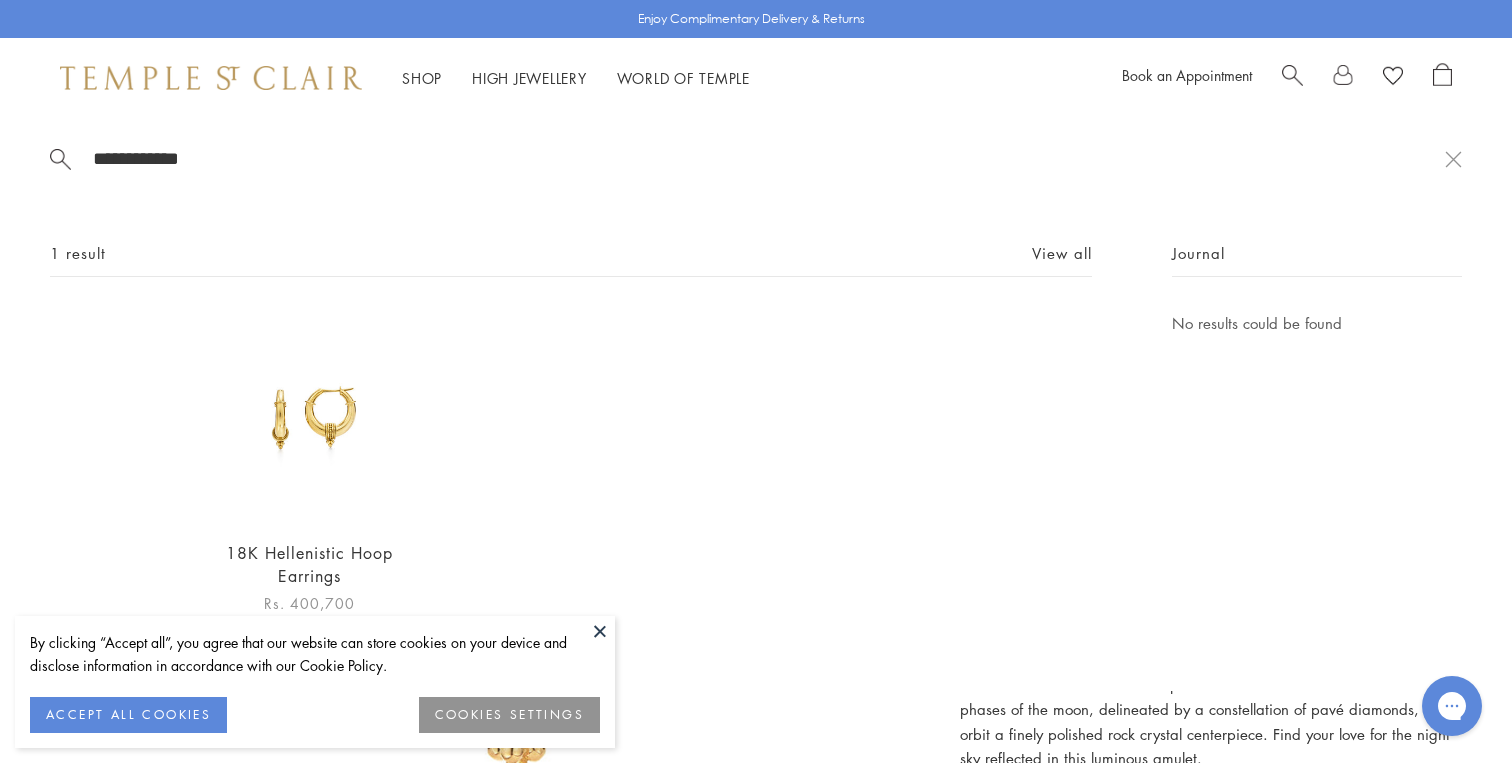 type on "**********" 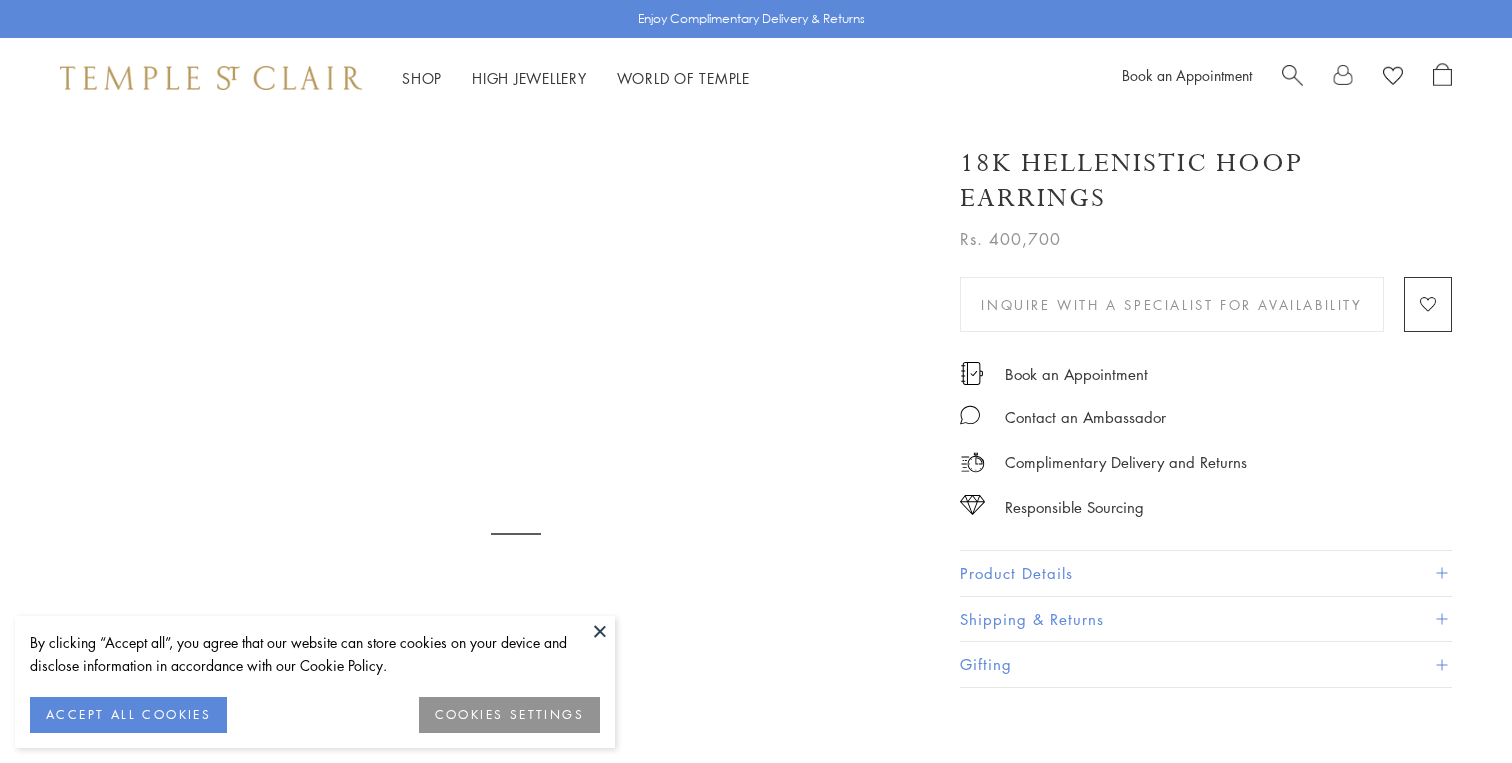 scroll, scrollTop: 0, scrollLeft: 0, axis: both 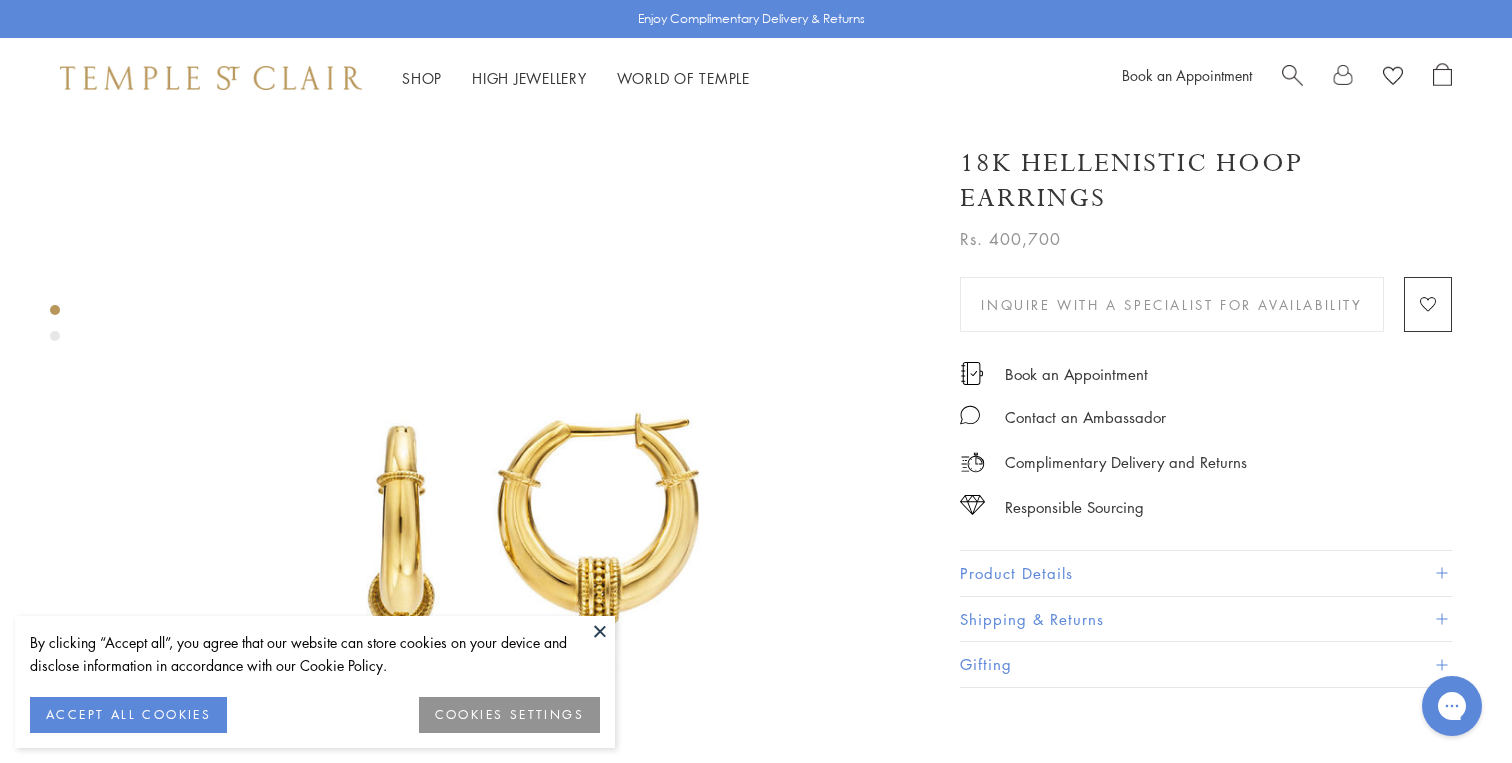click on "Product Details" at bounding box center (1206, 573) 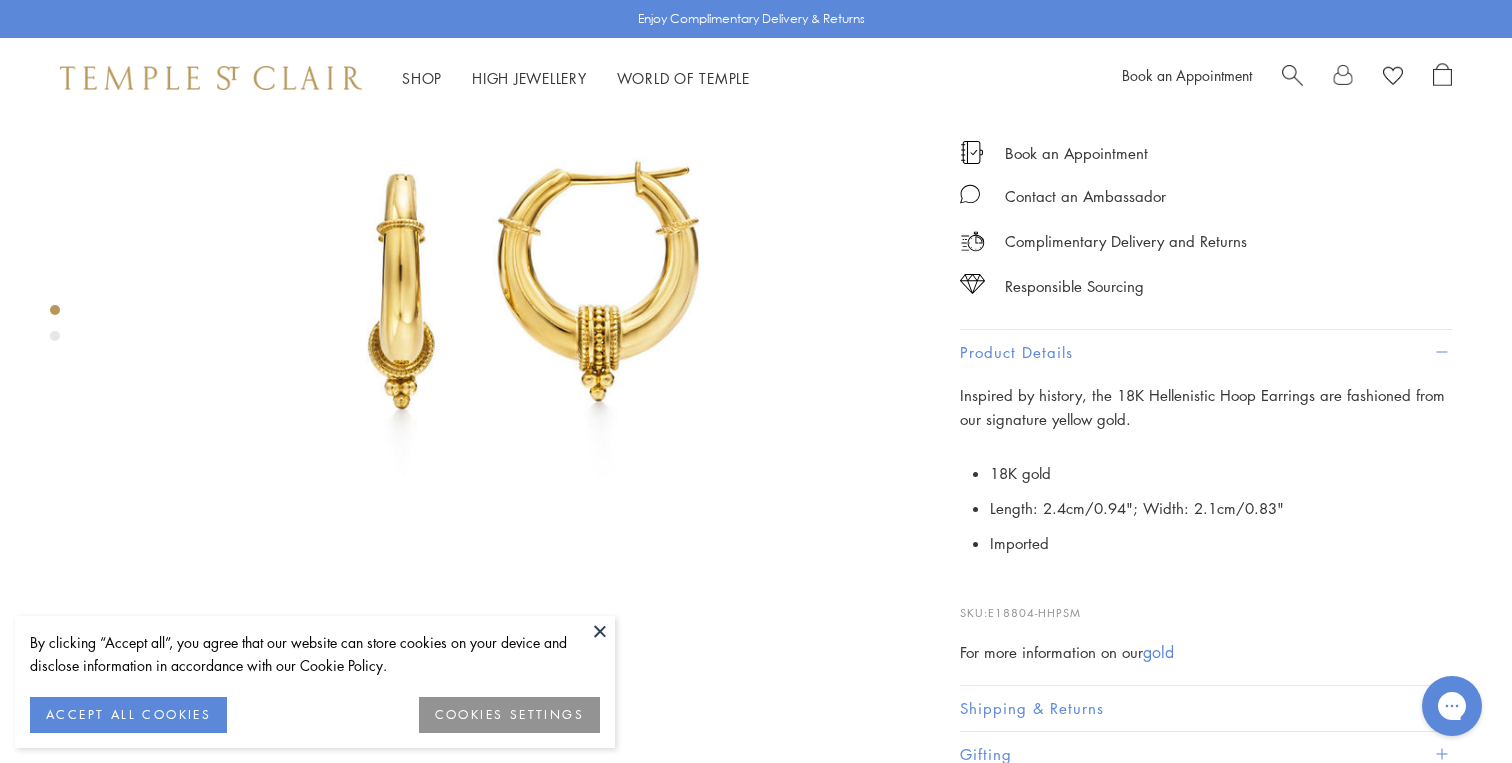 scroll, scrollTop: 292, scrollLeft: 0, axis: vertical 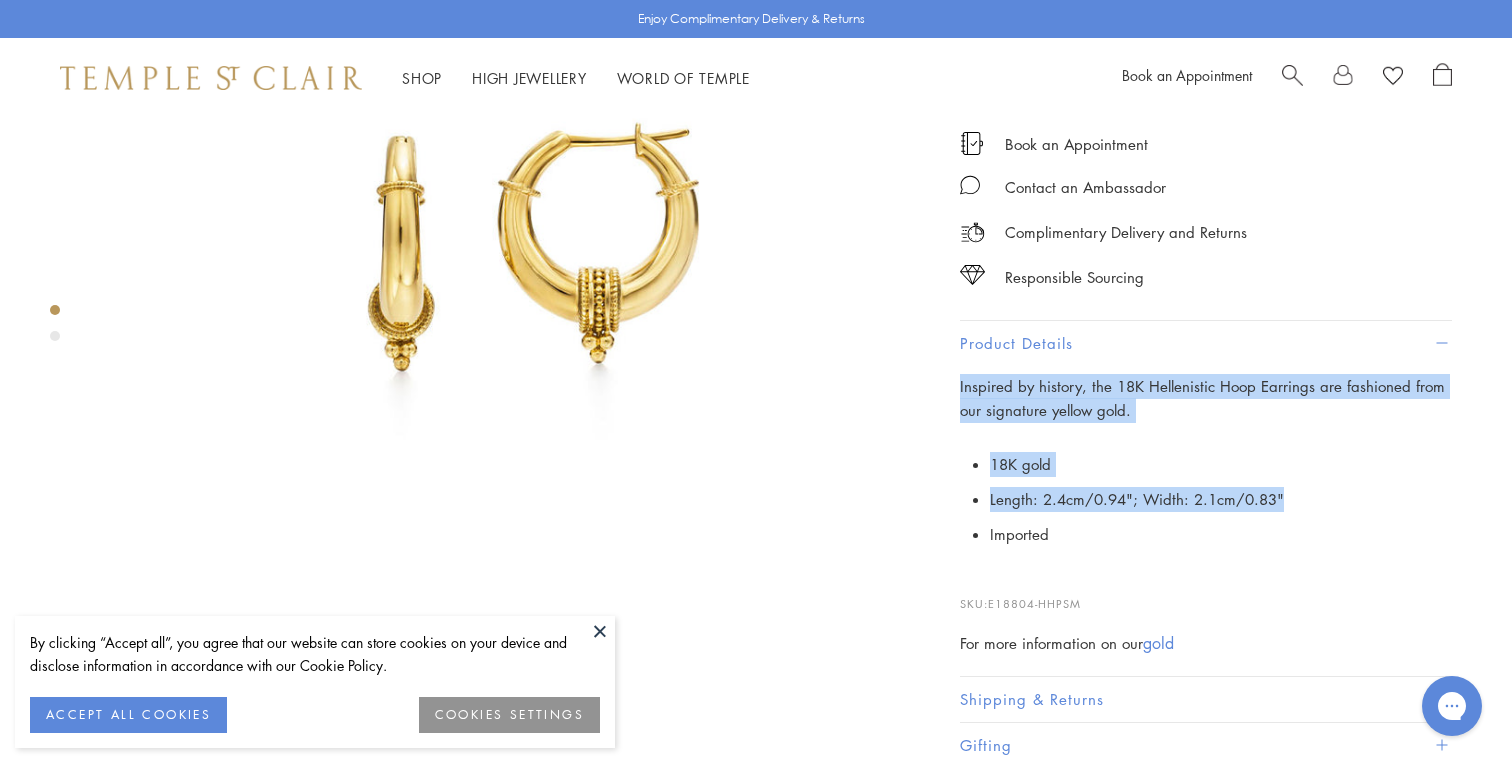 drag, startPoint x: 1300, startPoint y: 502, endPoint x: 937, endPoint y: 365, distance: 387.99228 